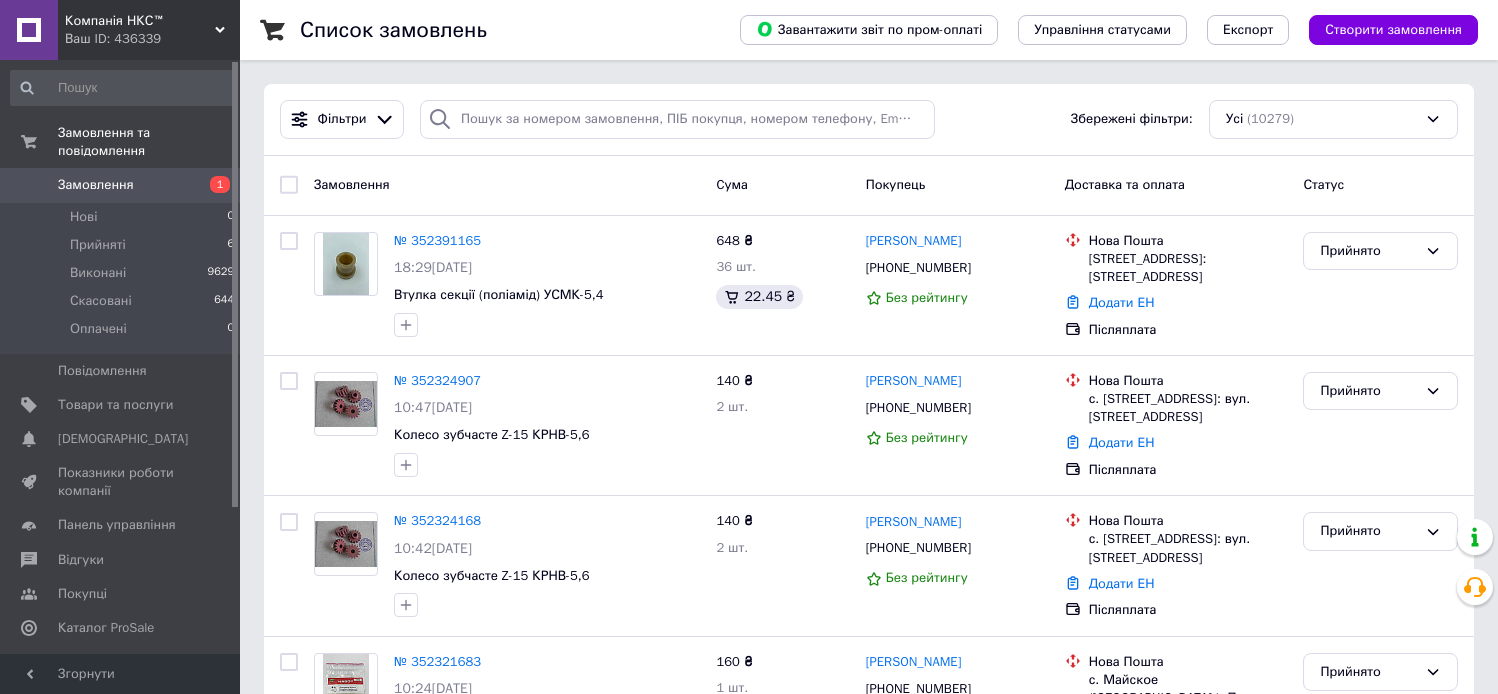 scroll, scrollTop: 0, scrollLeft: 0, axis: both 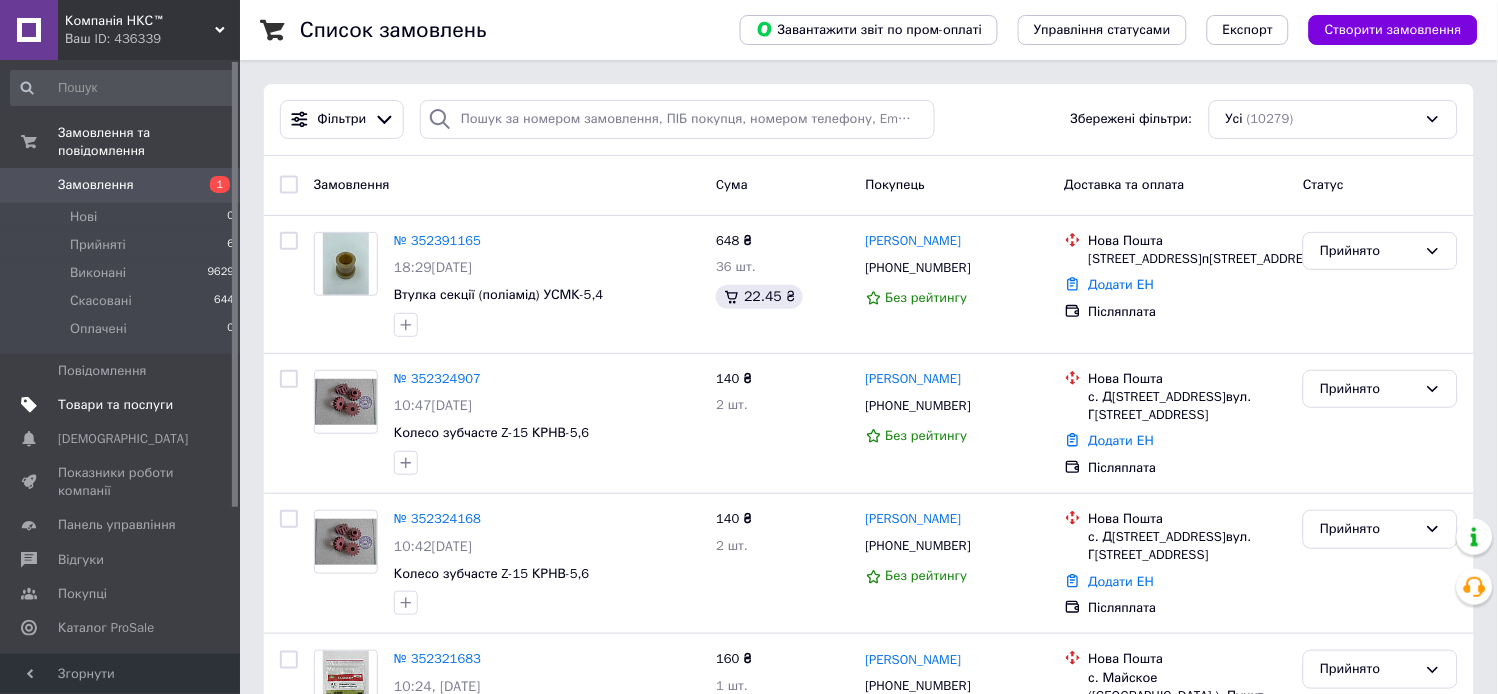 click on "Товари та послуги" at bounding box center (115, 405) 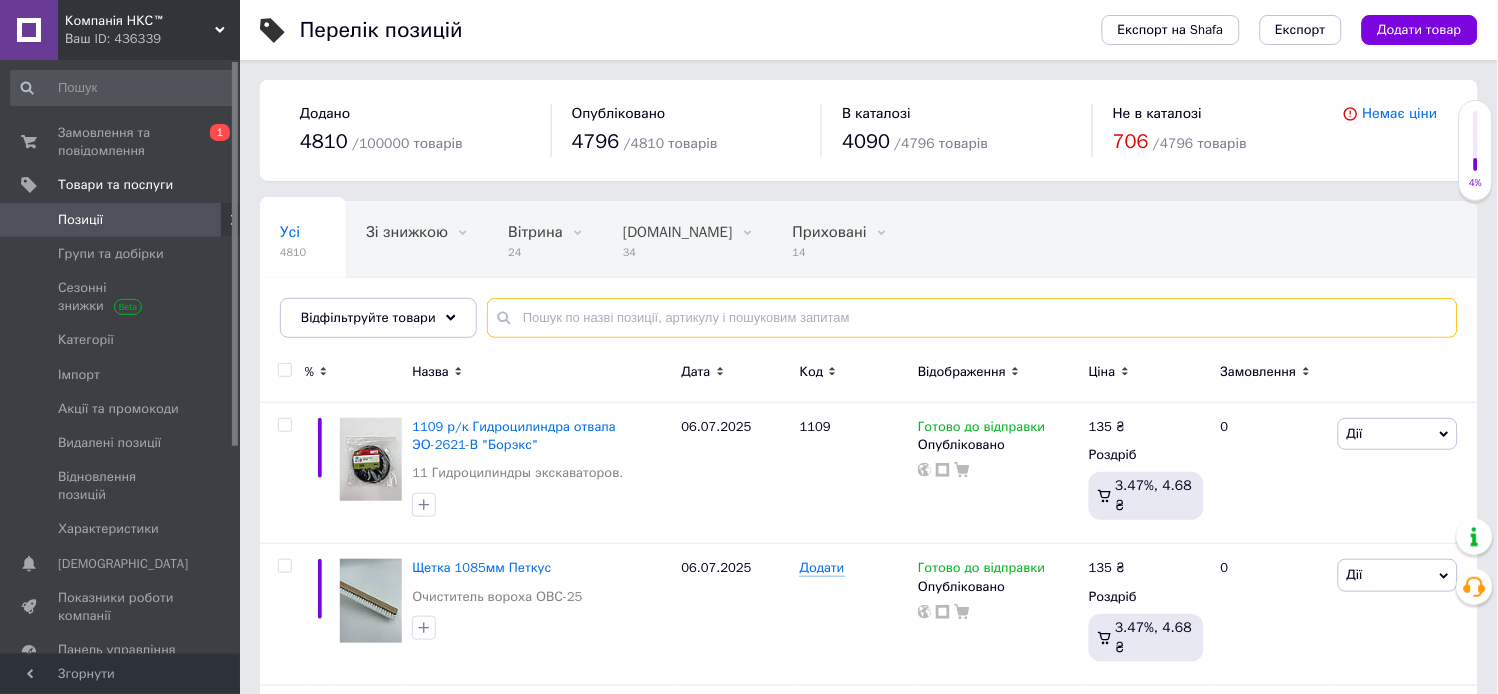 click at bounding box center [972, 318] 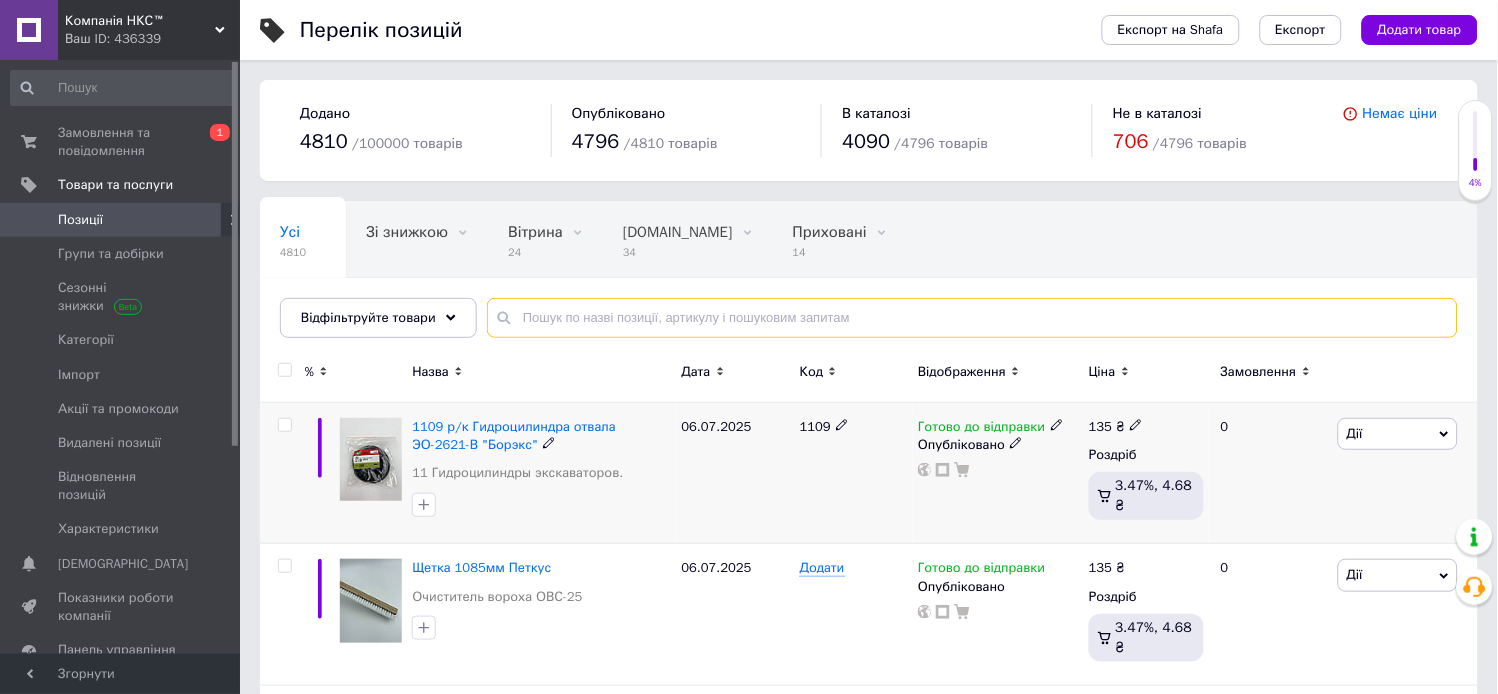 paste on "Сошник УПС-12" 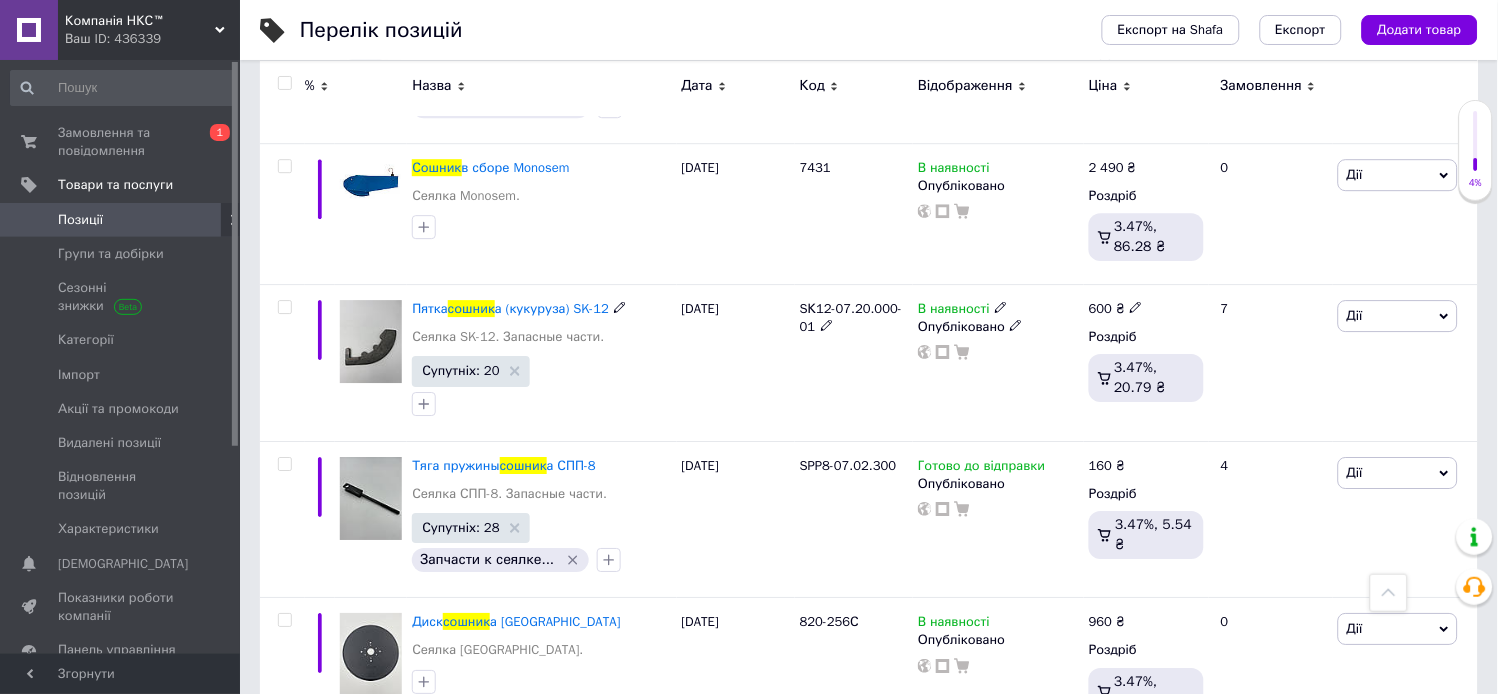 scroll, scrollTop: 1222, scrollLeft: 0, axis: vertical 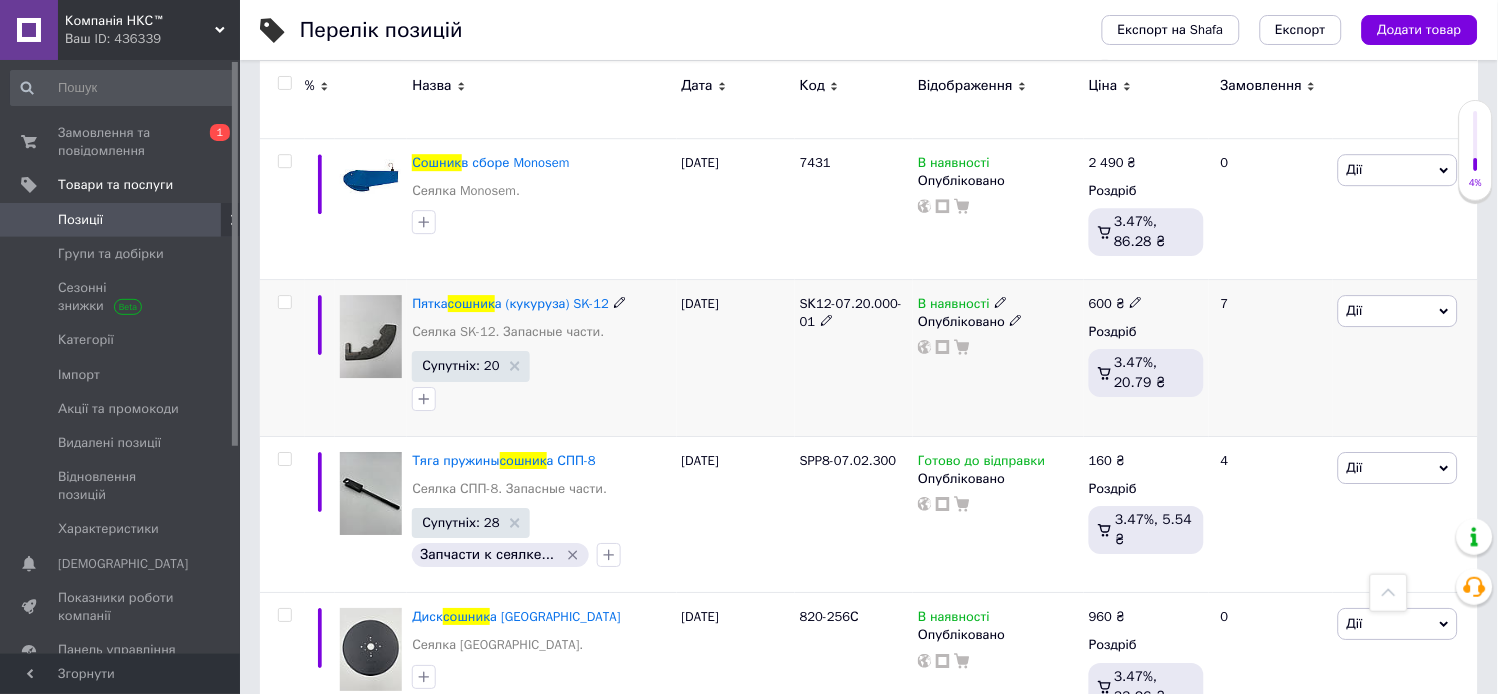 type on "Сошник УПС-12" 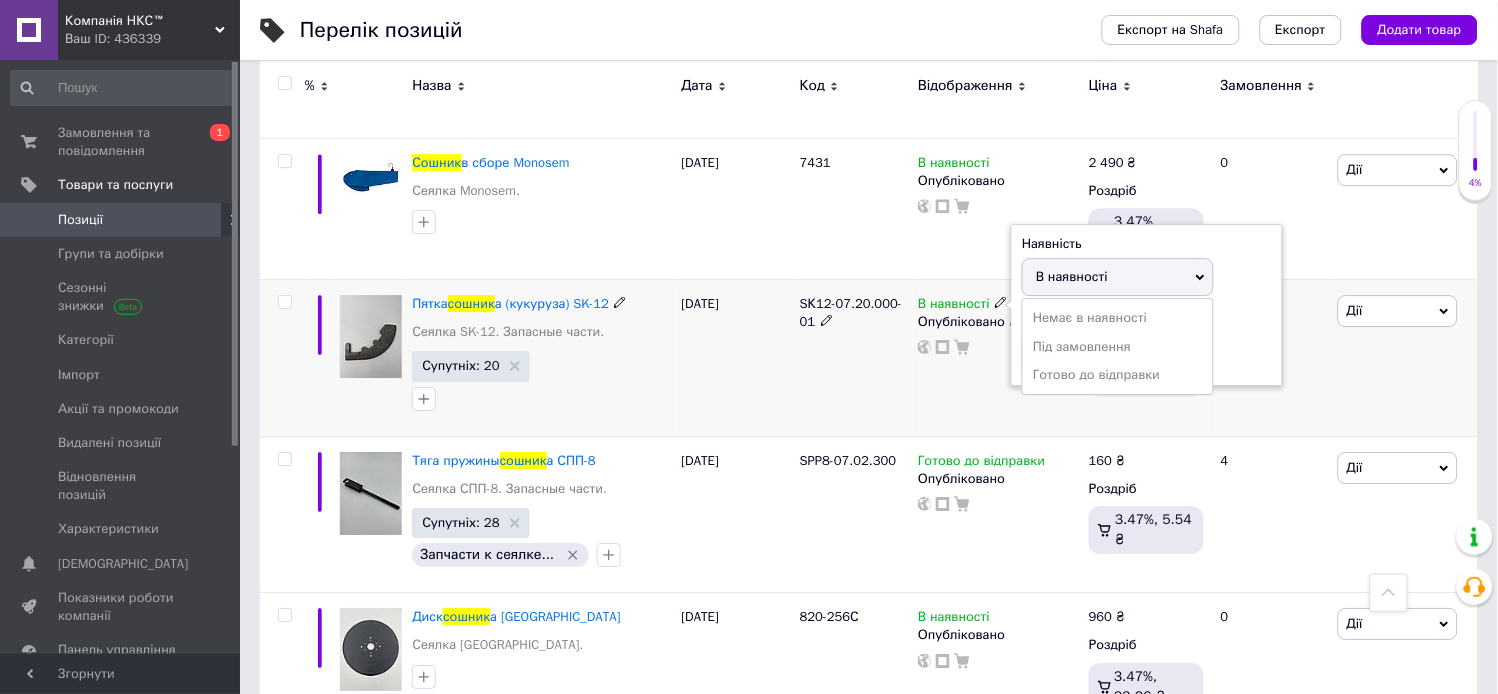 click on "Готово до відправки" at bounding box center [1118, 375] 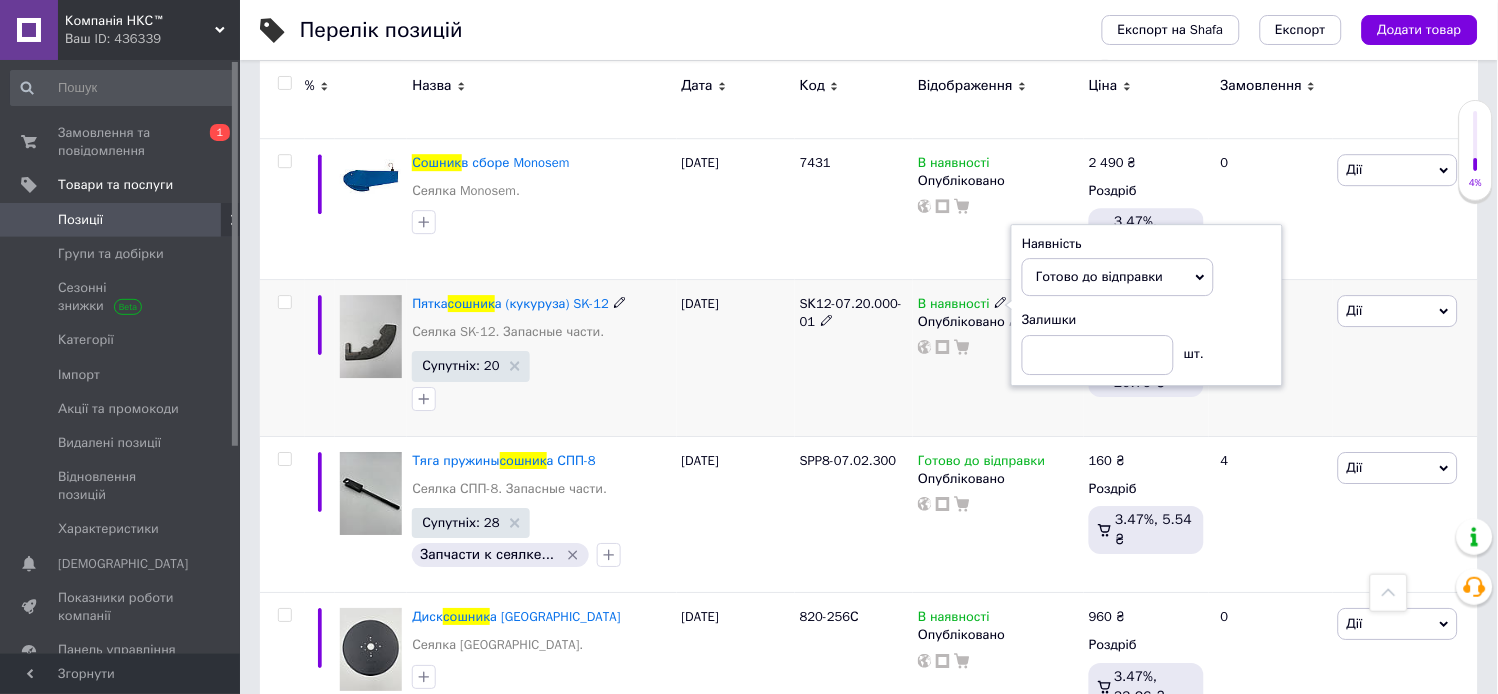 click on "SК12-07.20.000-01" at bounding box center (854, 358) 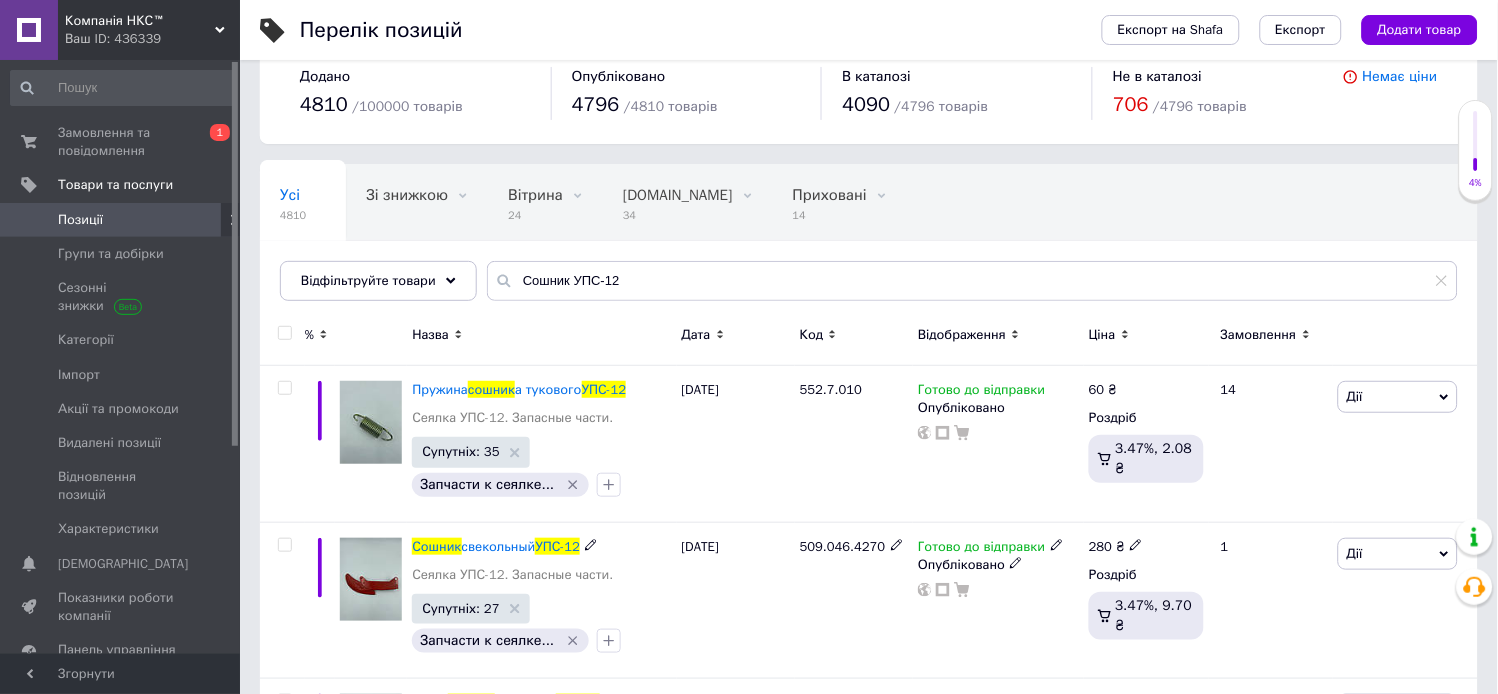 scroll, scrollTop: 0, scrollLeft: 0, axis: both 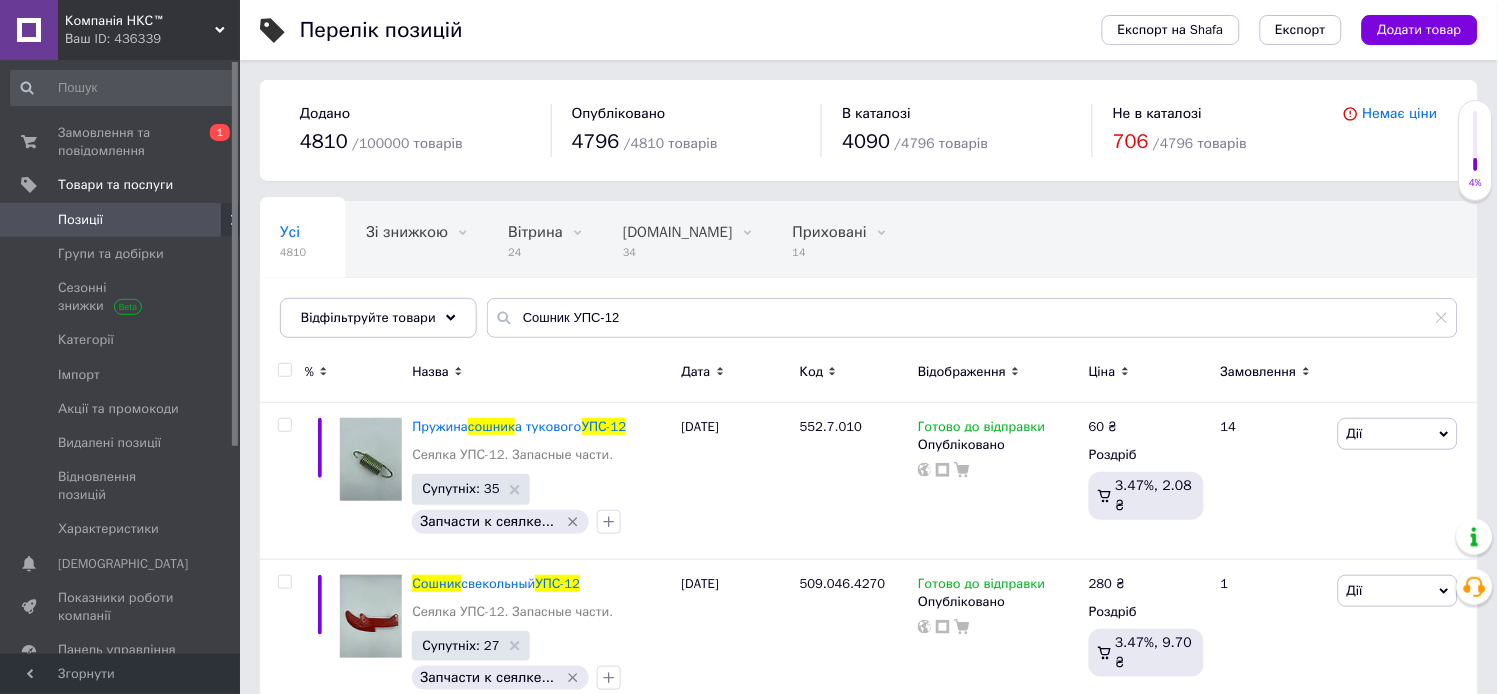 drag, startPoint x: 71, startPoint y: 216, endPoint x: 98, endPoint y: 228, distance: 29.546574 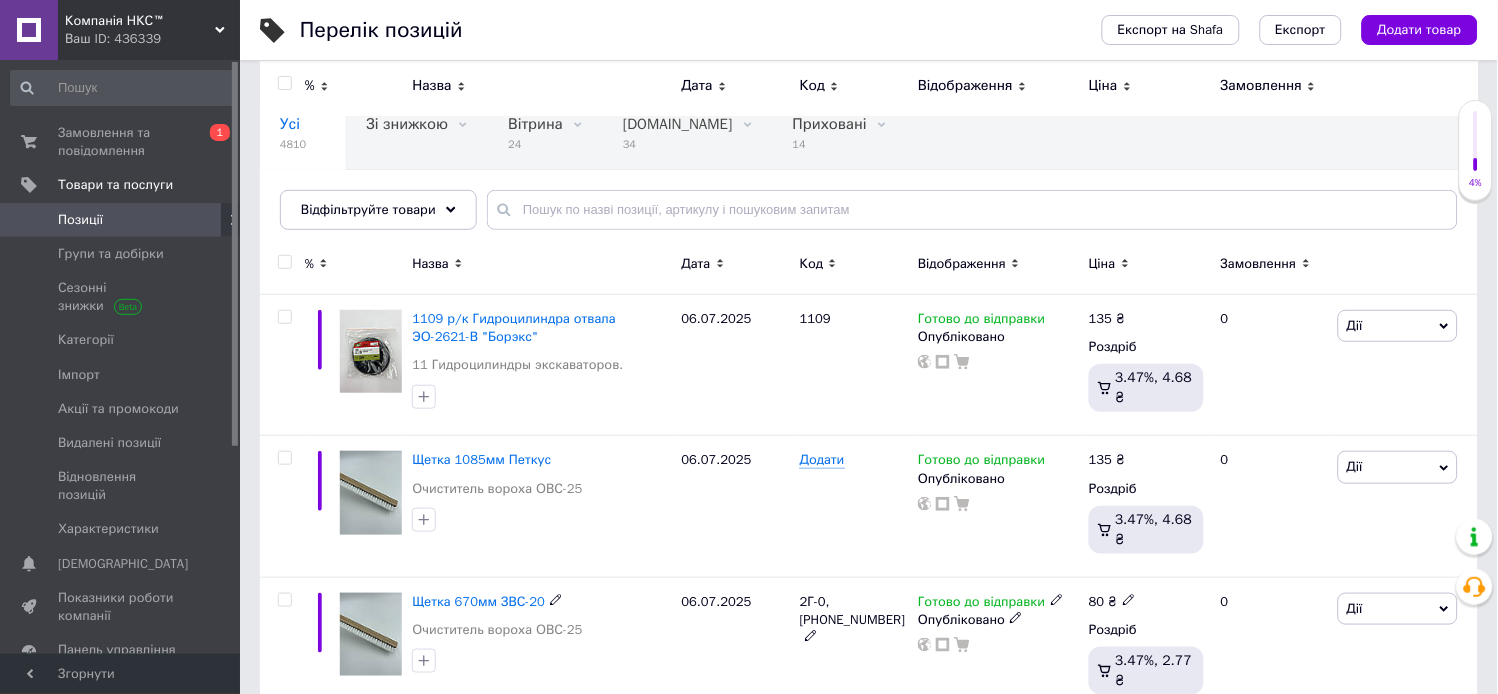 scroll, scrollTop: 0, scrollLeft: 0, axis: both 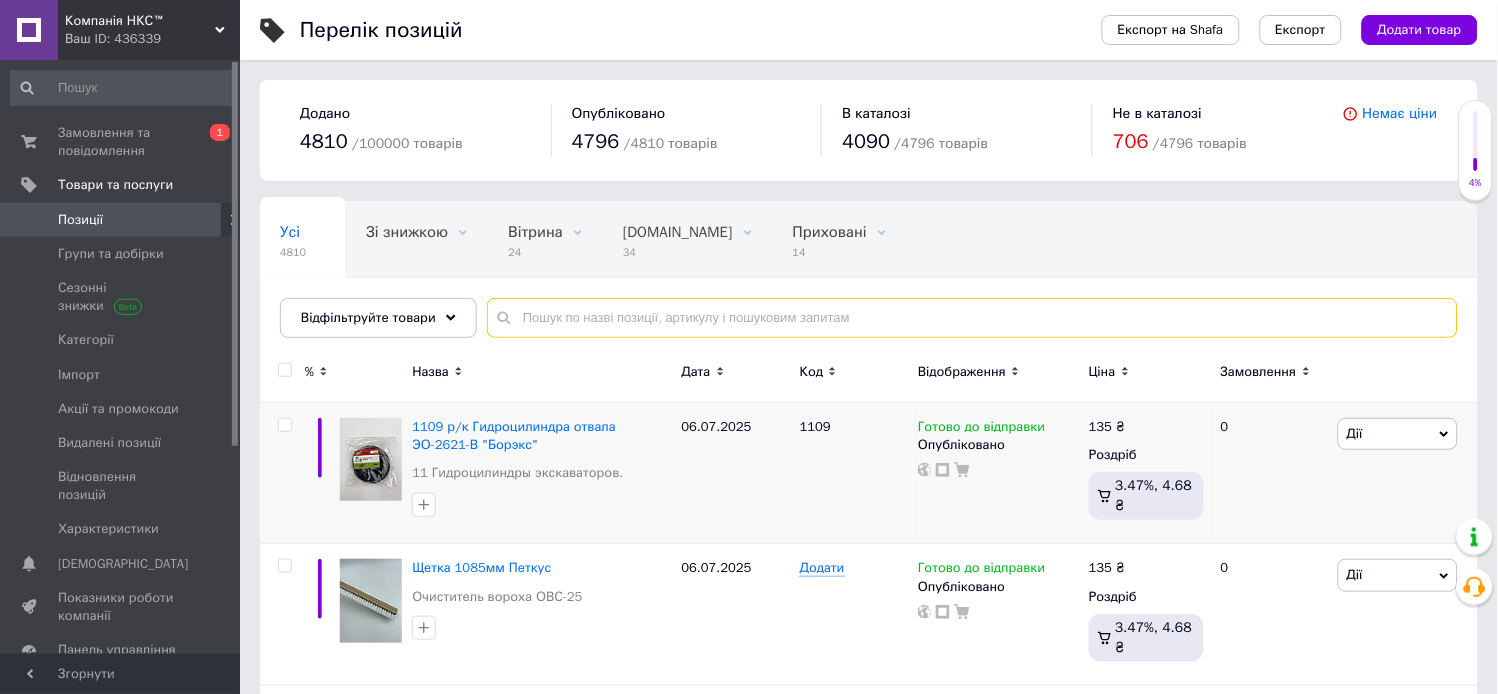 drag, startPoint x: 517, startPoint y: 317, endPoint x: 610, endPoint y: 412, distance: 132.9436 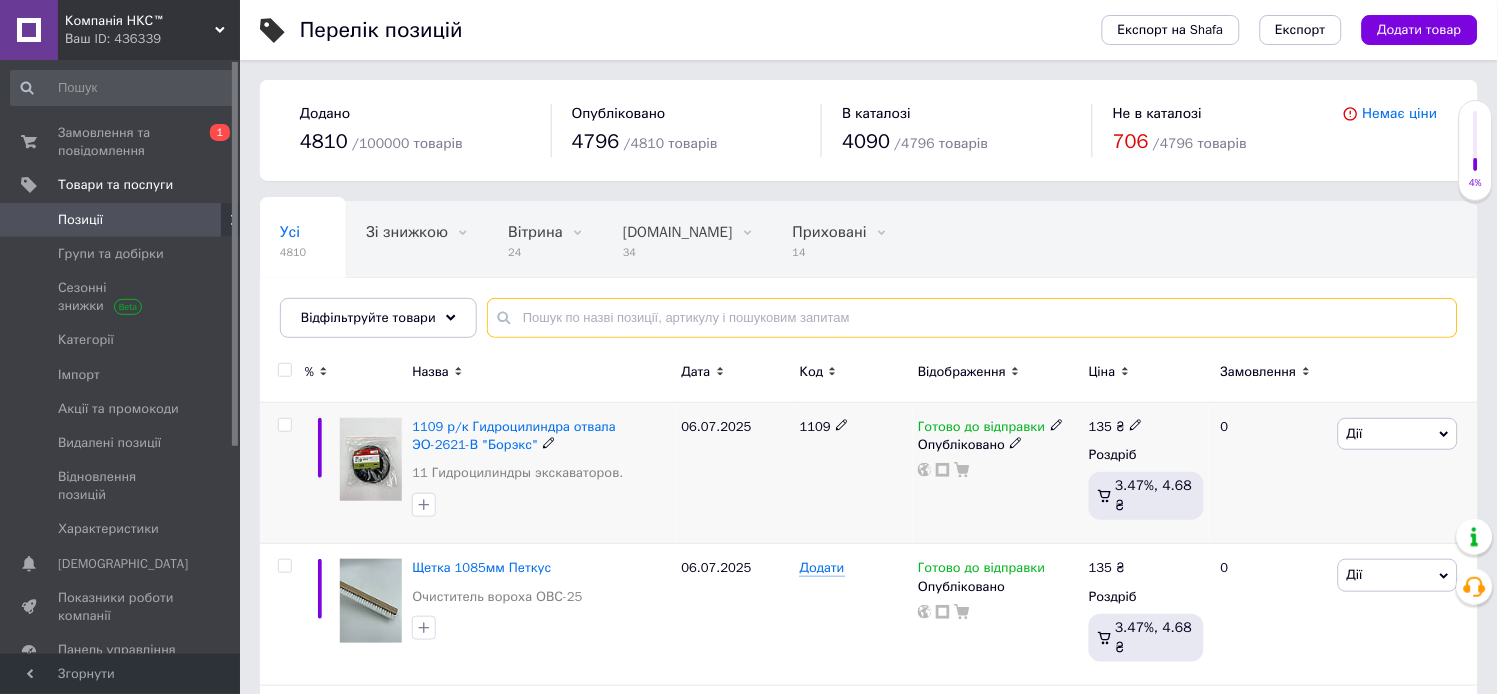 paste on "Лопатка левая МВУ-900" 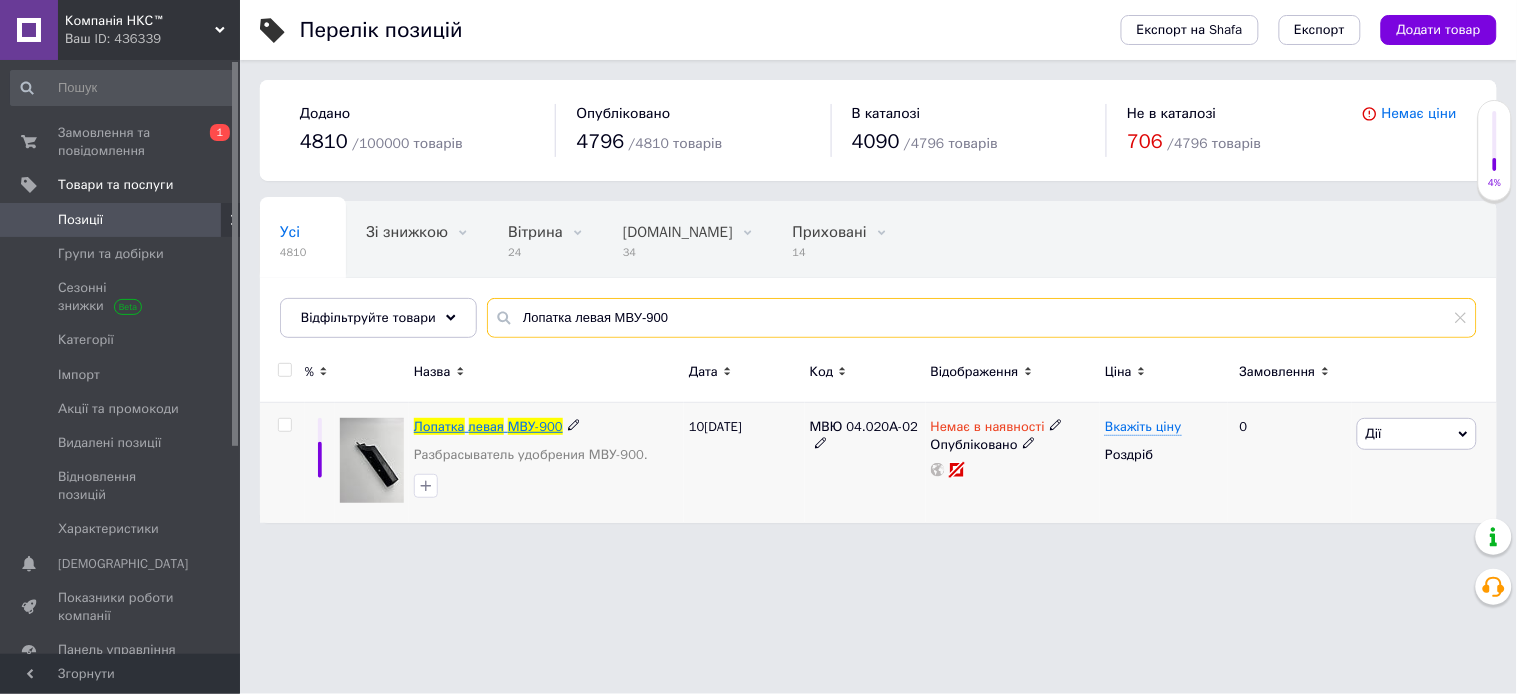 type on "Лопатка левая МВУ-900" 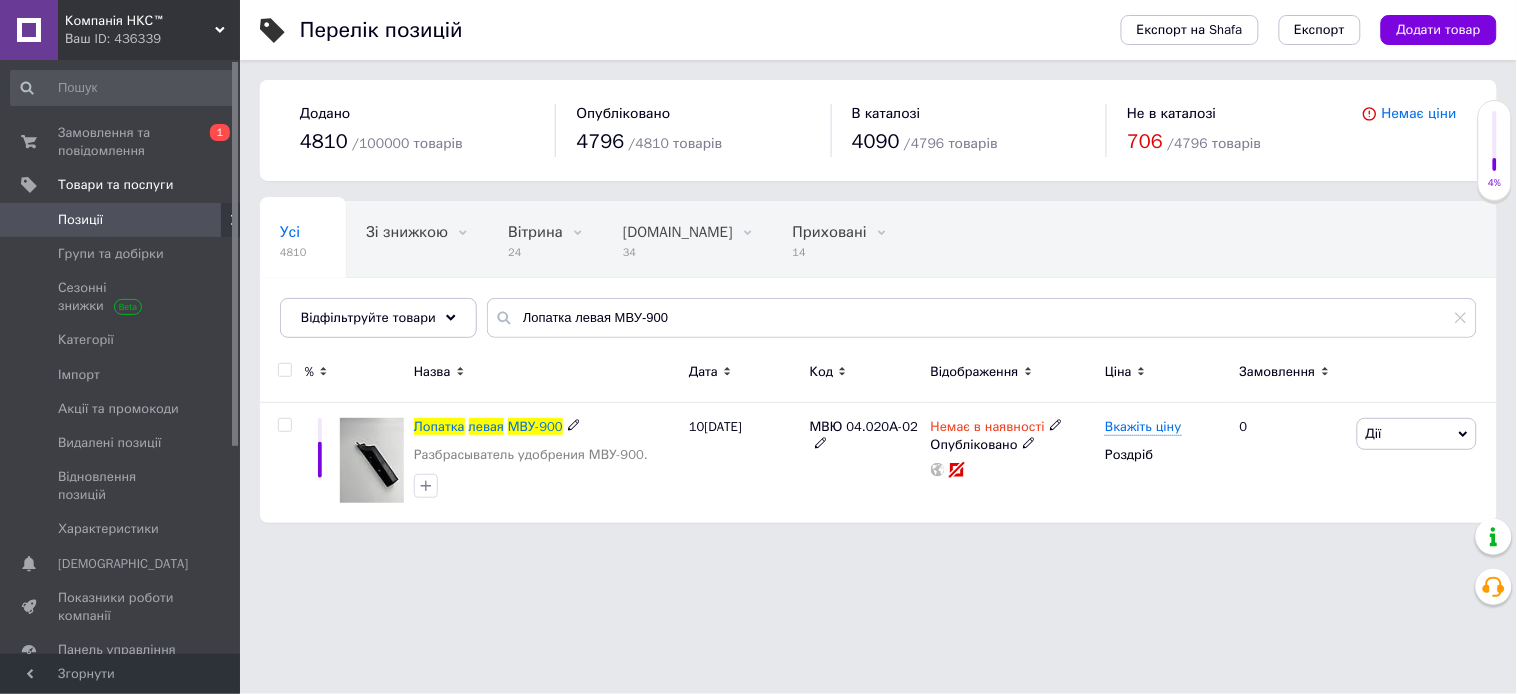 click on "МВУ-900" at bounding box center [535, 426] 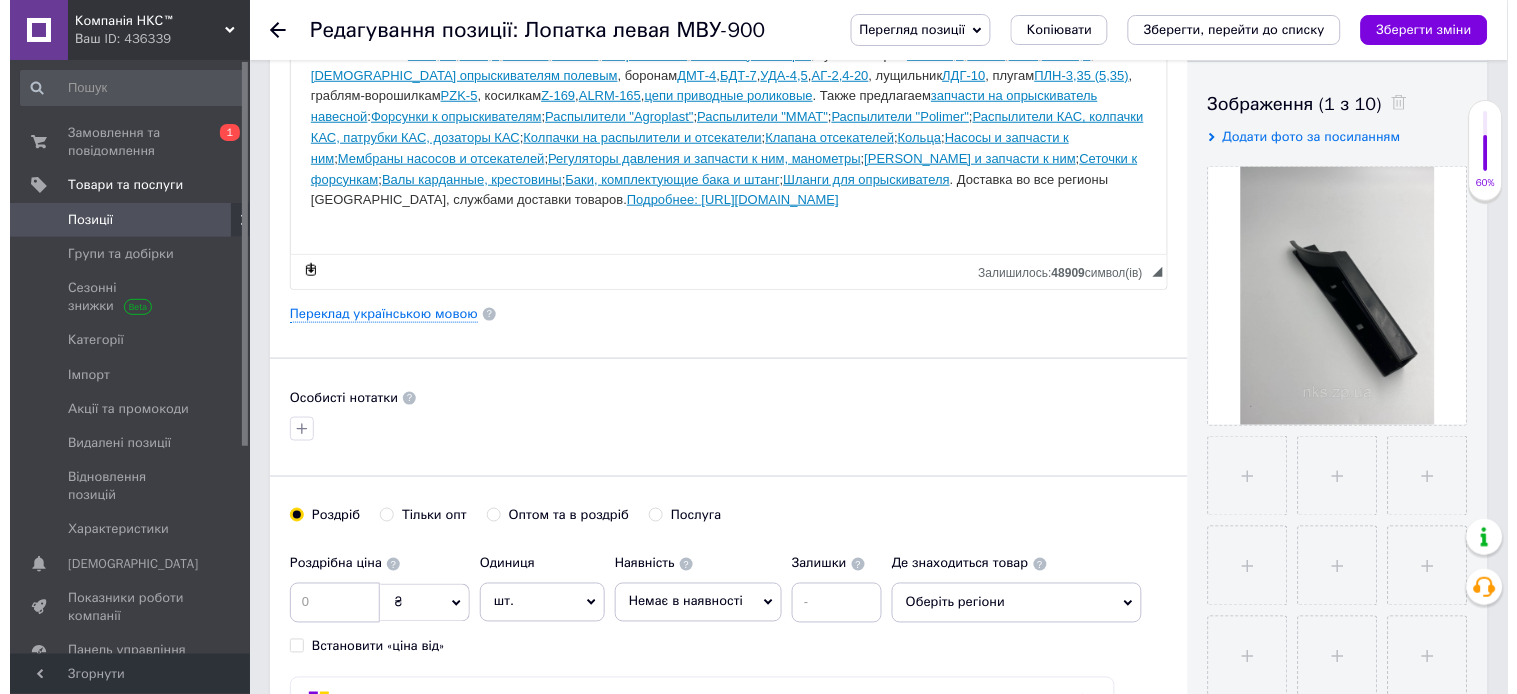 scroll, scrollTop: 333, scrollLeft: 0, axis: vertical 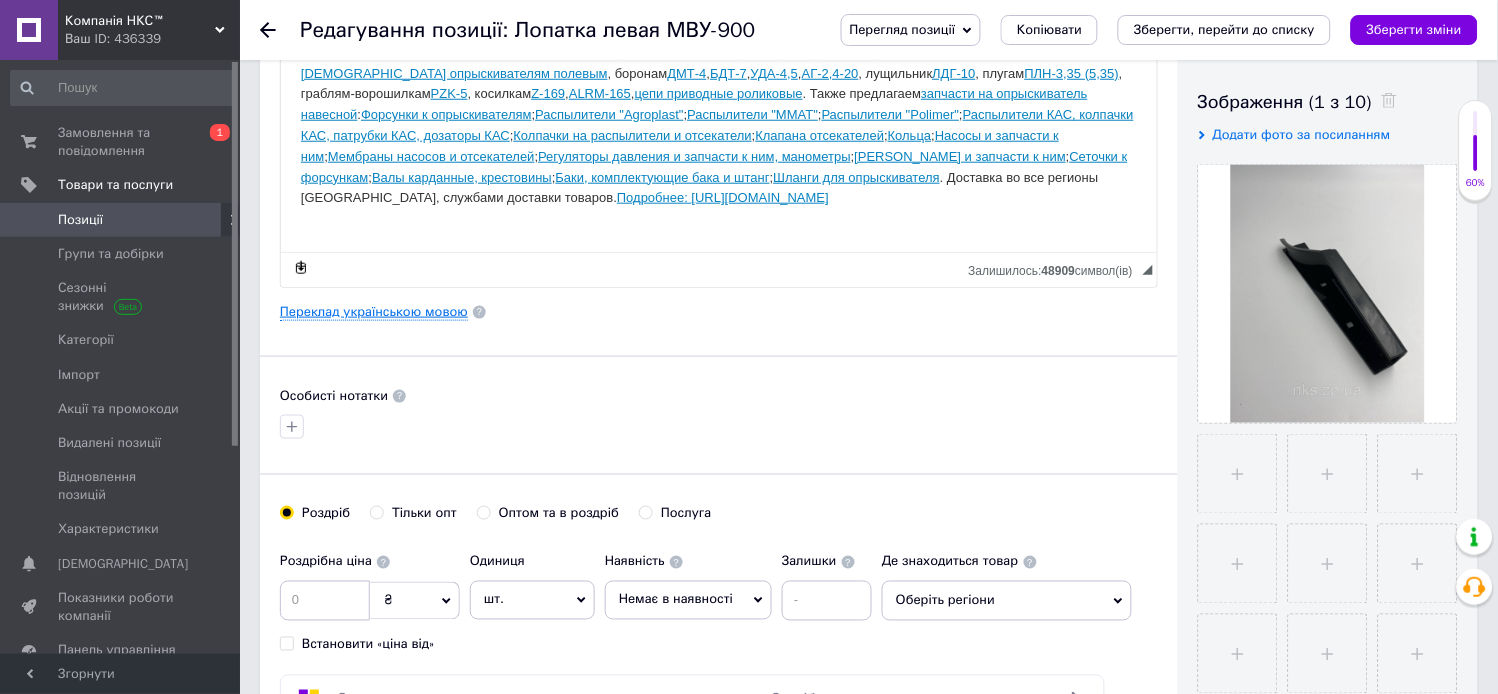 click on "Переклад українською мовою" at bounding box center [374, 312] 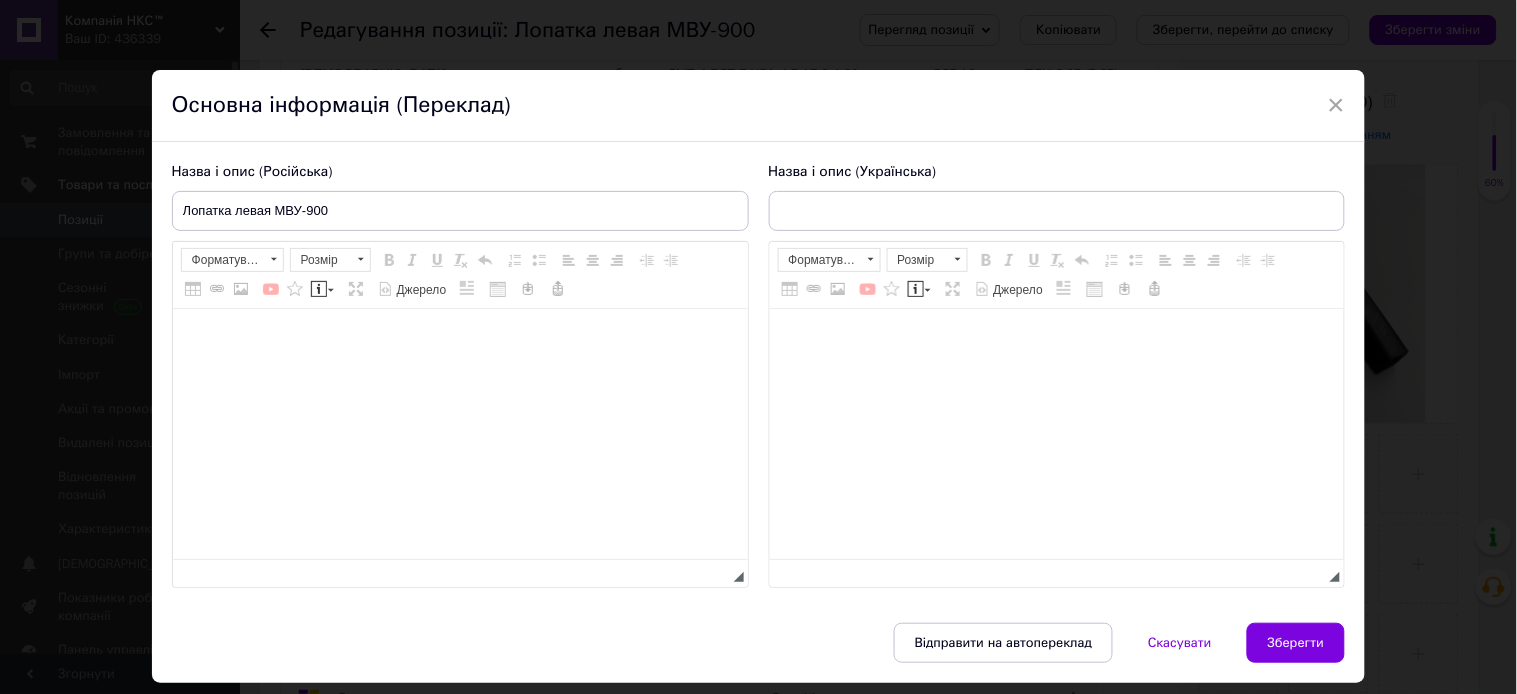 type on "Лопатка ліва МВУ-900" 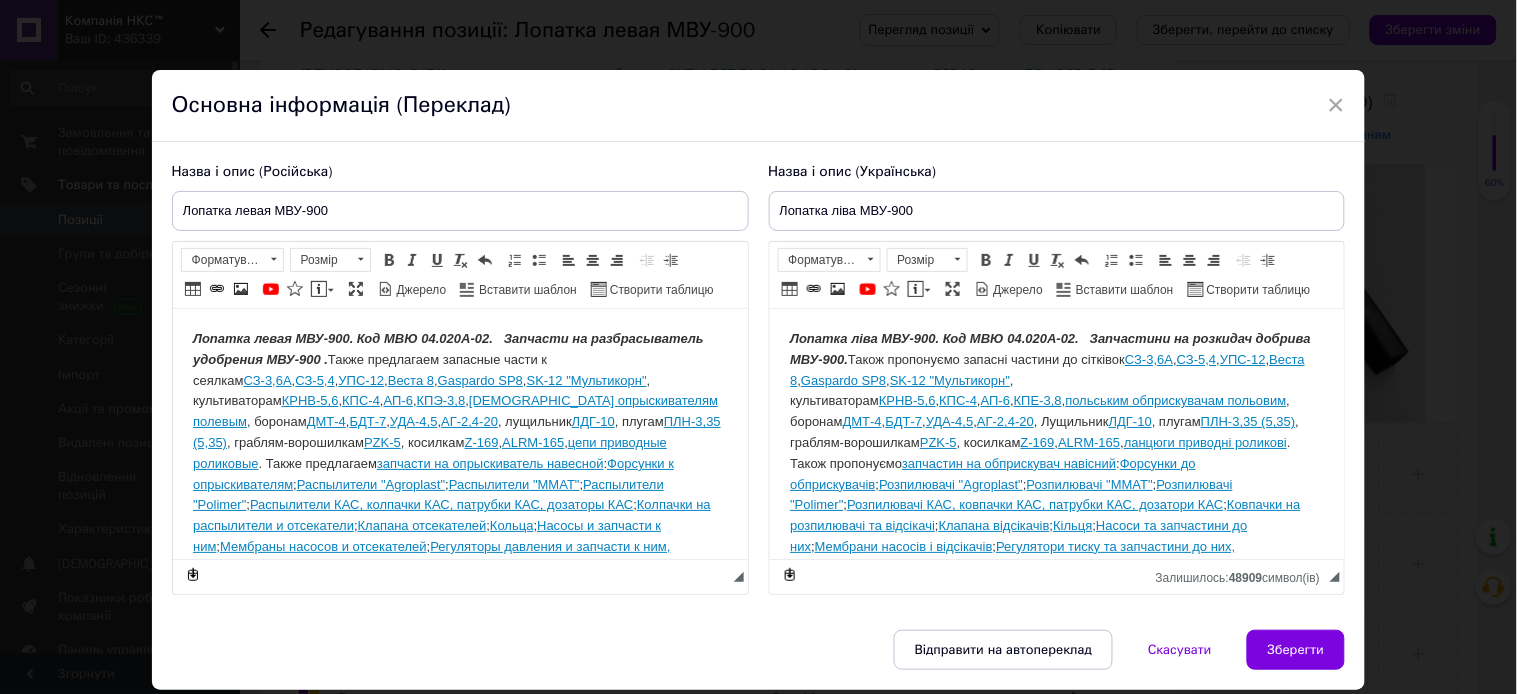 scroll, scrollTop: 0, scrollLeft: 0, axis: both 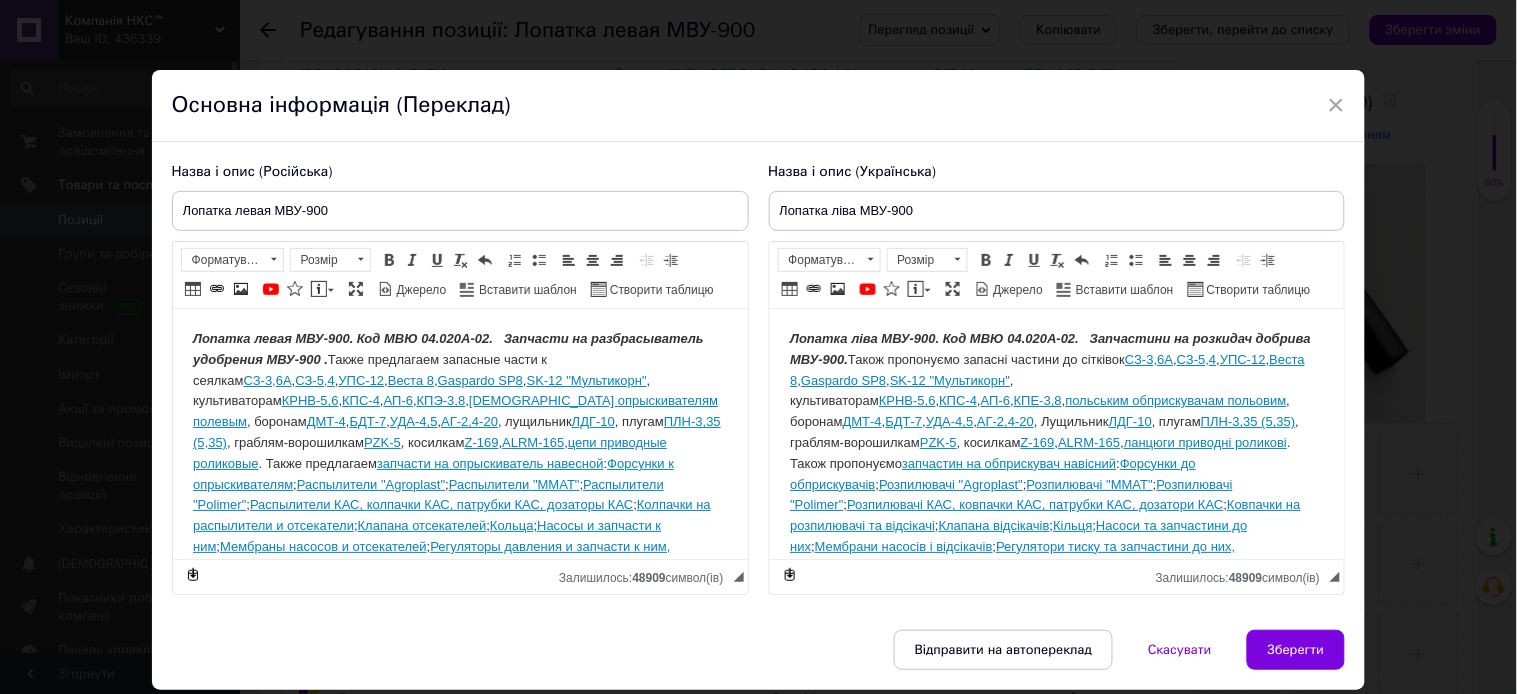 drag, startPoint x: 506, startPoint y: 336, endPoint x: 543, endPoint y: 416, distance: 88.14193 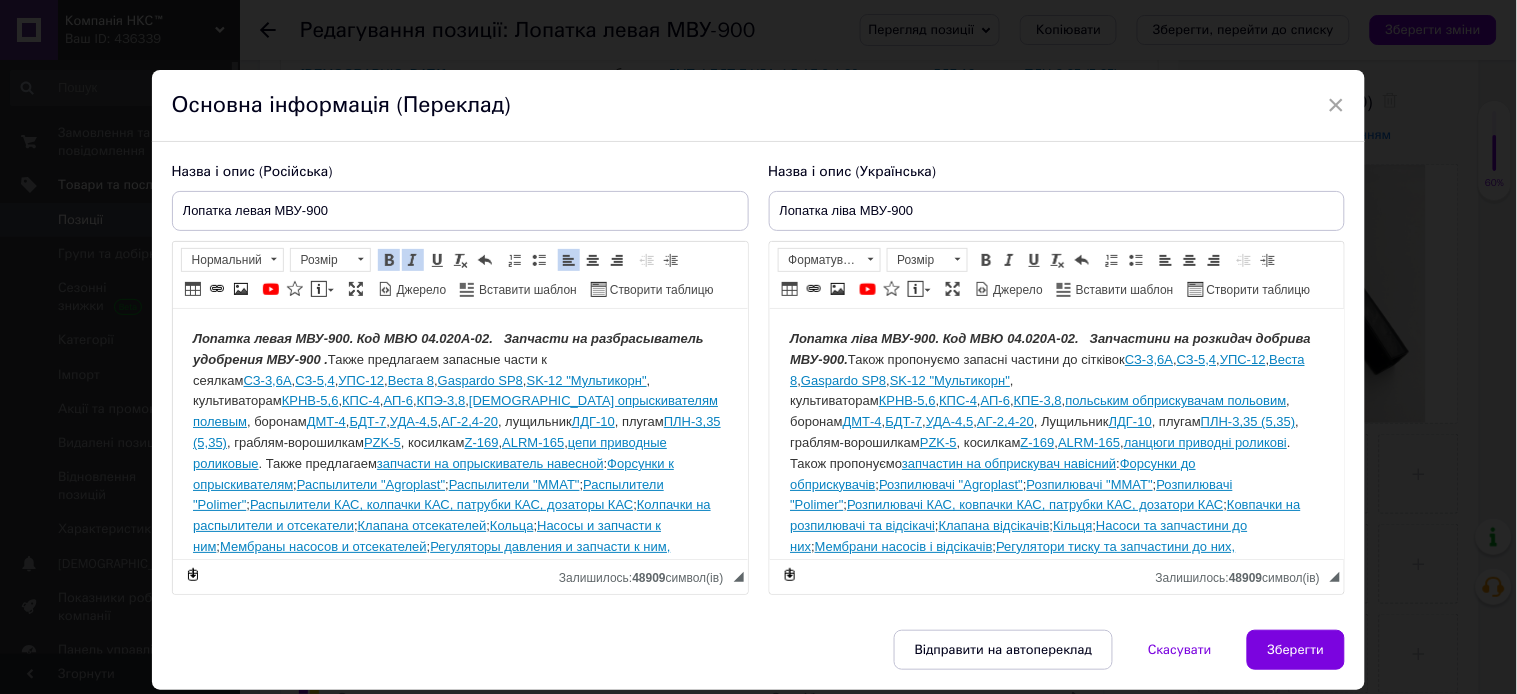 type 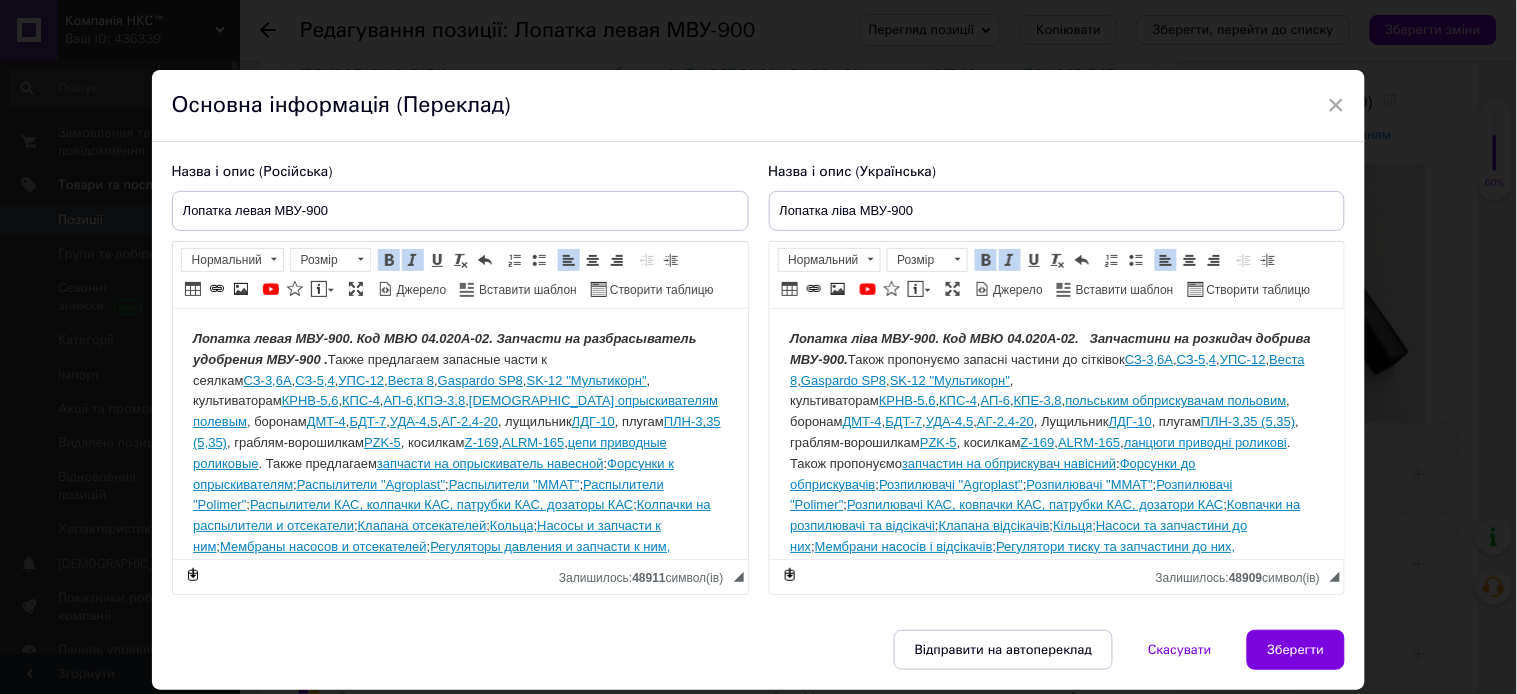 click on "Лопатка ліва МВУ-900. Код МВЮ 04.020А-02.   Запчастини на розкидач добрива МВУ-900." at bounding box center (1049, 349) 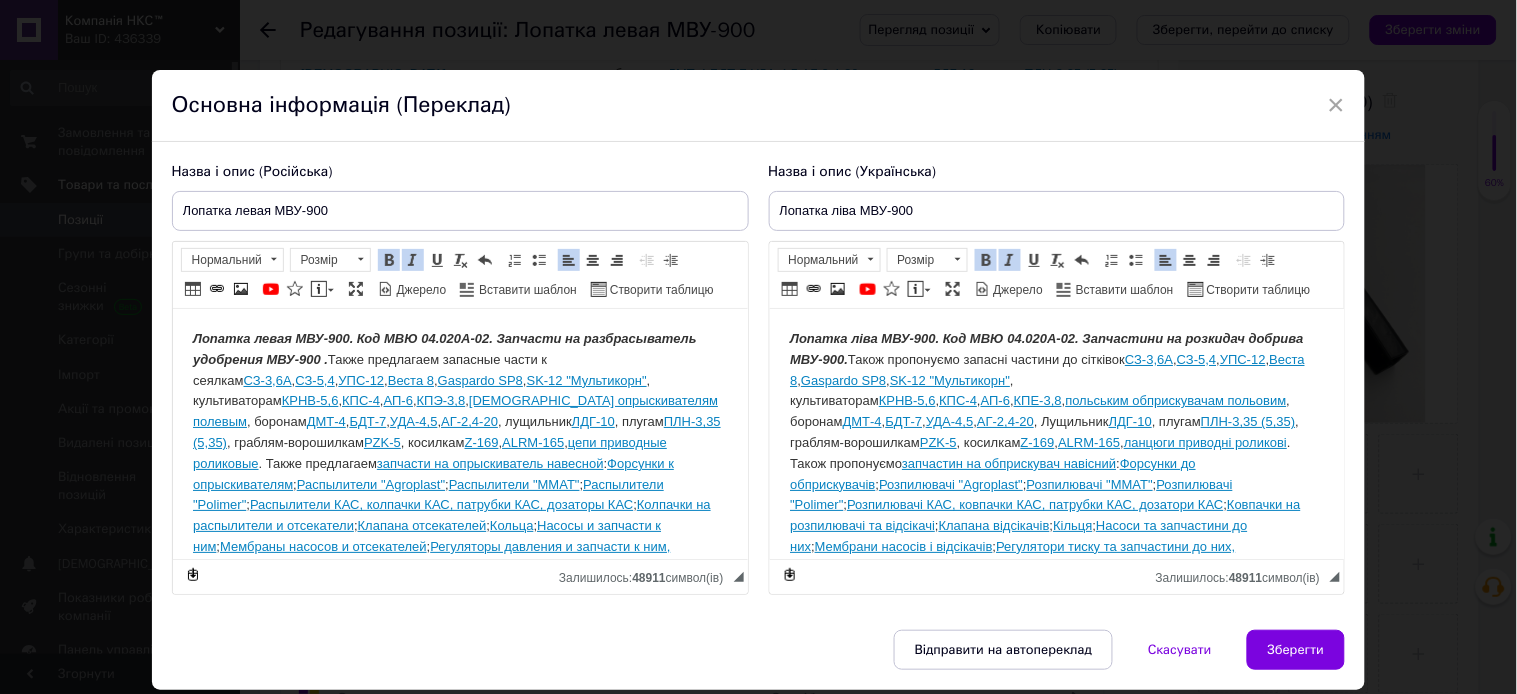 click on "Gaspardo SP8" at bounding box center (479, 380) 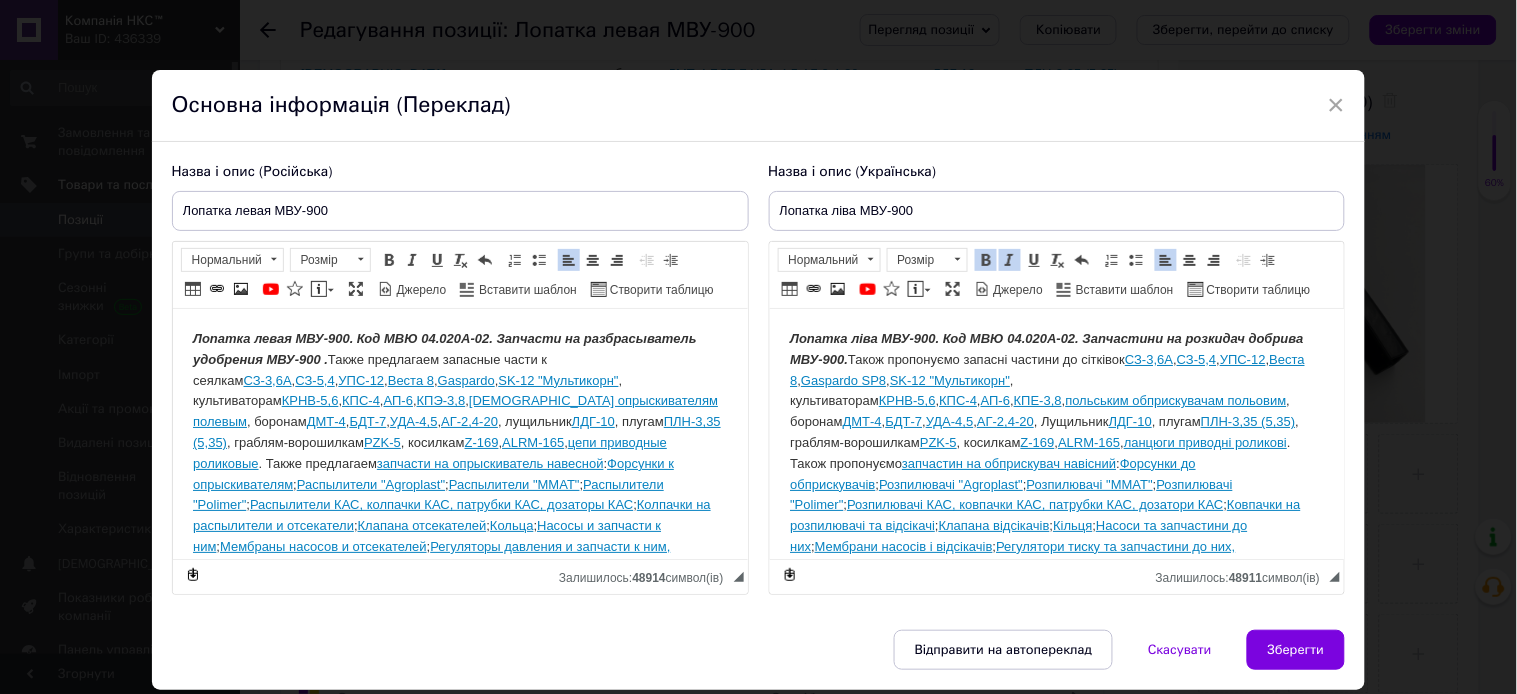 drag, startPoint x: 530, startPoint y: 375, endPoint x: 540, endPoint y: 480, distance: 105.47511 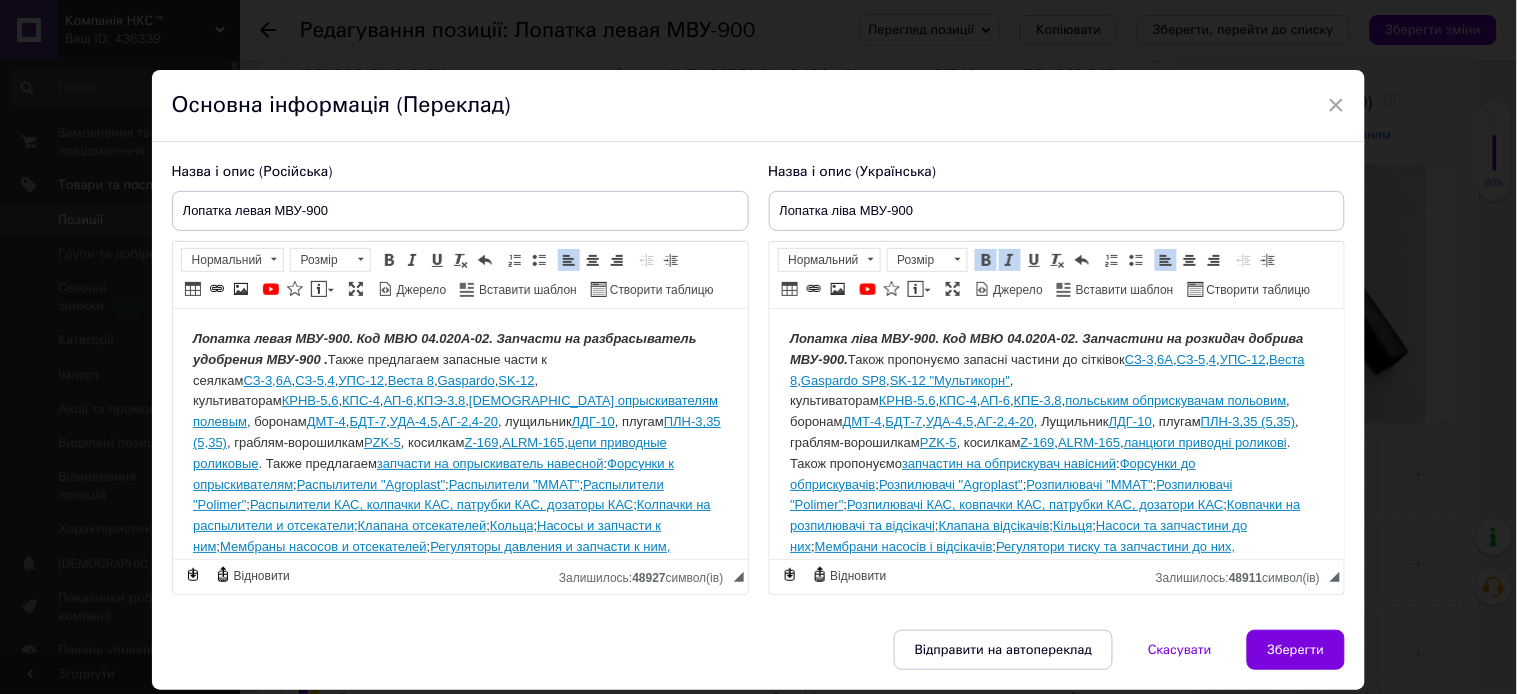 click on "Лопатка ліва МВУ-900. Код МВЮ 04.020А-02. Запчастини на розкидач добрива МВУ-900.  Також пропонуємо запасні частини до сітківок  СЗ-3,6А ,  СЗ-5,4 ,  УПС-12 ,  Веста 8 ,  Gaspardo SP8 ,  SK-12 "Мультикорн" , культиваторам  КРНВ-5,6 ,  КПС-4 ,  АП-6 ,  КПЕ-3,8 ,  [DEMOGRAPHIC_DATA] обприскувачам польовим , боронам  ДМТ-4 ,  БДТ-7 ,  УДА-4,5 ,  АГ-2,4-20 , Лущильник  ЛДГ-10 , плугам  ПЛН-3,35 (5,35) , граблям-ворошилкам  PZK-5 , косилкам  Z-169 ,  ALRM-165 ,  ланцюги приводні роликові . Також пропонуємо  запчастин на обприскувач навісний :  Форсунки до обприскувачів ;  Розпилювачі "Agroplast" ;  Розпилювачі "MMAT" ;  Розпилювачі "Polimer" ;  ;  ;  ;  [PERSON_NAME] ;  ;" at bounding box center (1056, 485) 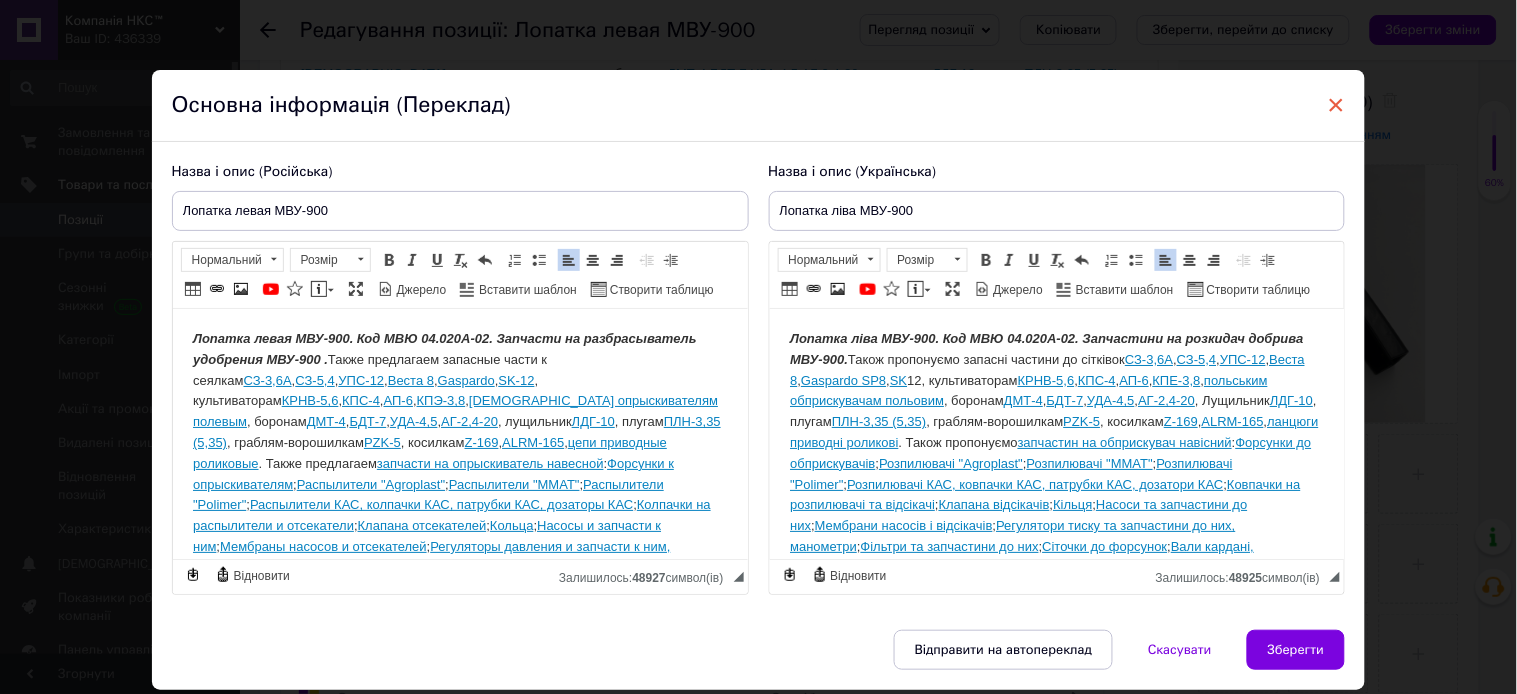 click on "×" at bounding box center [1337, 105] 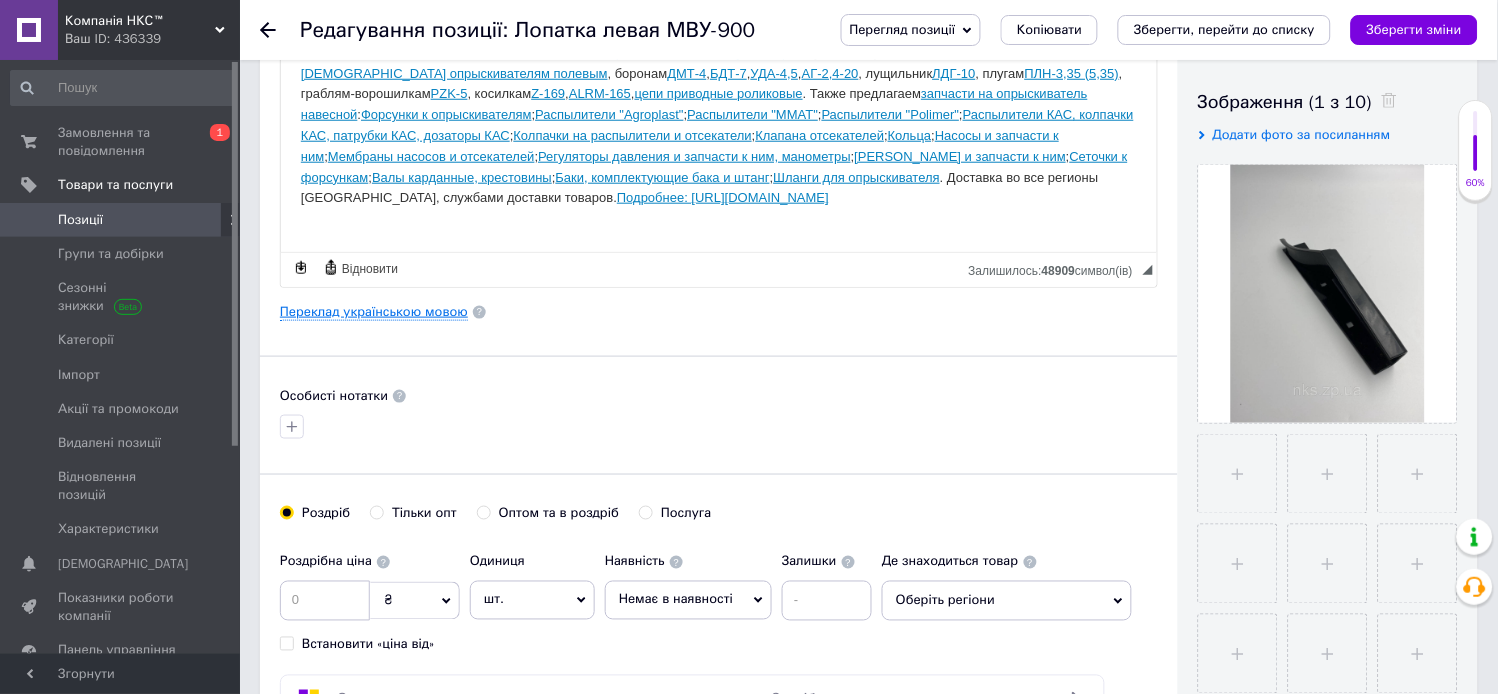click on "Переклад українською мовою" at bounding box center [374, 312] 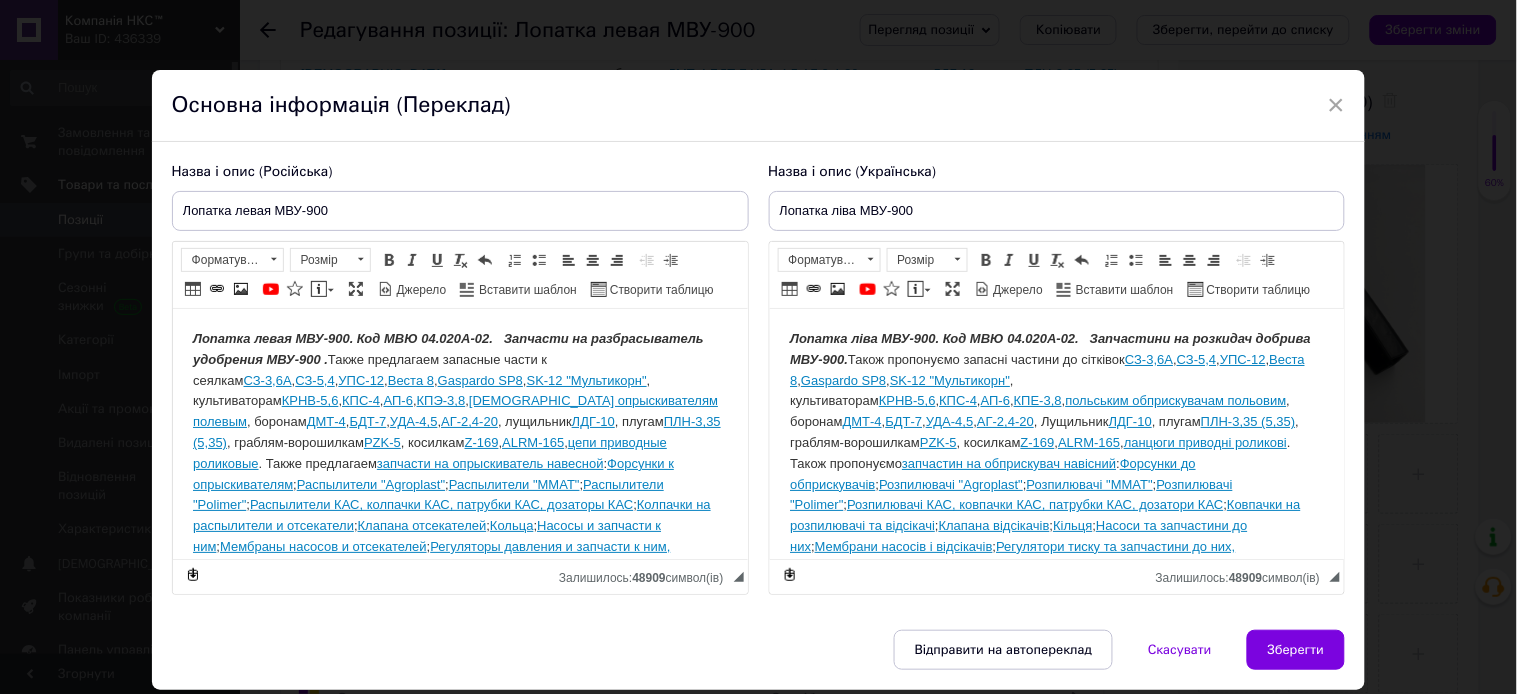 scroll, scrollTop: 0, scrollLeft: 0, axis: both 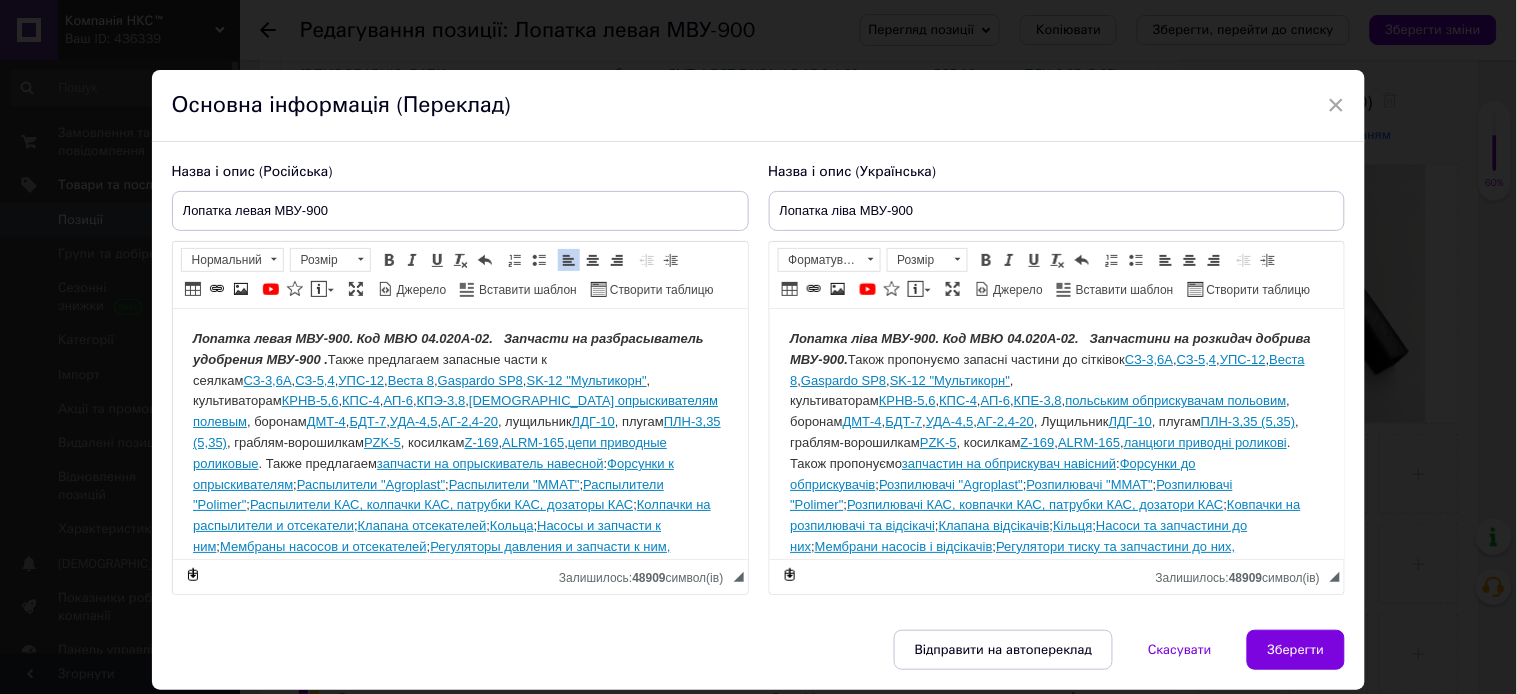 type 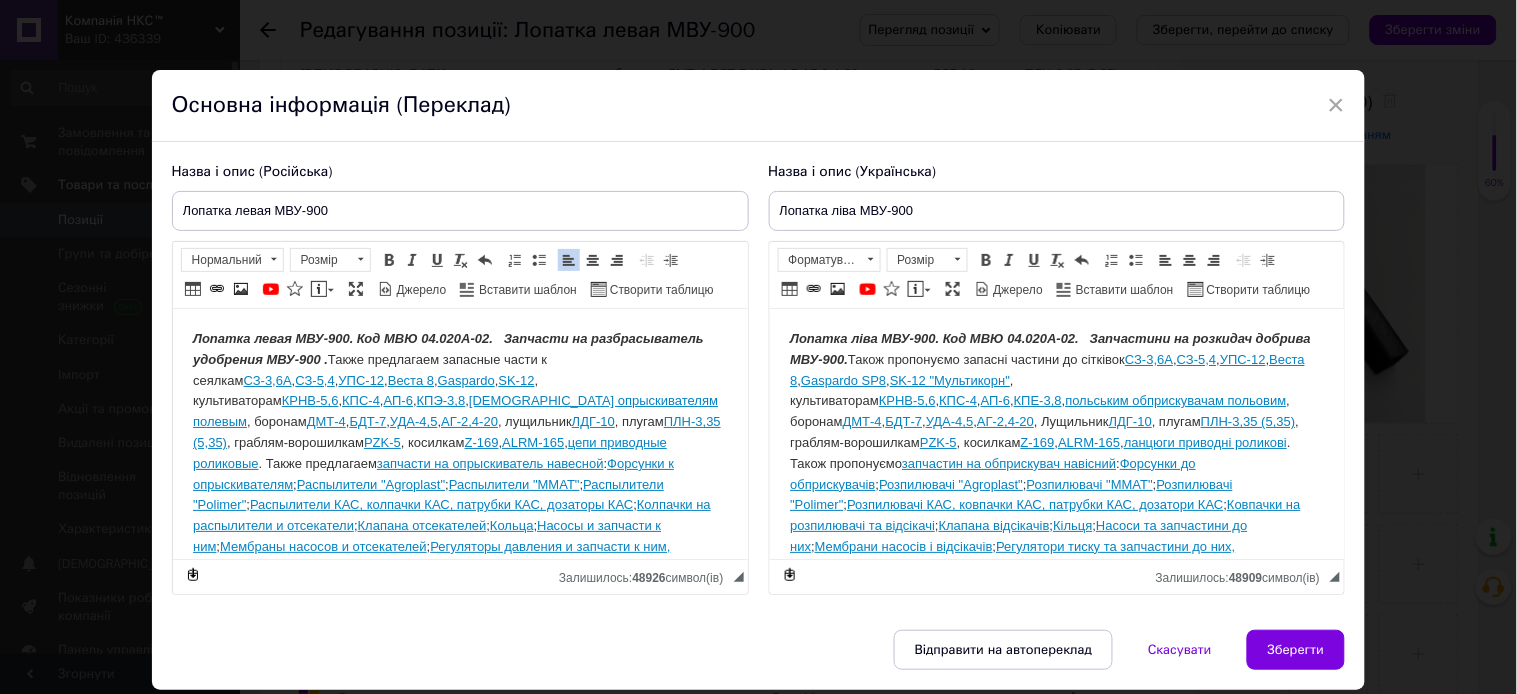 drag, startPoint x: 1106, startPoint y: 377, endPoint x: 1136, endPoint y: 424, distance: 55.758408 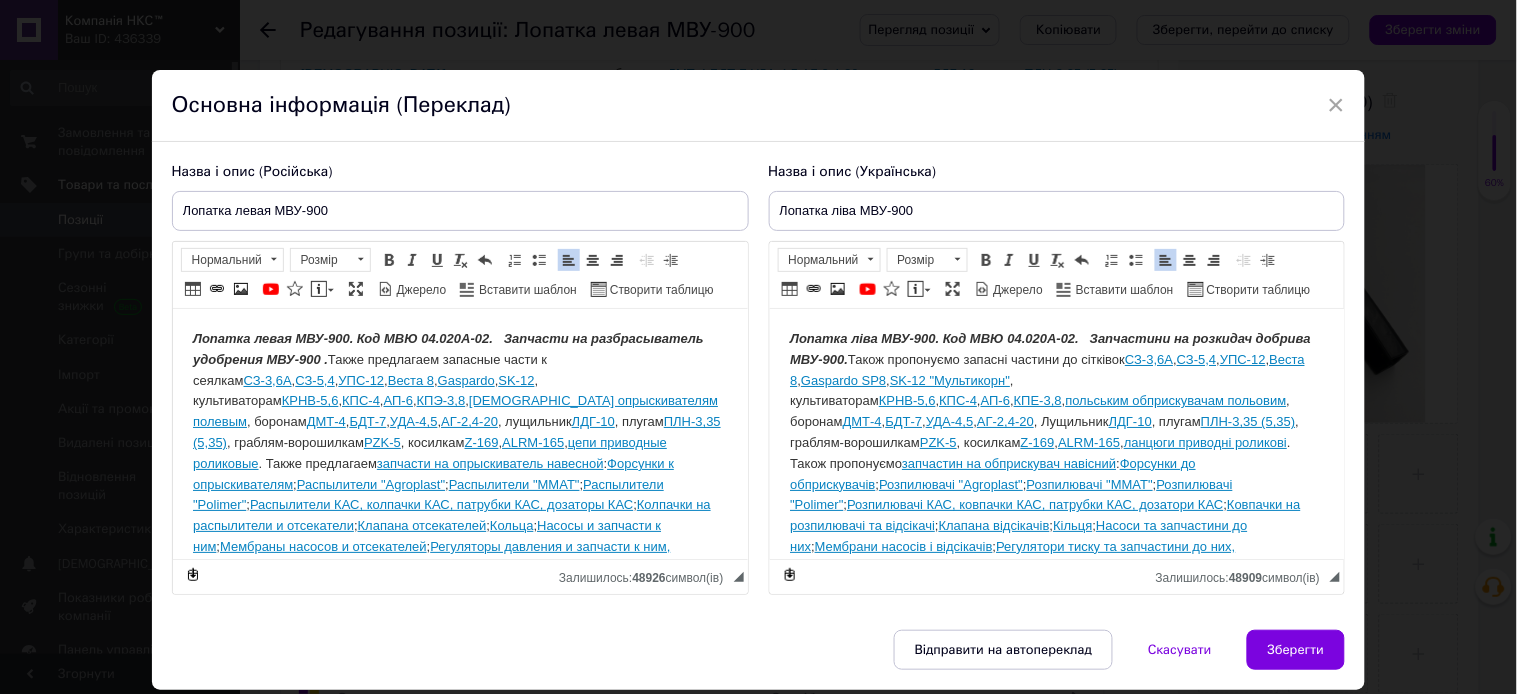type 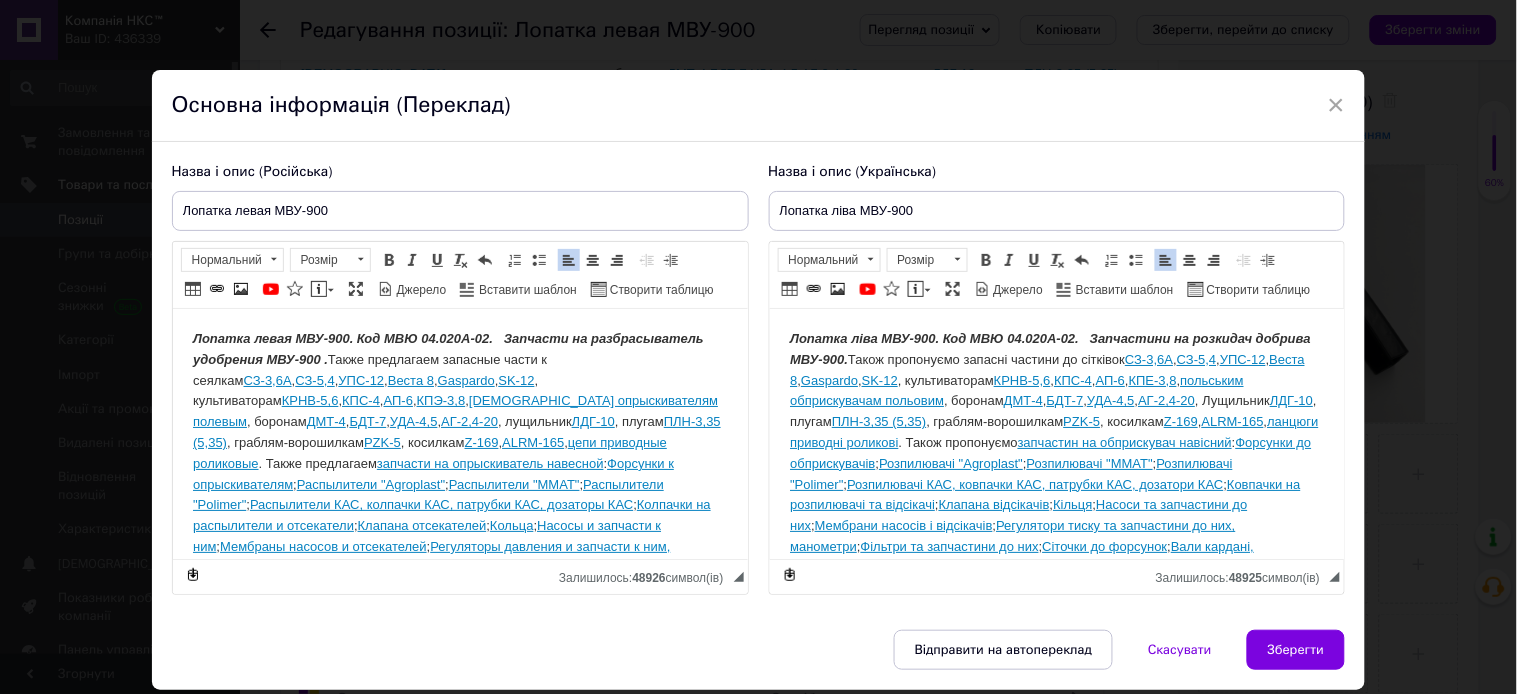 click on "Лопатка ліва МВУ-900. Код МВЮ 04.020А-02.   Запчастини на розкидач добрива МВУ-900.  Також пропонуємо запасні частини до сітківок  СЗ-3,6А ,  СЗ-5,4 ,  УПС-12 ,  Веста 8 ,  Gaspardo ,  SK-12  , культиваторам  КРНВ-5,6 ,  КПС-4 ,  АП-6 ,  КПЕ-3,8 ,  польським обприскувачам польовим , боронам  ДМТ-4 ,  БДТ-7 ,  УДА-4,5 ,  АГ-2,4-20 , Лущильник  ЛДГ-10 , плугам  ПЛН-3,35 (5,35) , граблям-ворошилкам  PZK-5 , косилкам  Z-169 ,  ALRM-165 ,  ланцюги приводні роликові . Також пропонуємо  запчастин на обприскувач навісний :  Форсунки до обприскувачів ;  Розпилювачі "Agroplast" ;  Розпилювачі "MMAT" ;  Розпилювачі "Polimer" ;  ;  ;  [PERSON_NAME] відсікачів ;  ;" at bounding box center [1056, 474] 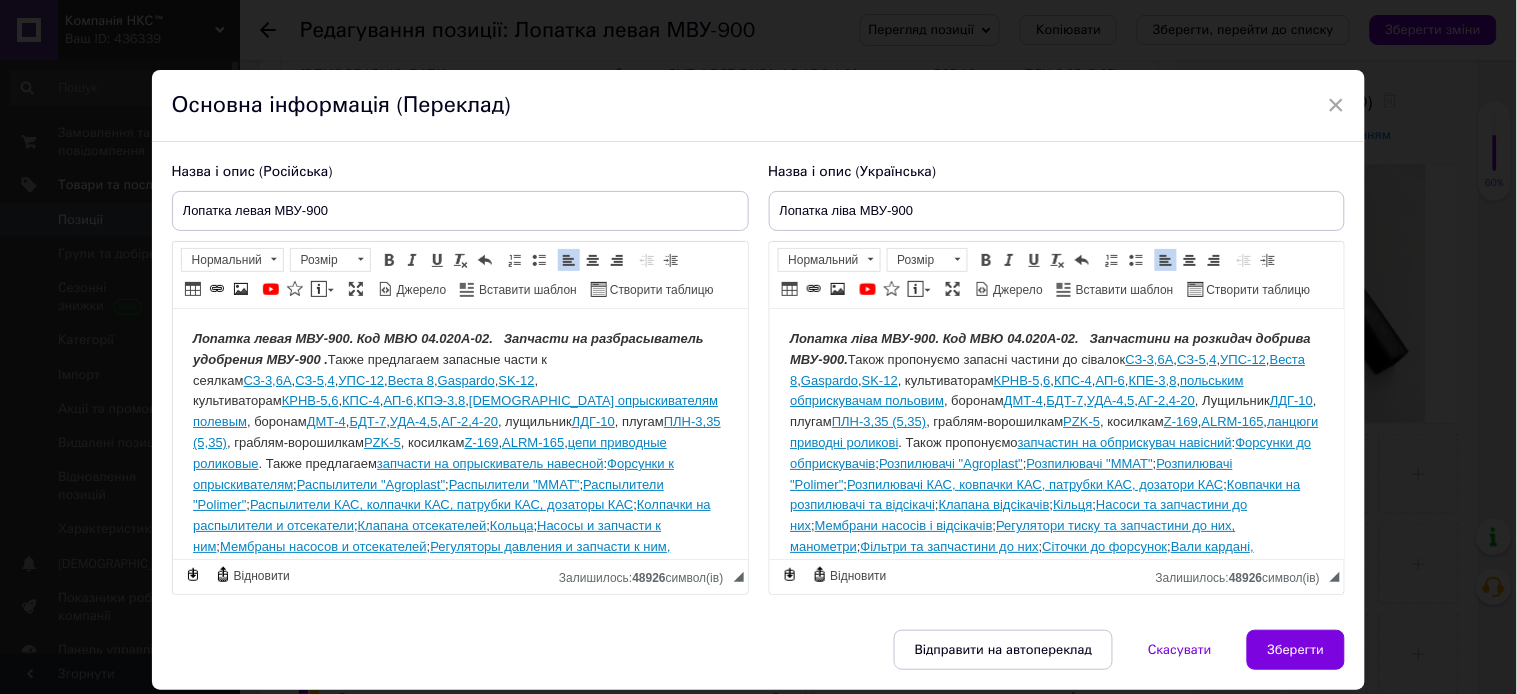 click on "Лопатка левая МВУ-900. Код МВЮ 04.020А-02.   Запчасти на разбрасыватель удобрения МВУ-900 ." at bounding box center (447, 349) 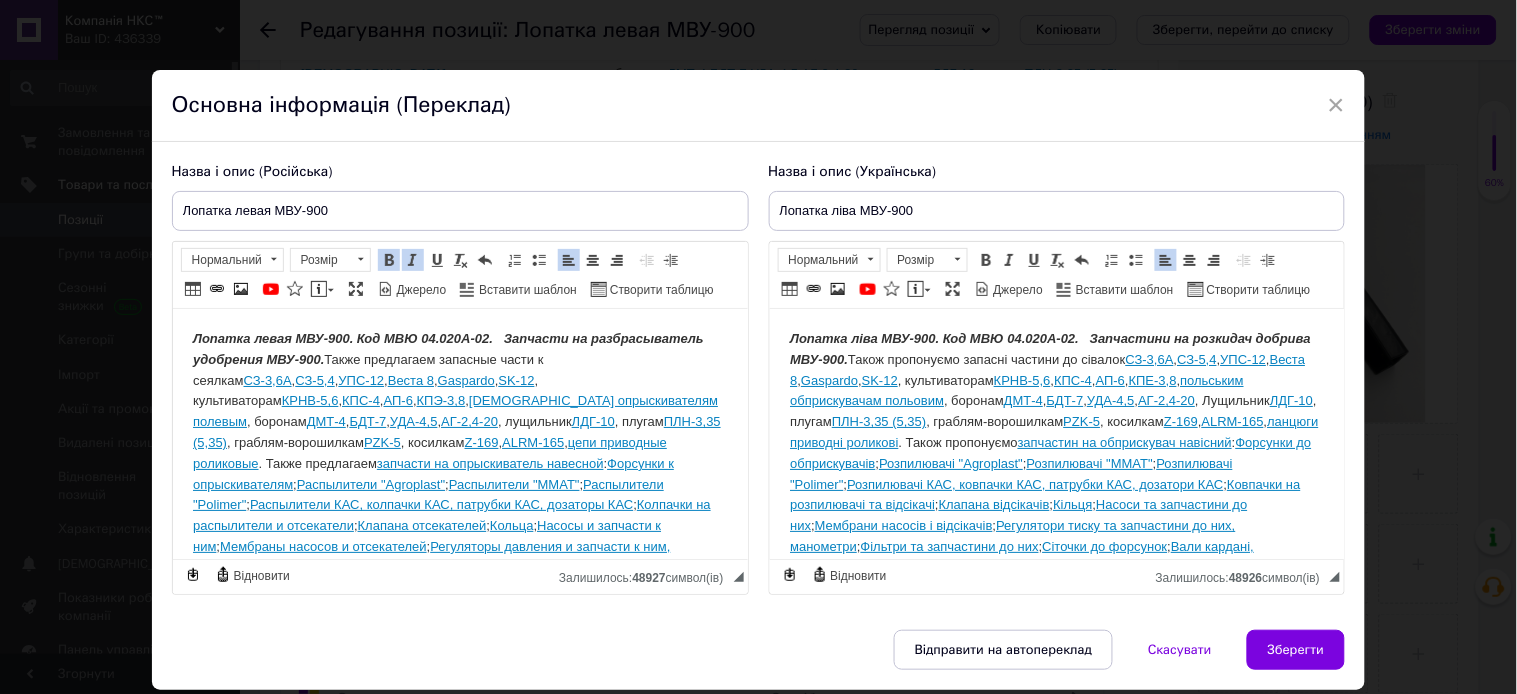 drag, startPoint x: 503, startPoint y: 336, endPoint x: 526, endPoint y: 446, distance: 112.37882 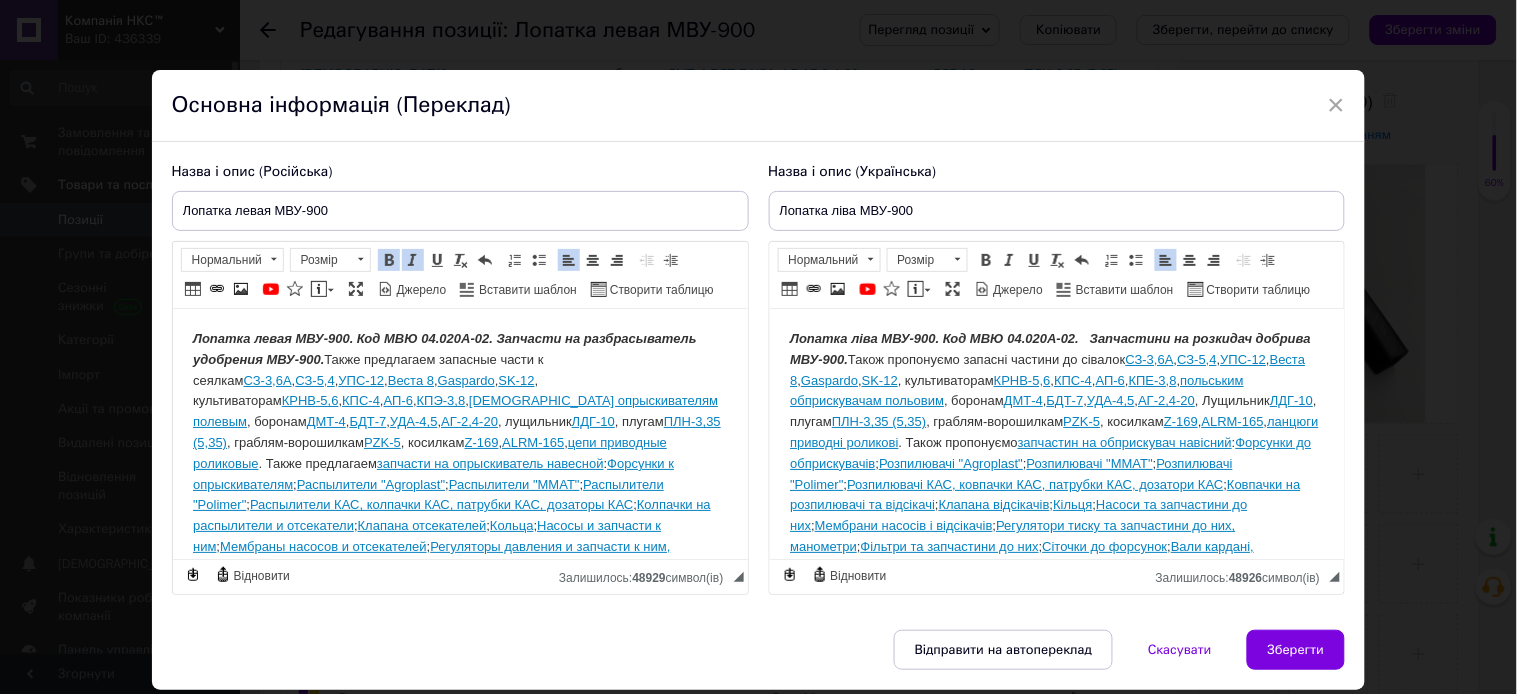 drag, startPoint x: 1090, startPoint y: 339, endPoint x: 1114, endPoint y: 401, distance: 66.48308 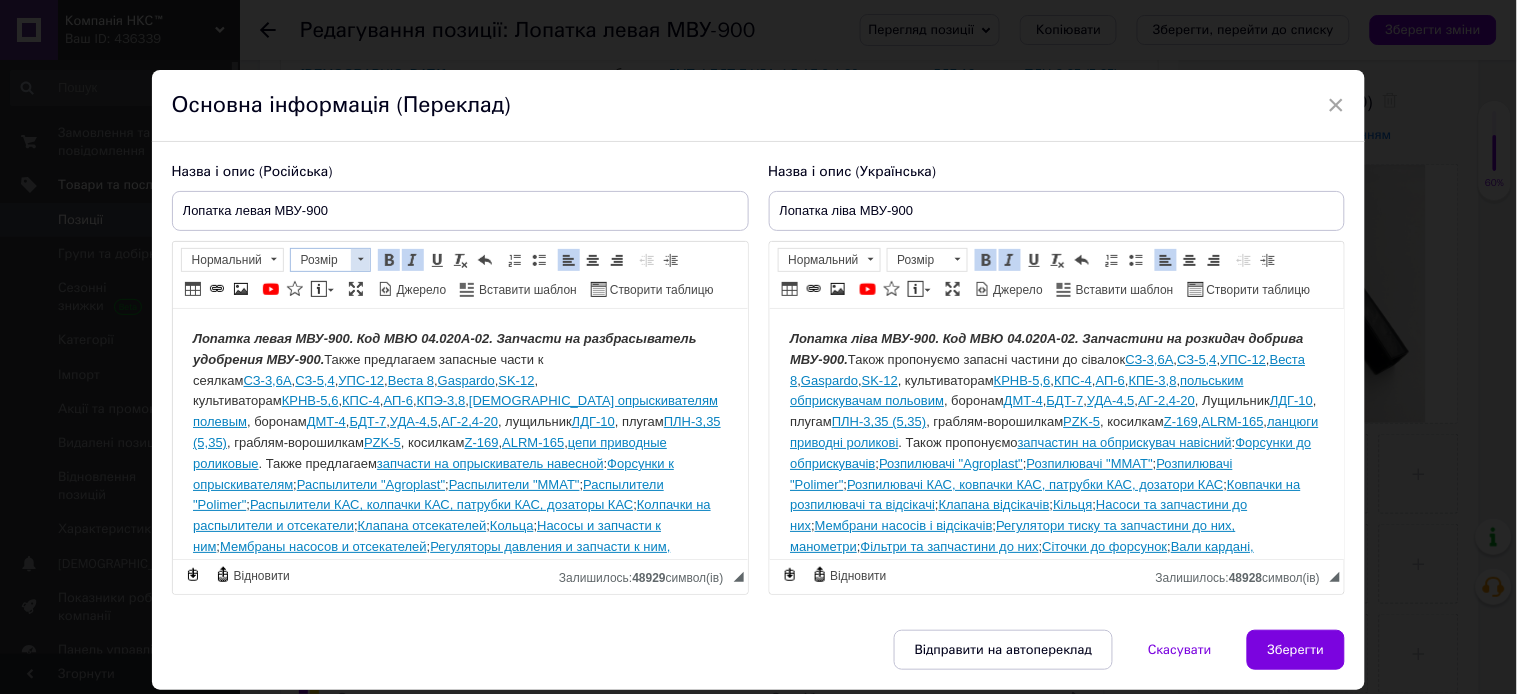 click at bounding box center (361, 259) 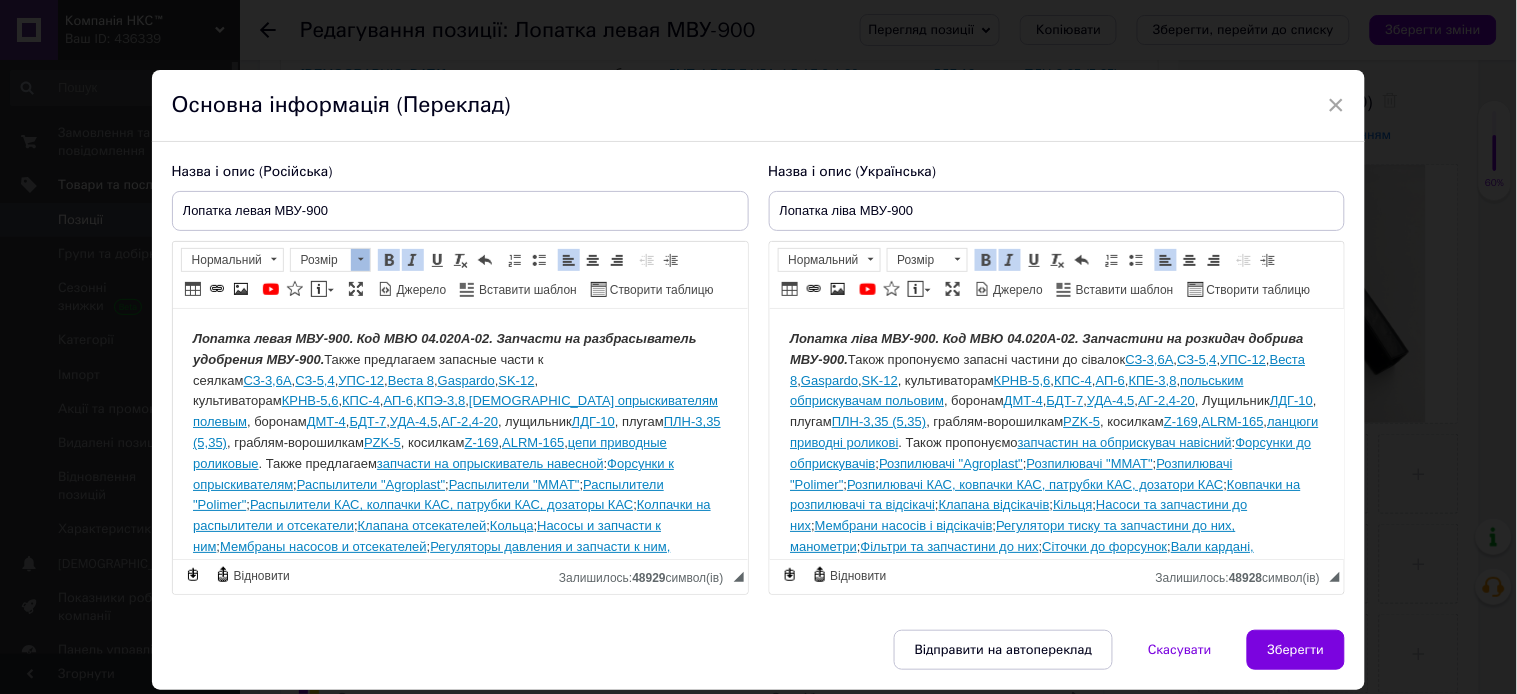 scroll, scrollTop: 0, scrollLeft: 0, axis: both 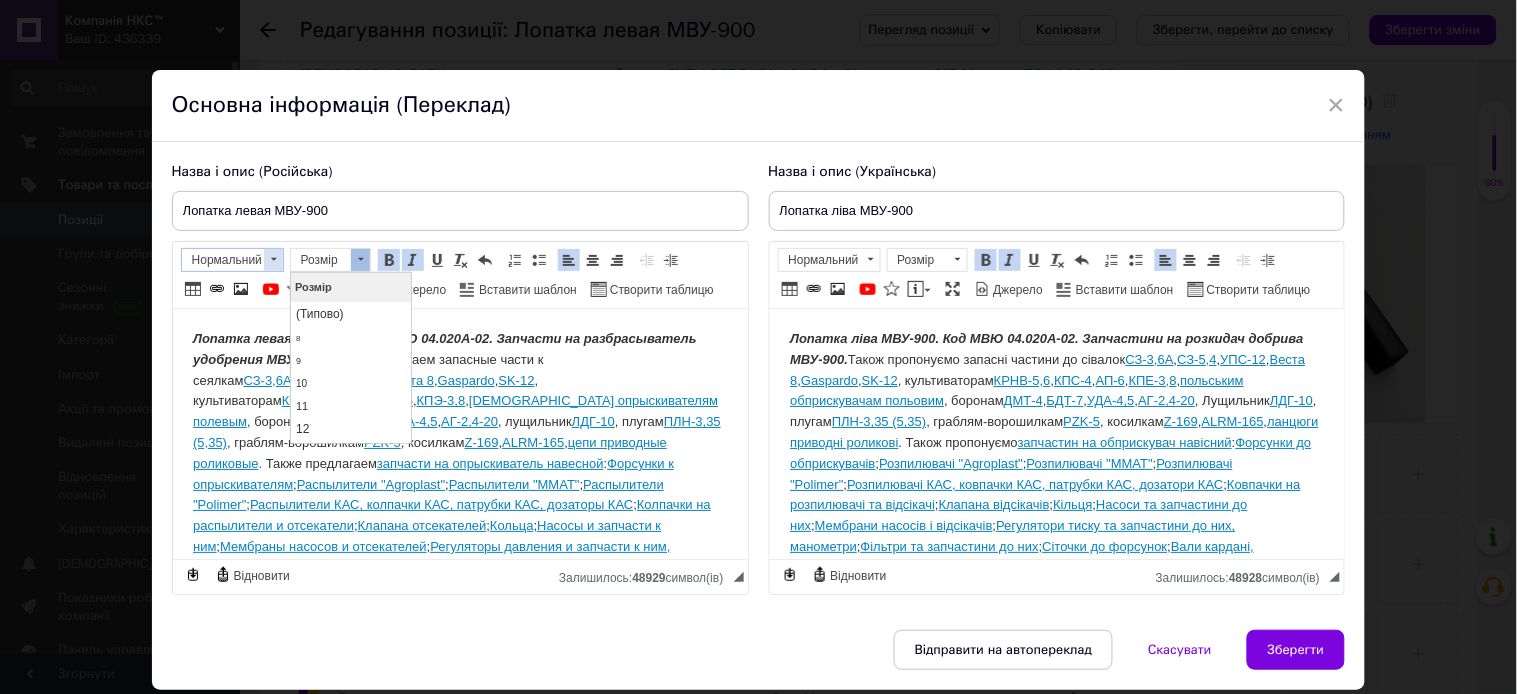 click on "Нормальний" at bounding box center (223, 260) 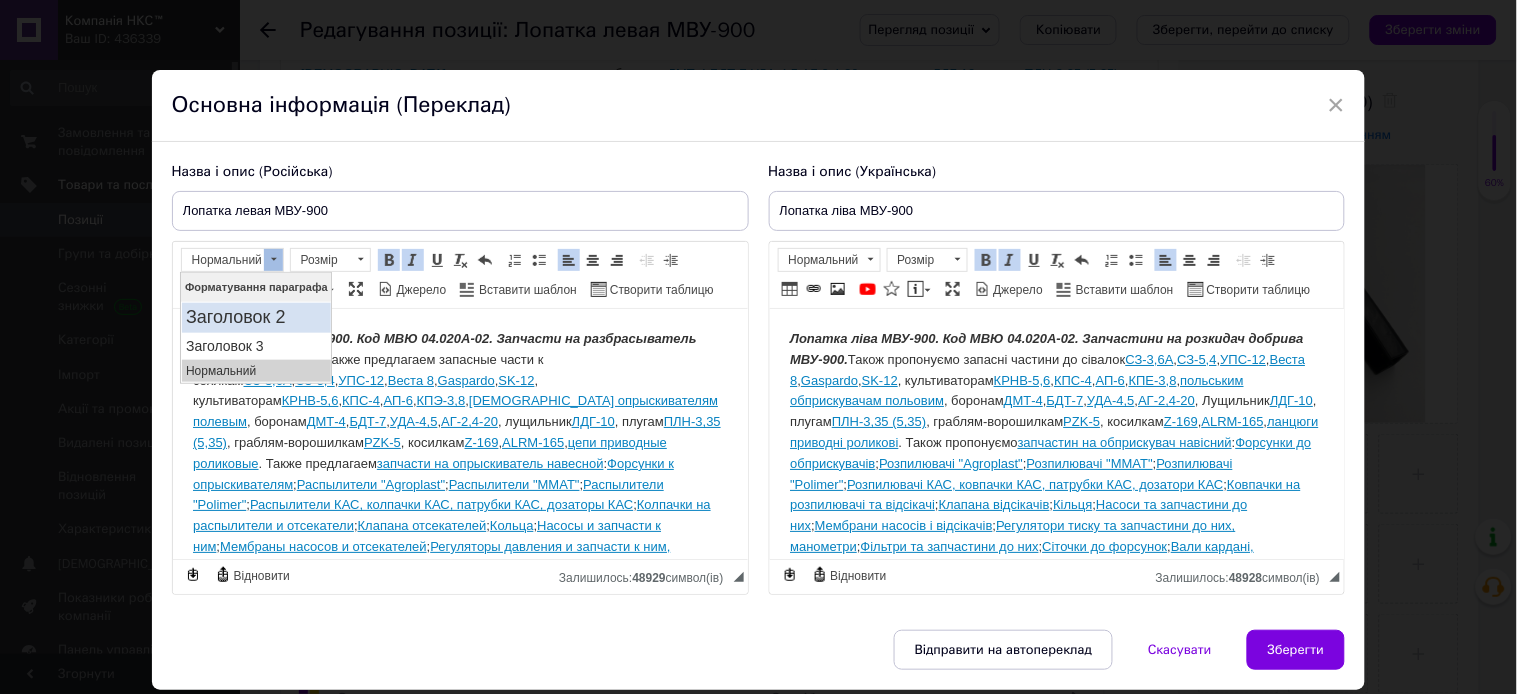 click on "Заголовок 2" at bounding box center (256, 317) 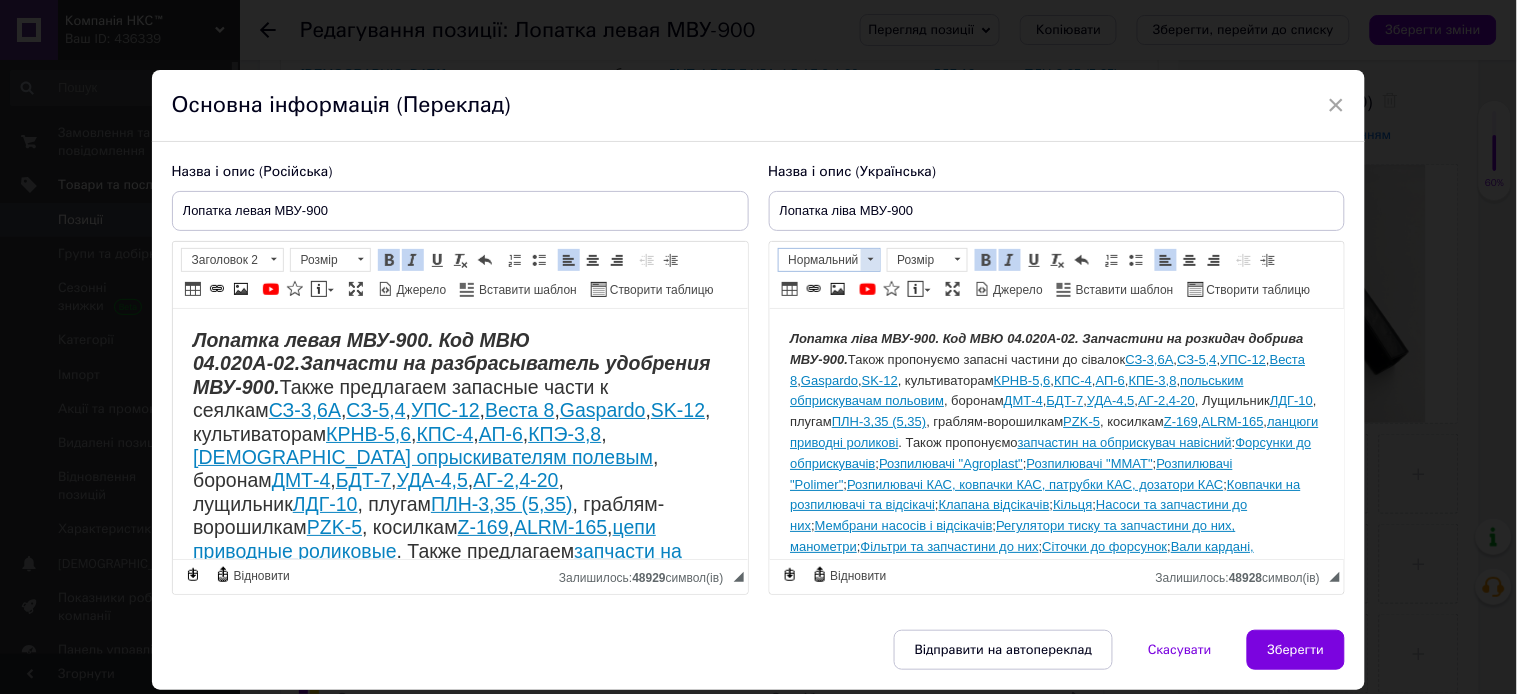 click at bounding box center [870, 260] 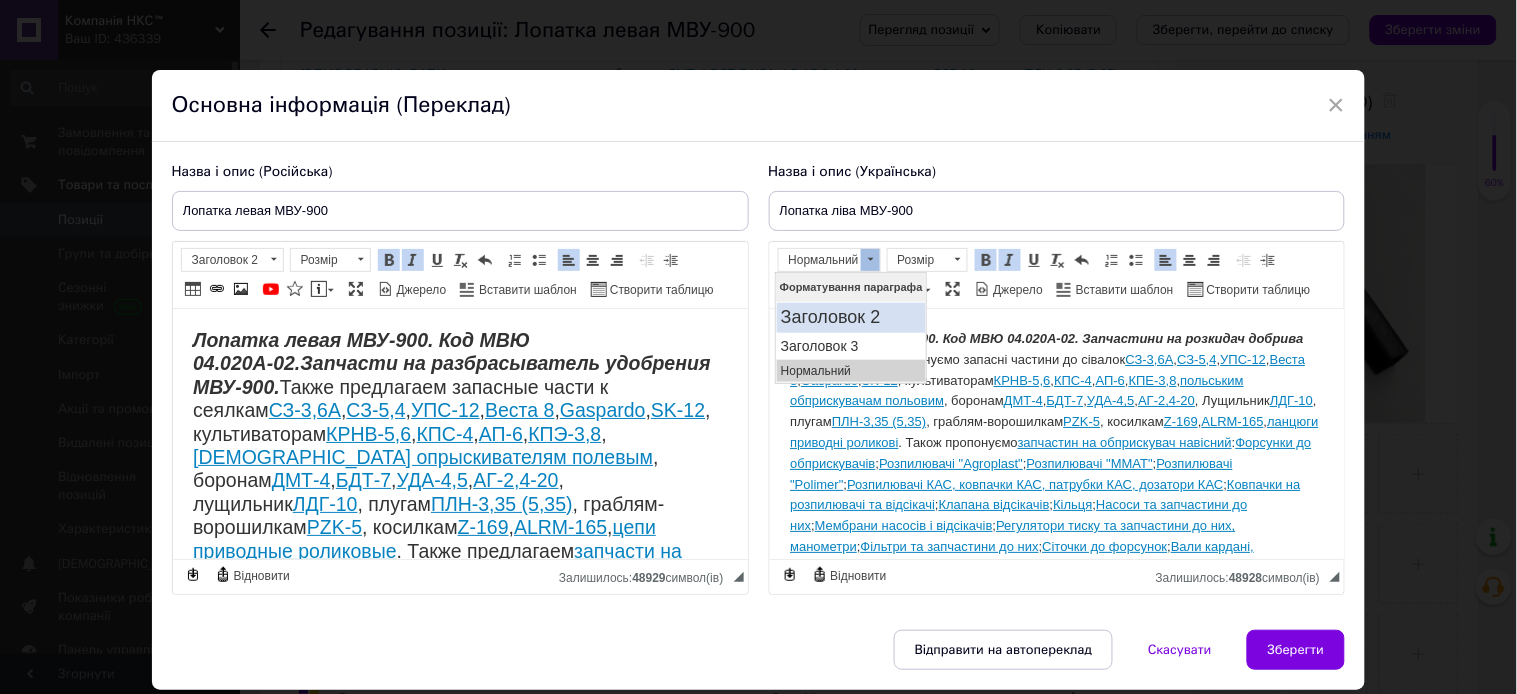 click on "Заголовок 2" at bounding box center (850, 317) 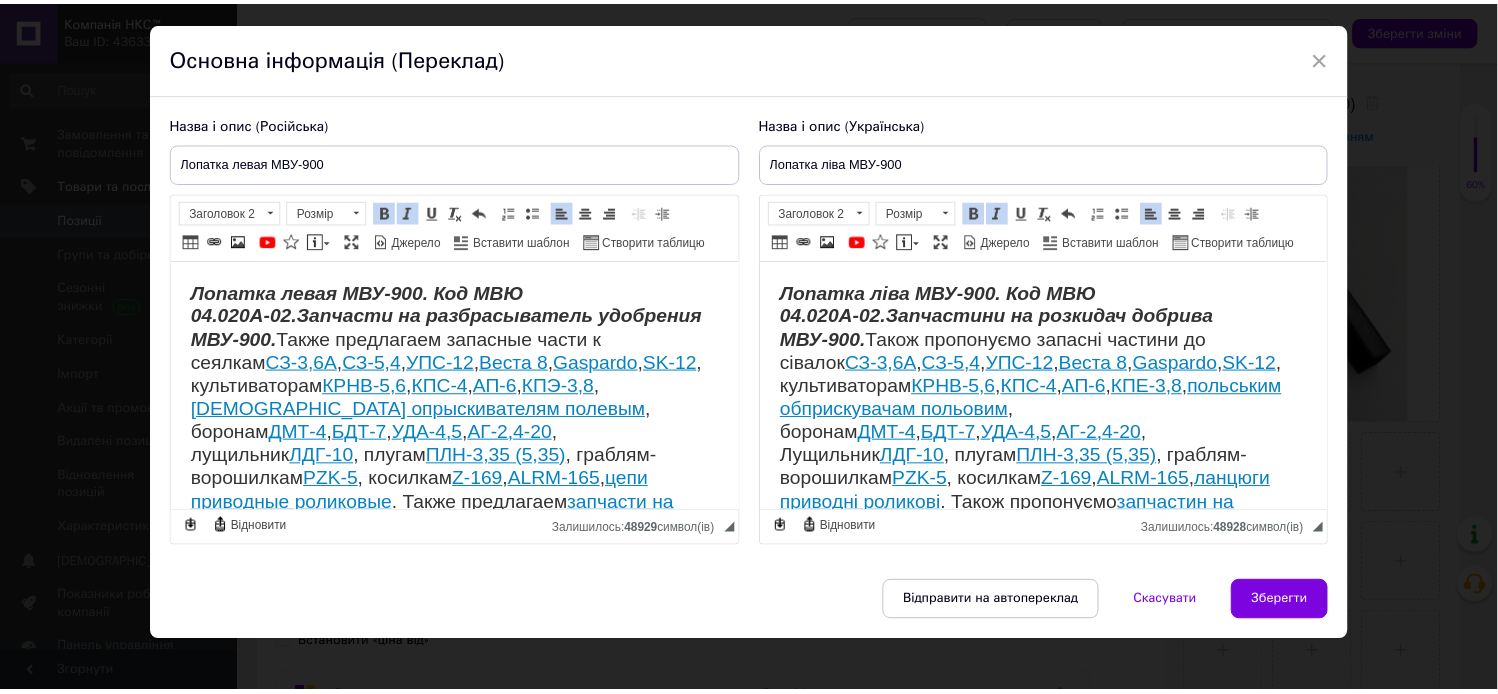 scroll, scrollTop: 96, scrollLeft: 0, axis: vertical 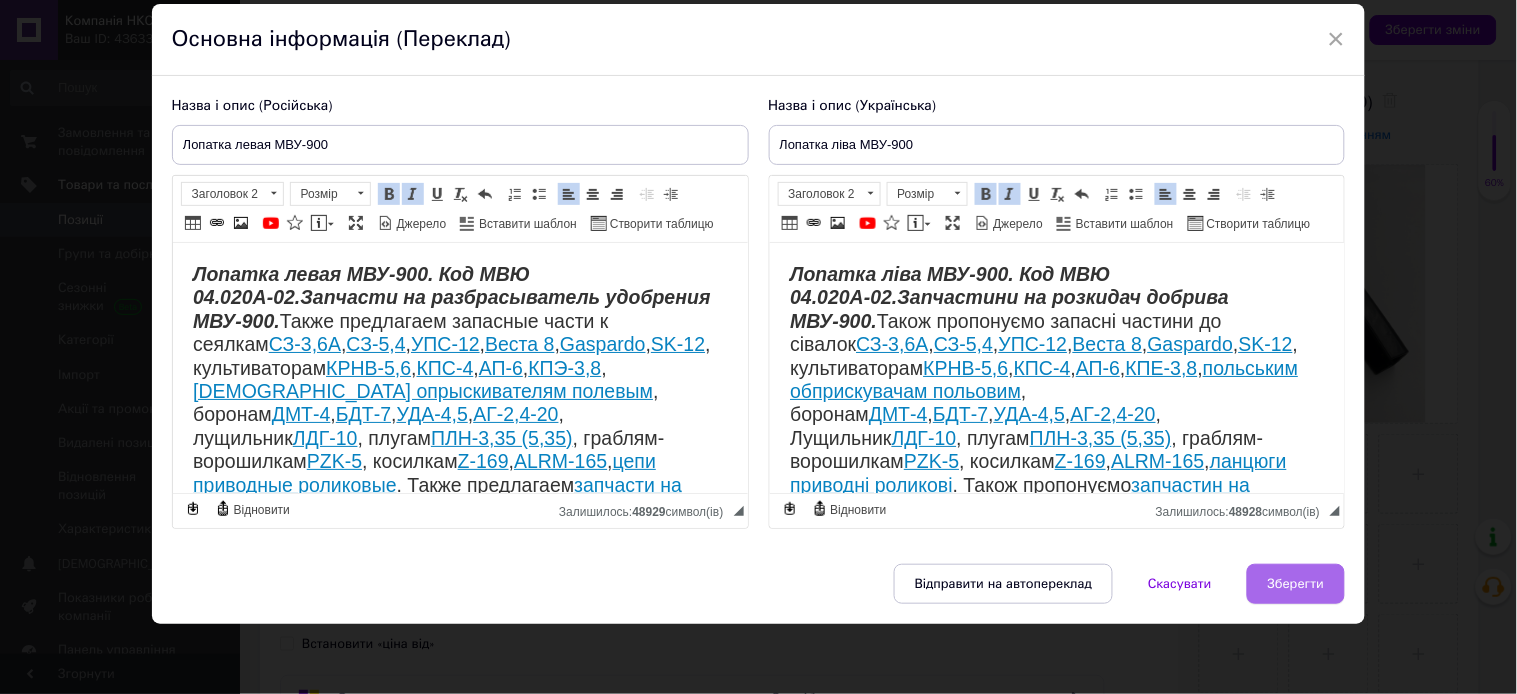 click on "Зберегти" at bounding box center [1296, 584] 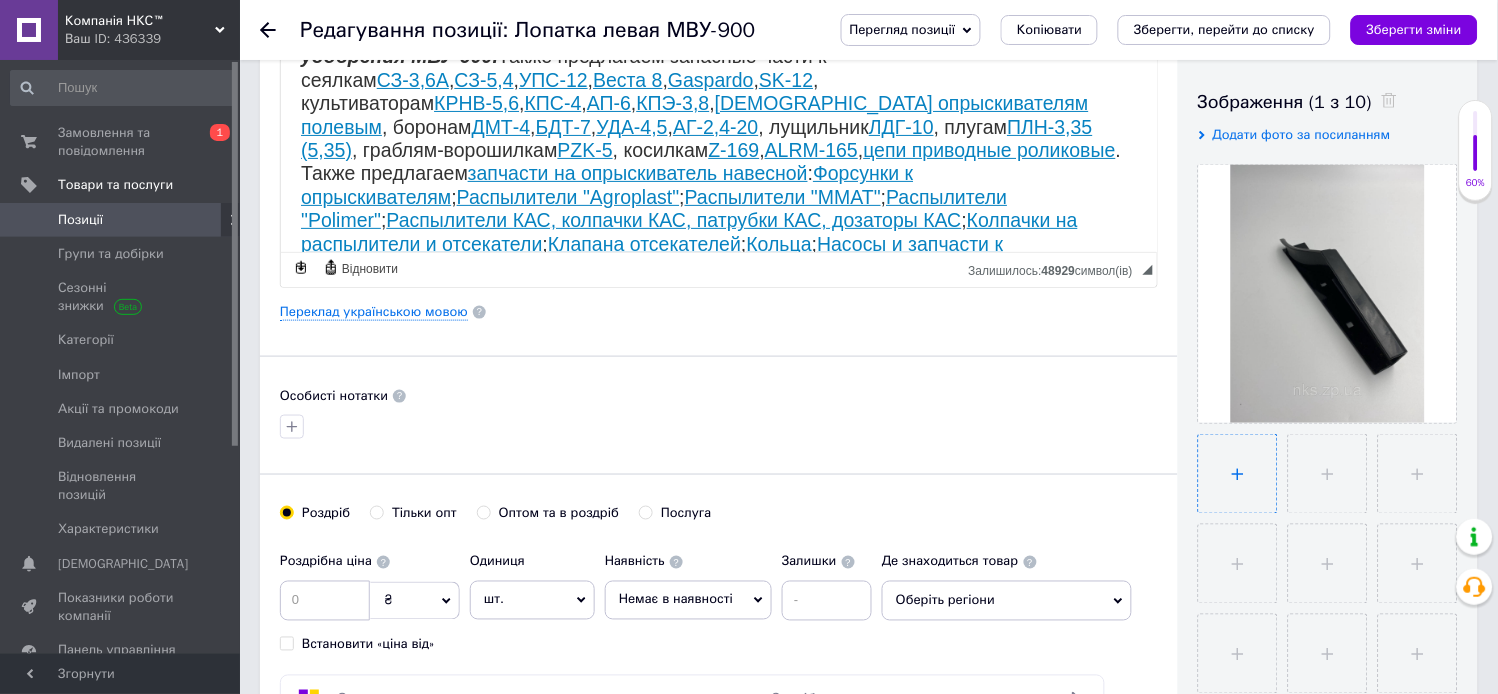 click at bounding box center (1238, 474) 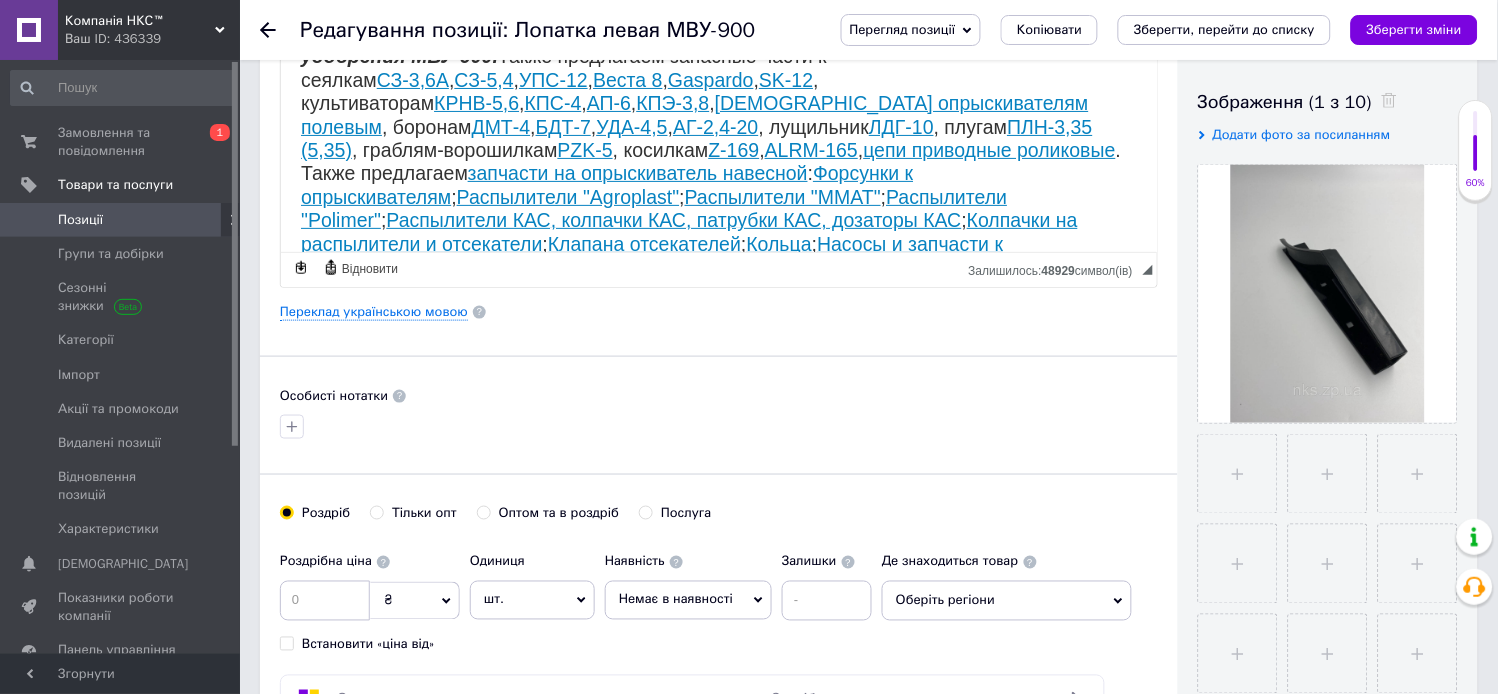 type 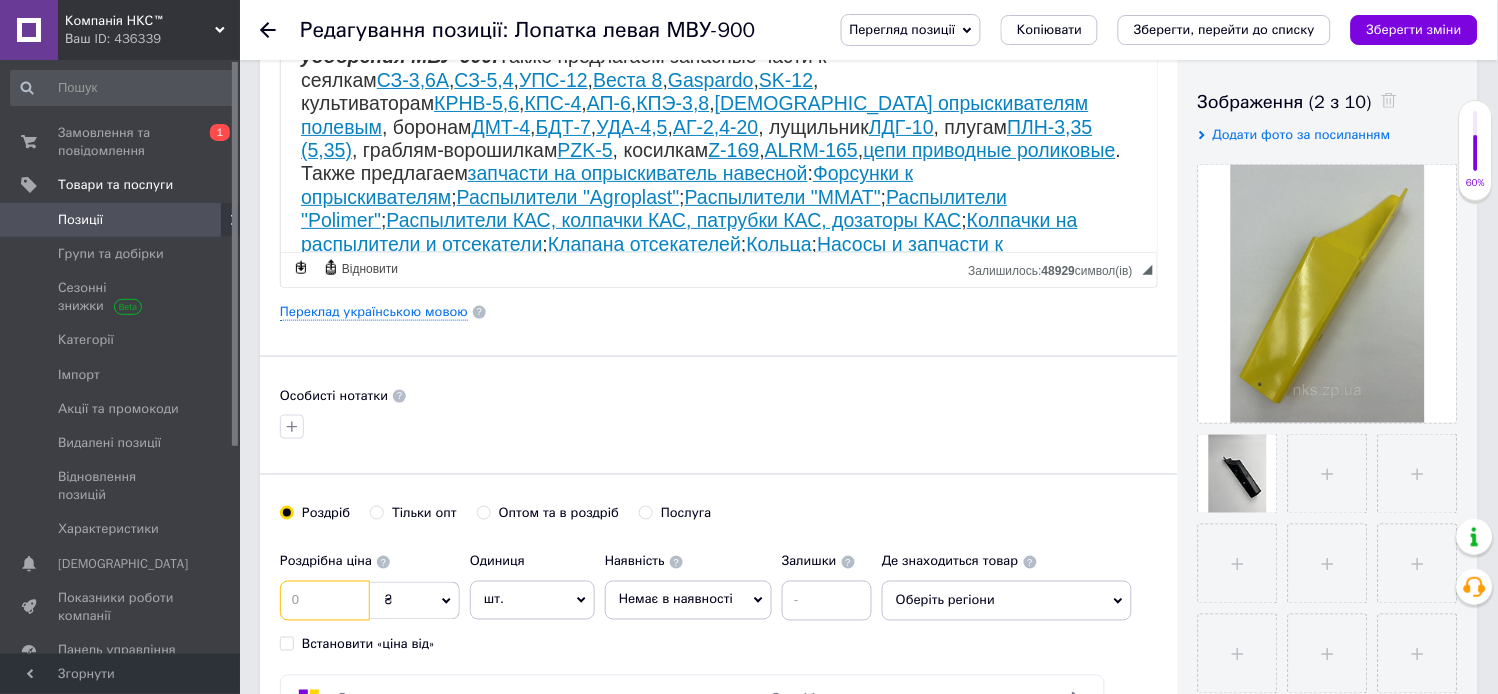 drag, startPoint x: 317, startPoint y: 596, endPoint x: 328, endPoint y: 595, distance: 11.045361 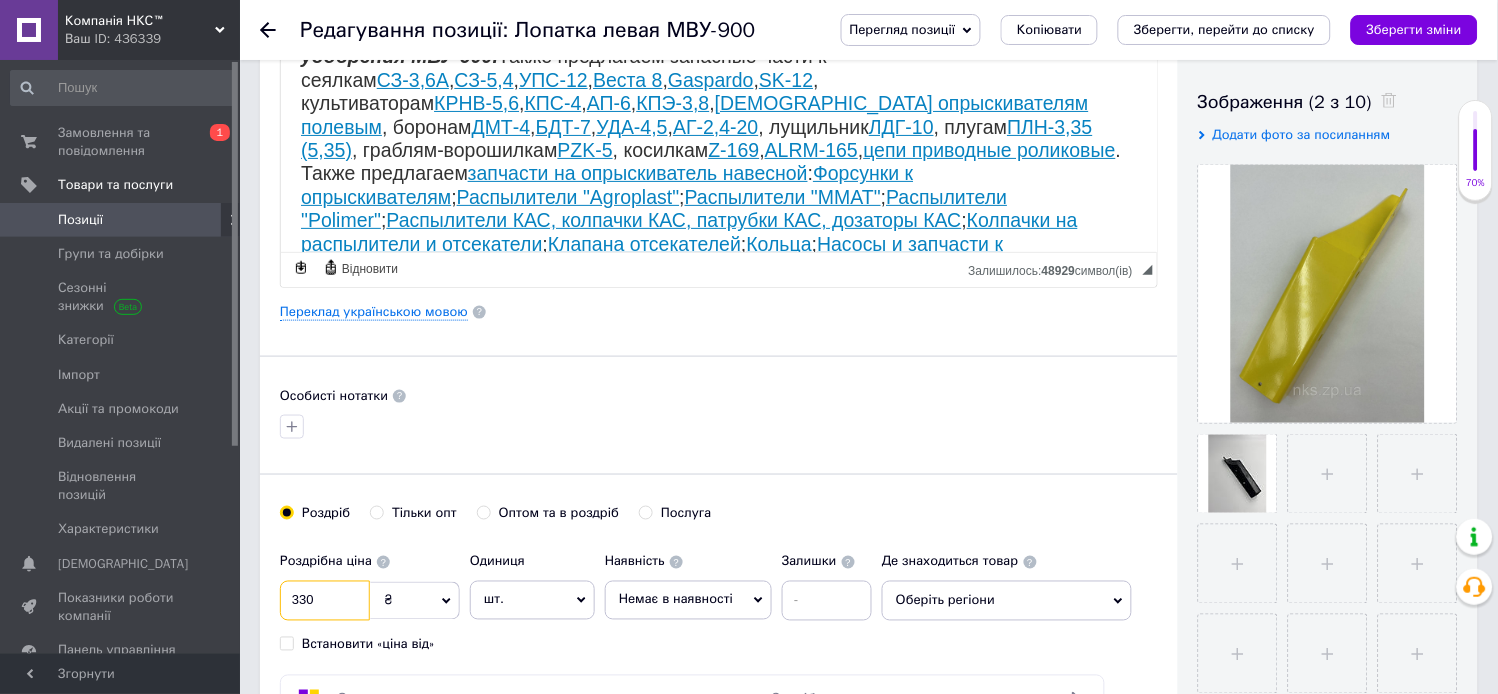 type on "330" 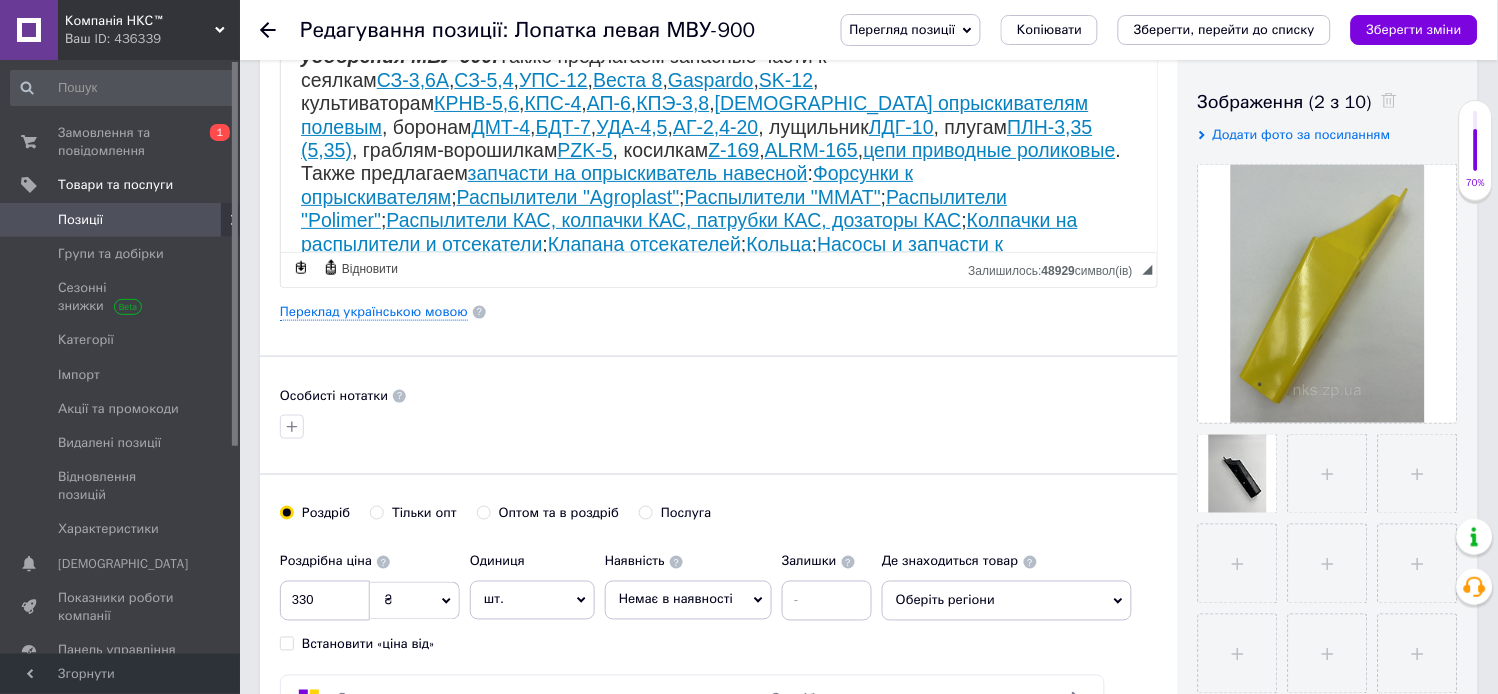 click 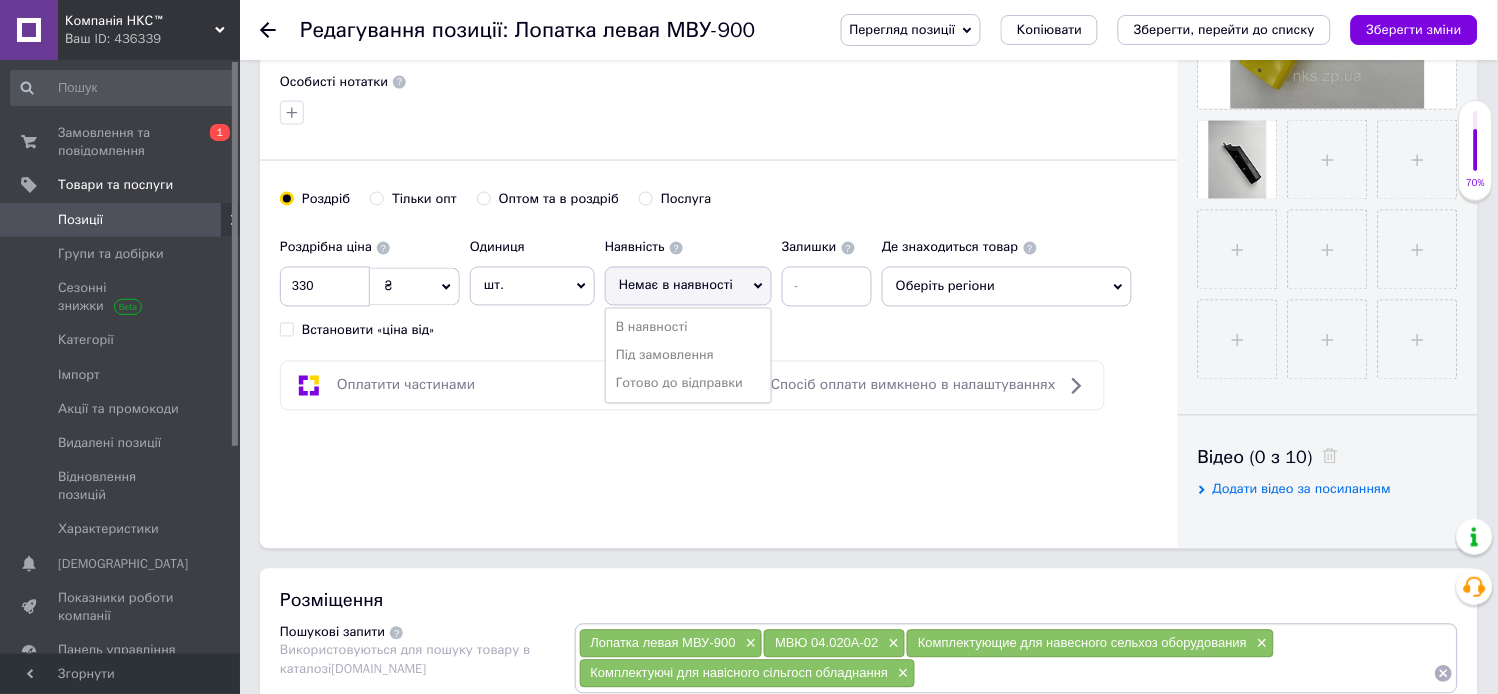 scroll, scrollTop: 666, scrollLeft: 0, axis: vertical 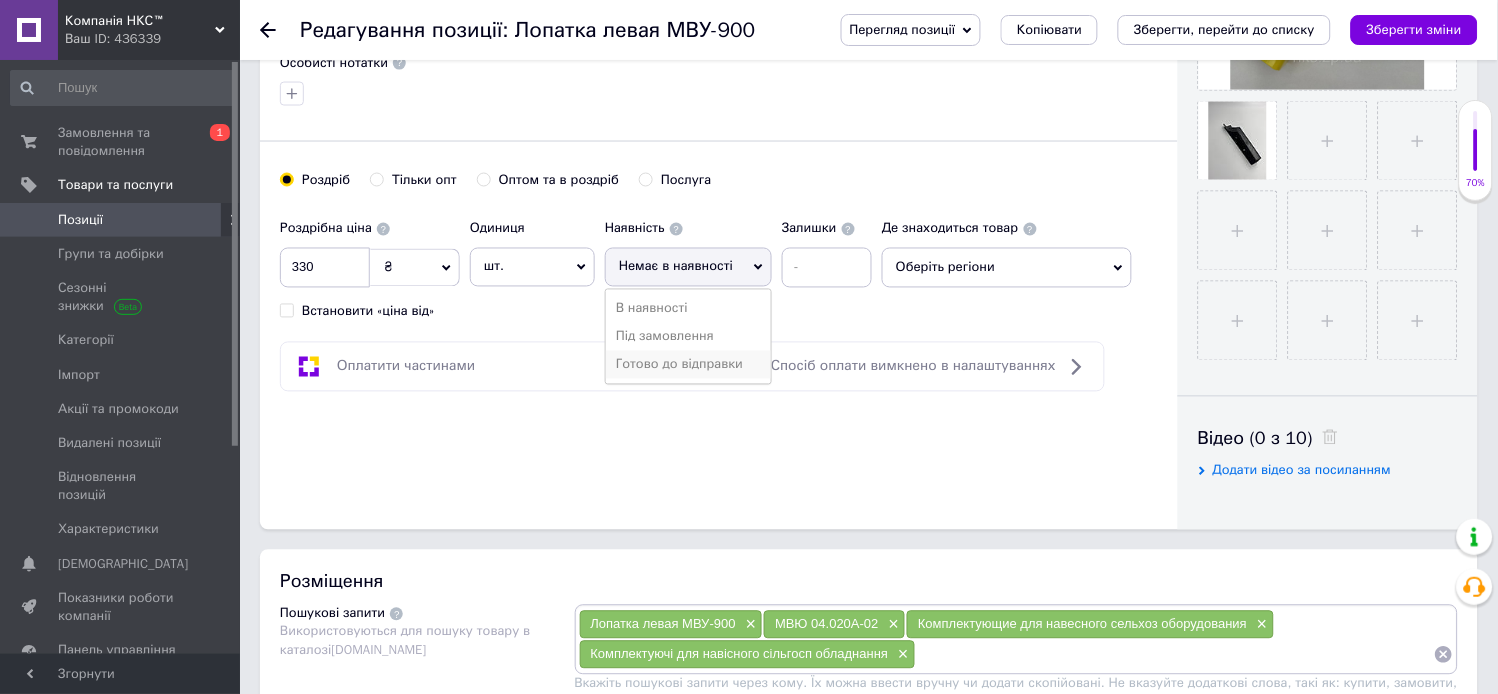 click on "Готово до відправки" at bounding box center (688, 365) 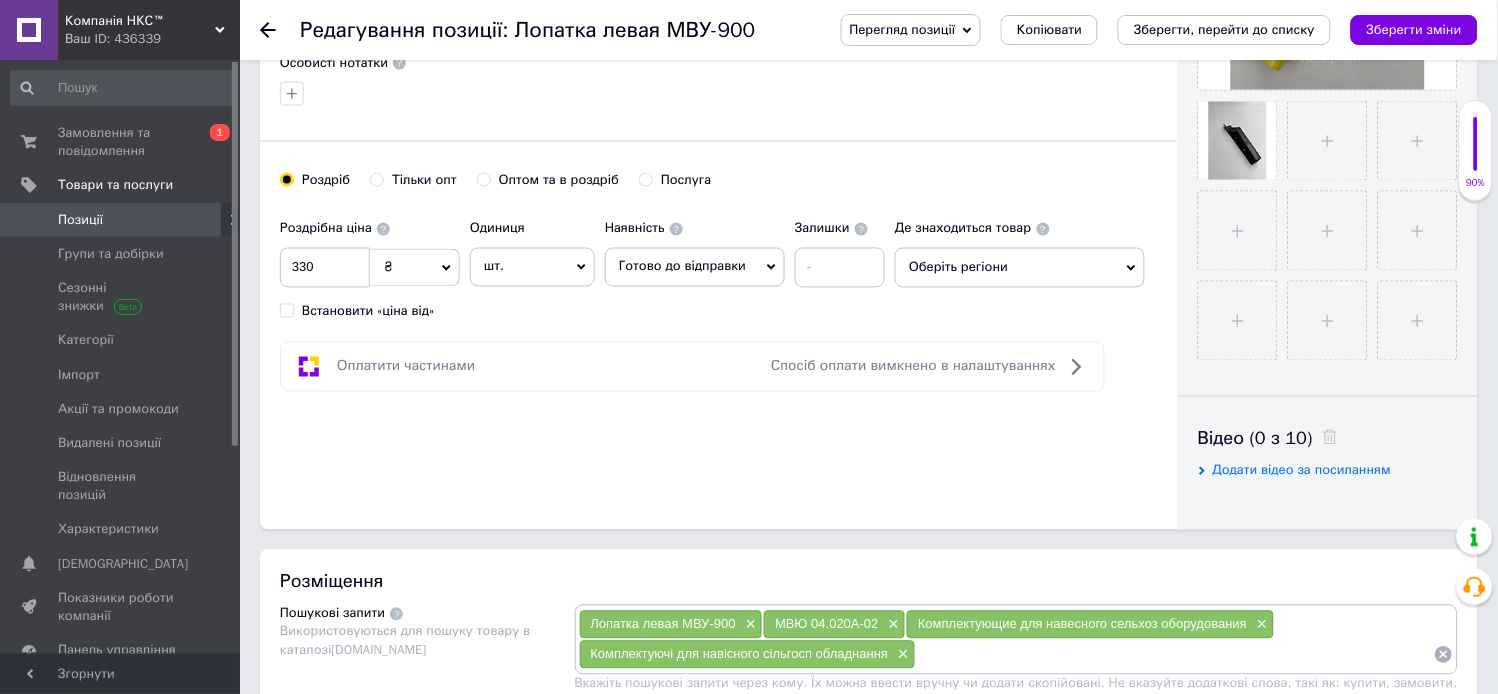 drag, startPoint x: 700, startPoint y: 517, endPoint x: 995, endPoint y: 416, distance: 311.81085 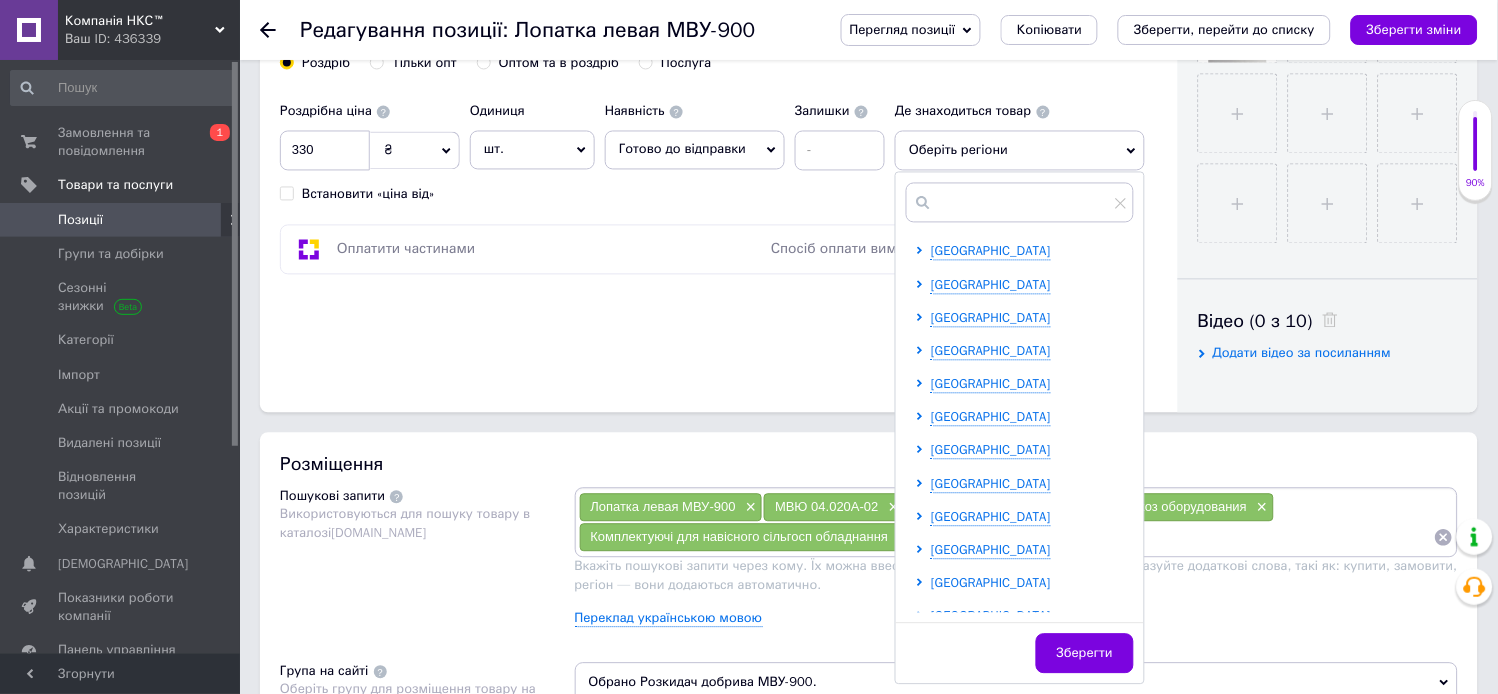 scroll, scrollTop: 888, scrollLeft: 0, axis: vertical 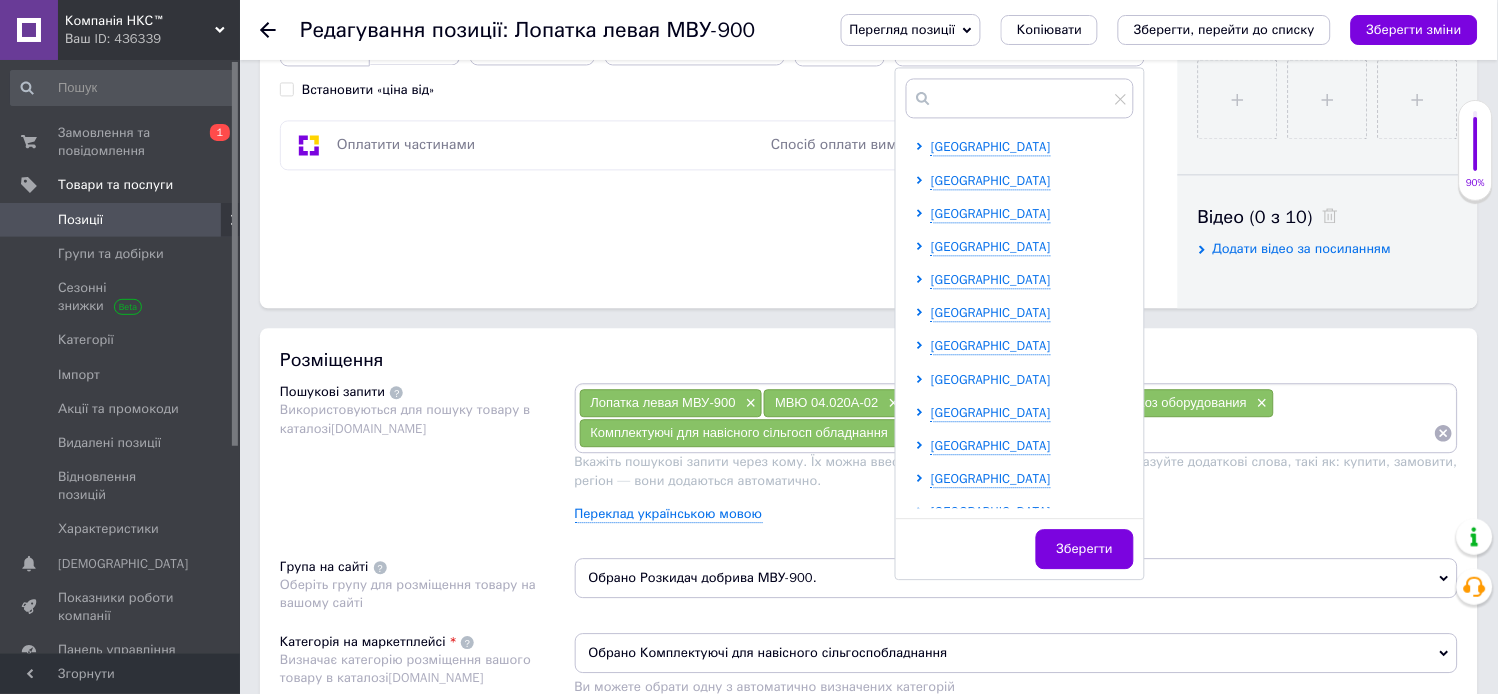 click on "[GEOGRAPHIC_DATA]" at bounding box center (991, 379) 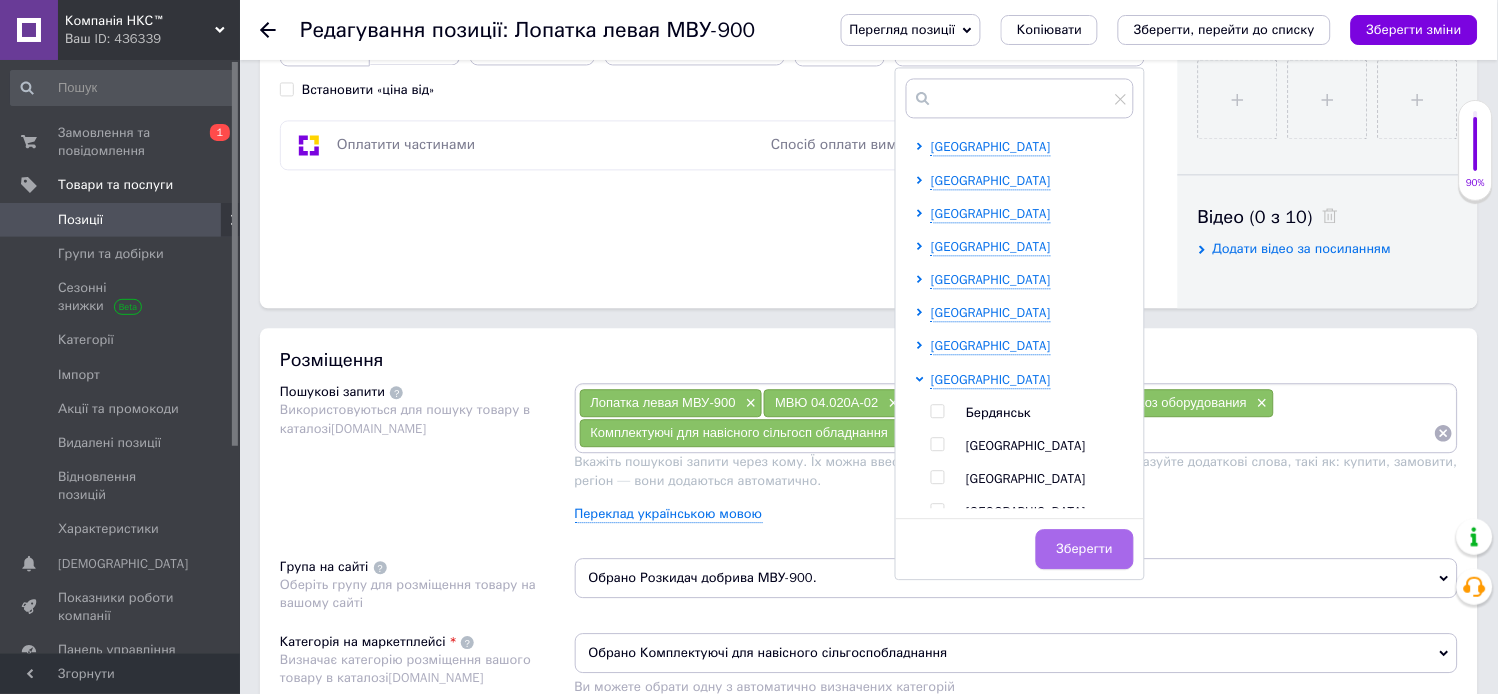 drag, startPoint x: 930, startPoint y: 474, endPoint x: 1073, endPoint y: 542, distance: 158.34456 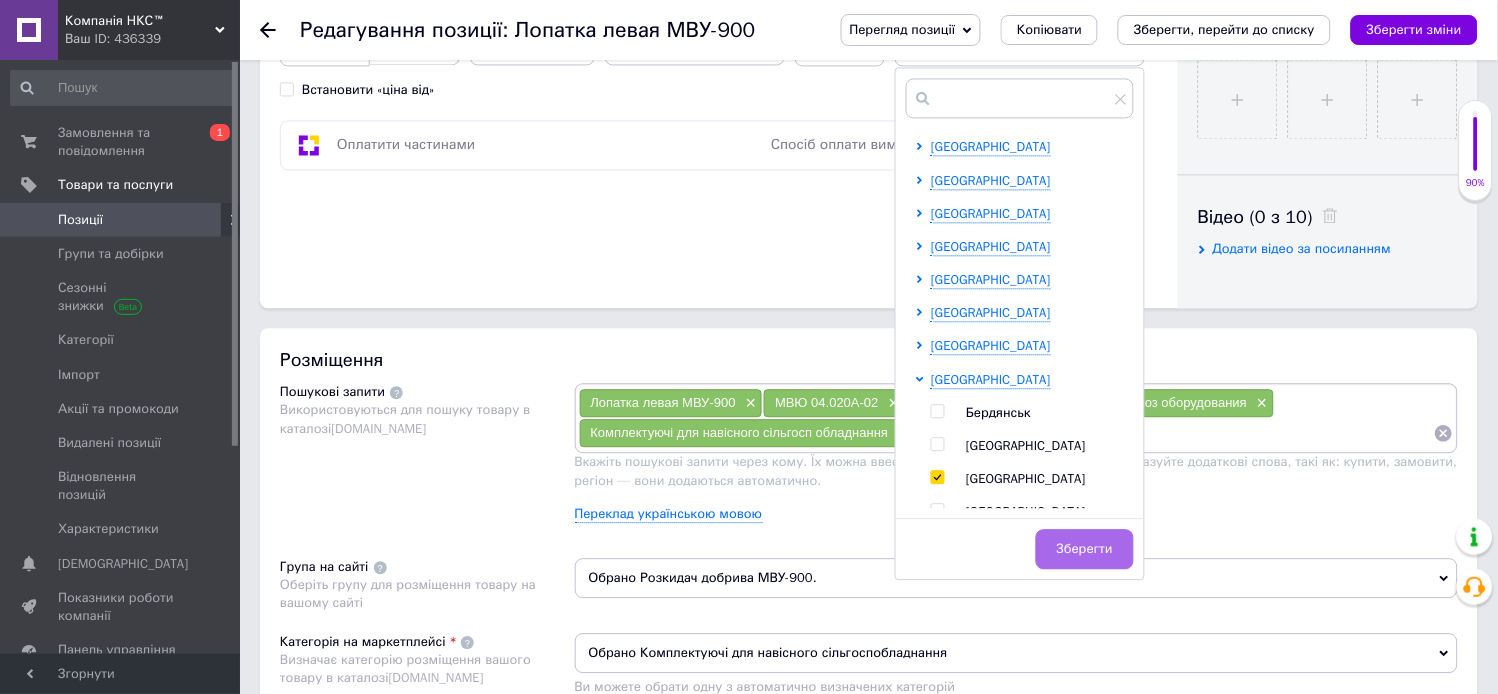 checkbox on "true" 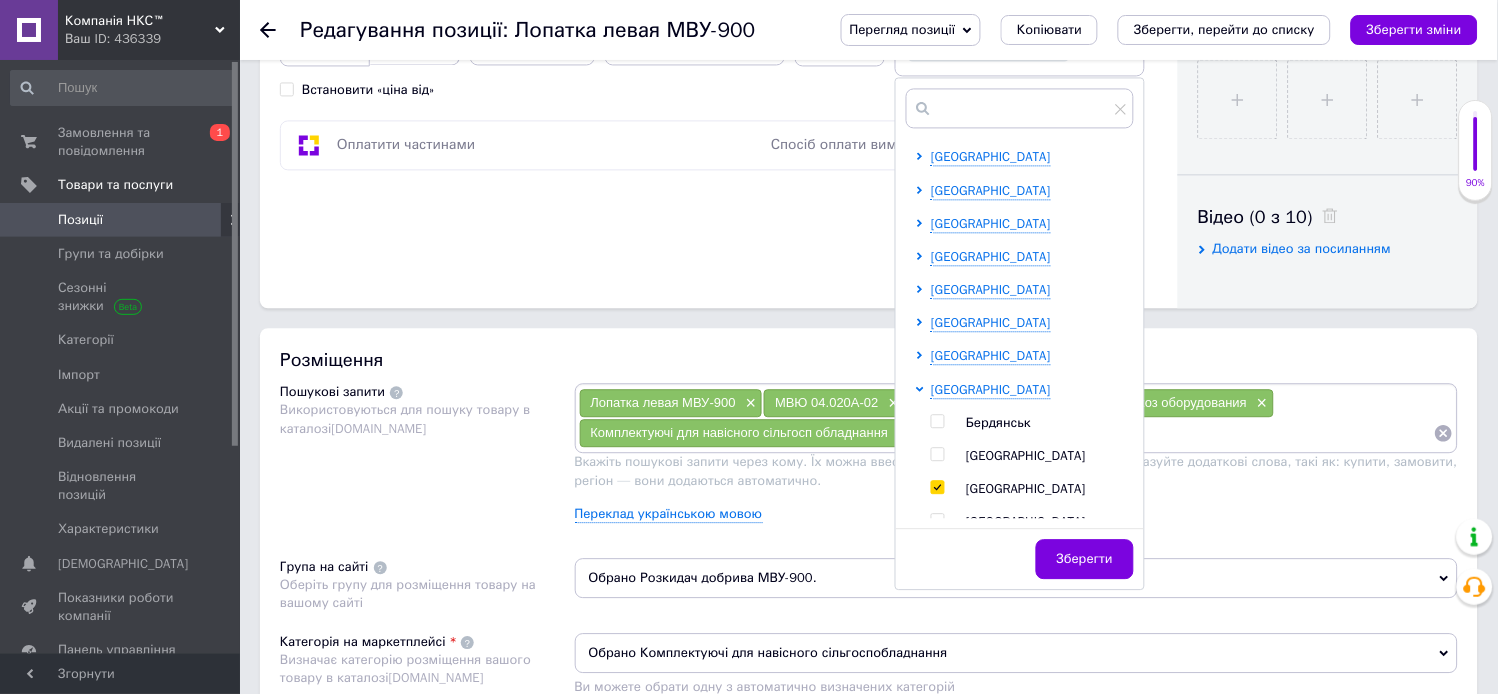click on "Зберегти" at bounding box center [1085, 559] 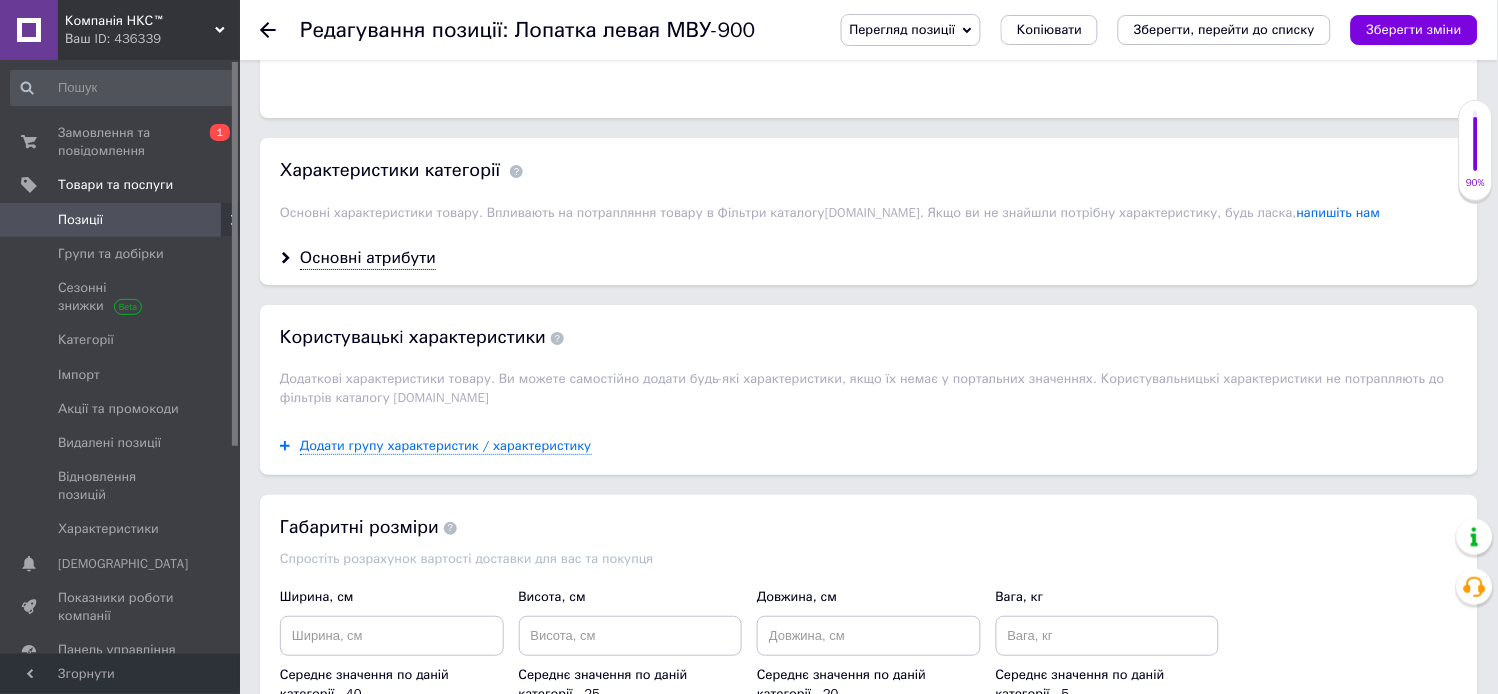 scroll, scrollTop: 1555, scrollLeft: 0, axis: vertical 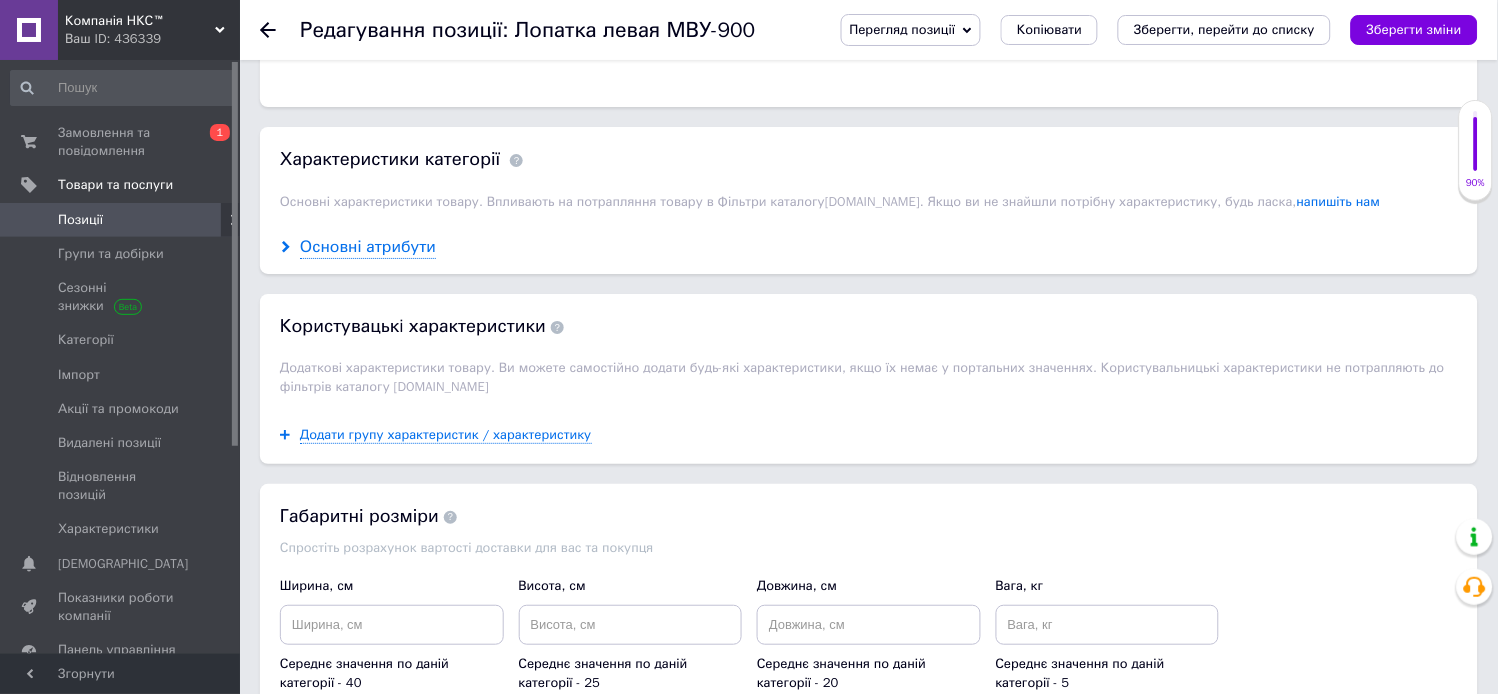 click on "Основні атрибути" at bounding box center (368, 247) 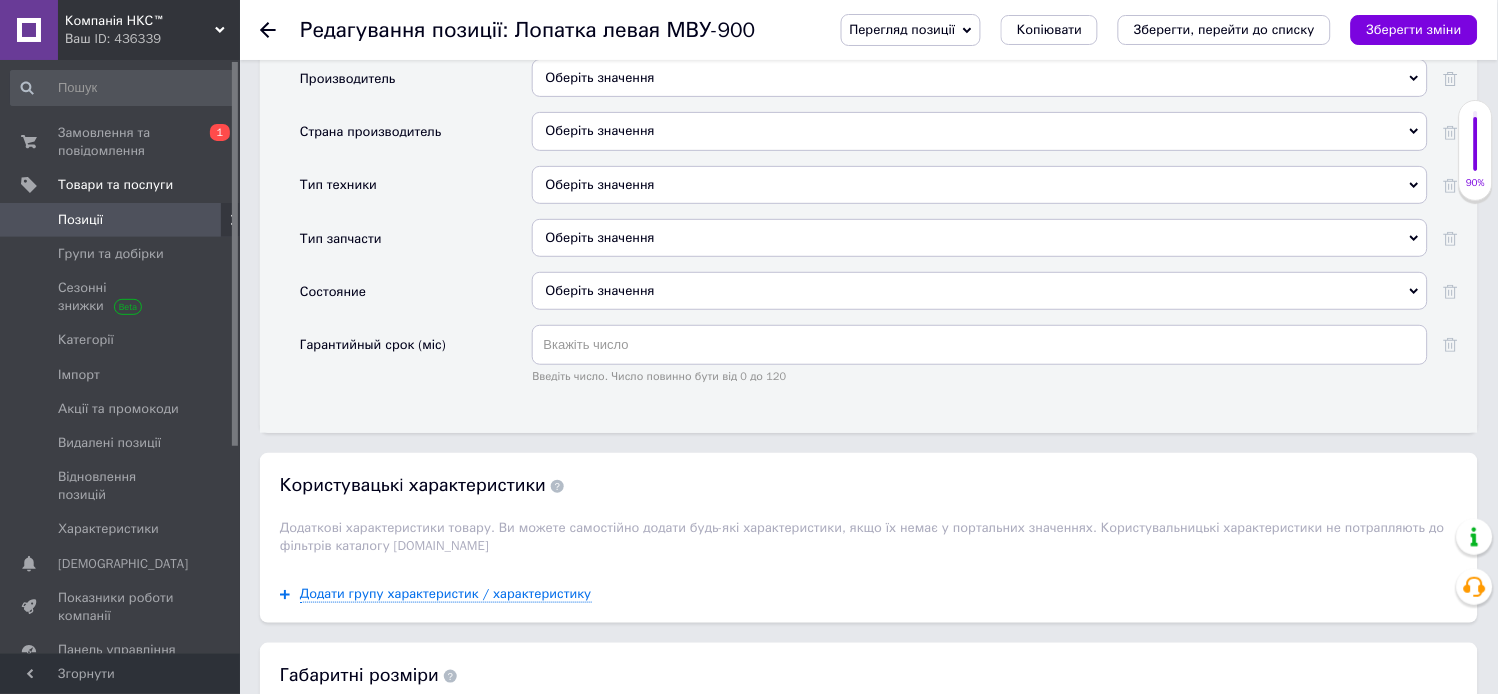 scroll, scrollTop: 1777, scrollLeft: 0, axis: vertical 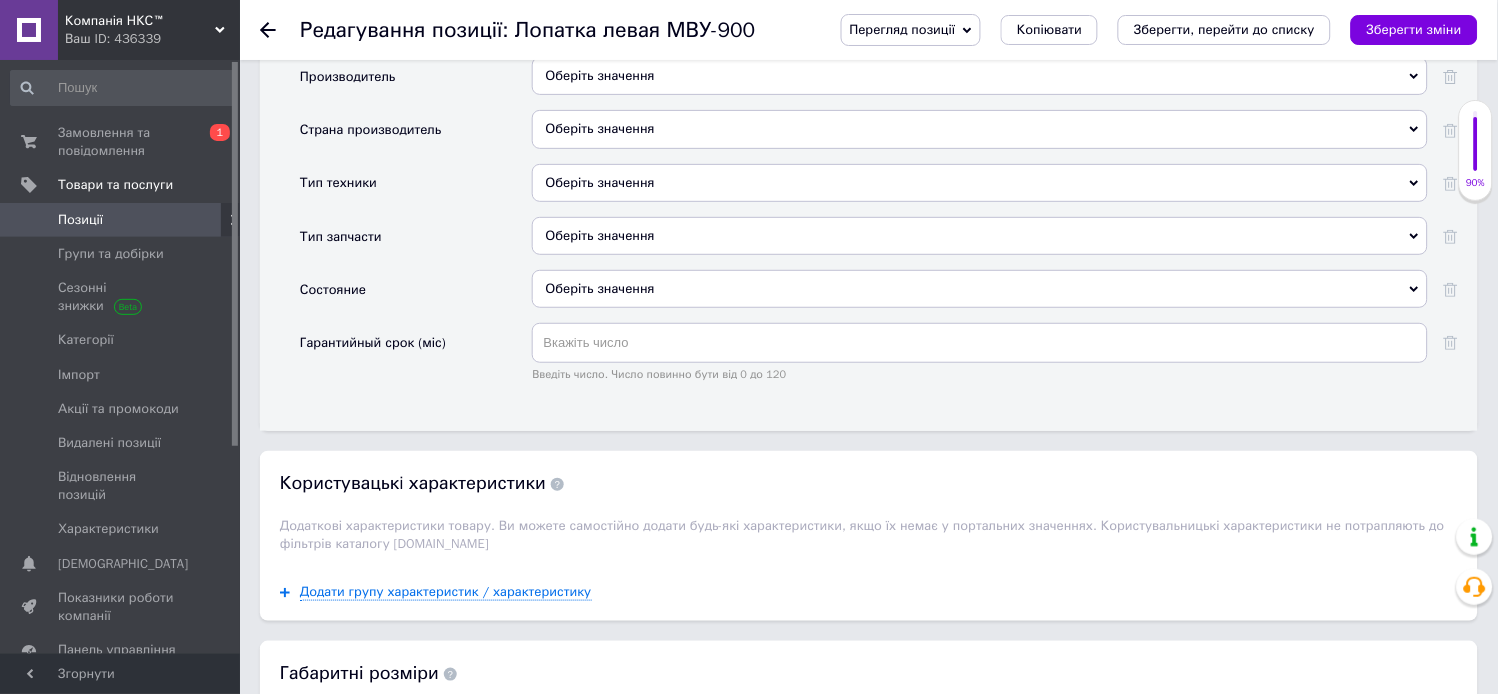 click on "Оберіть значення" at bounding box center [980, 129] 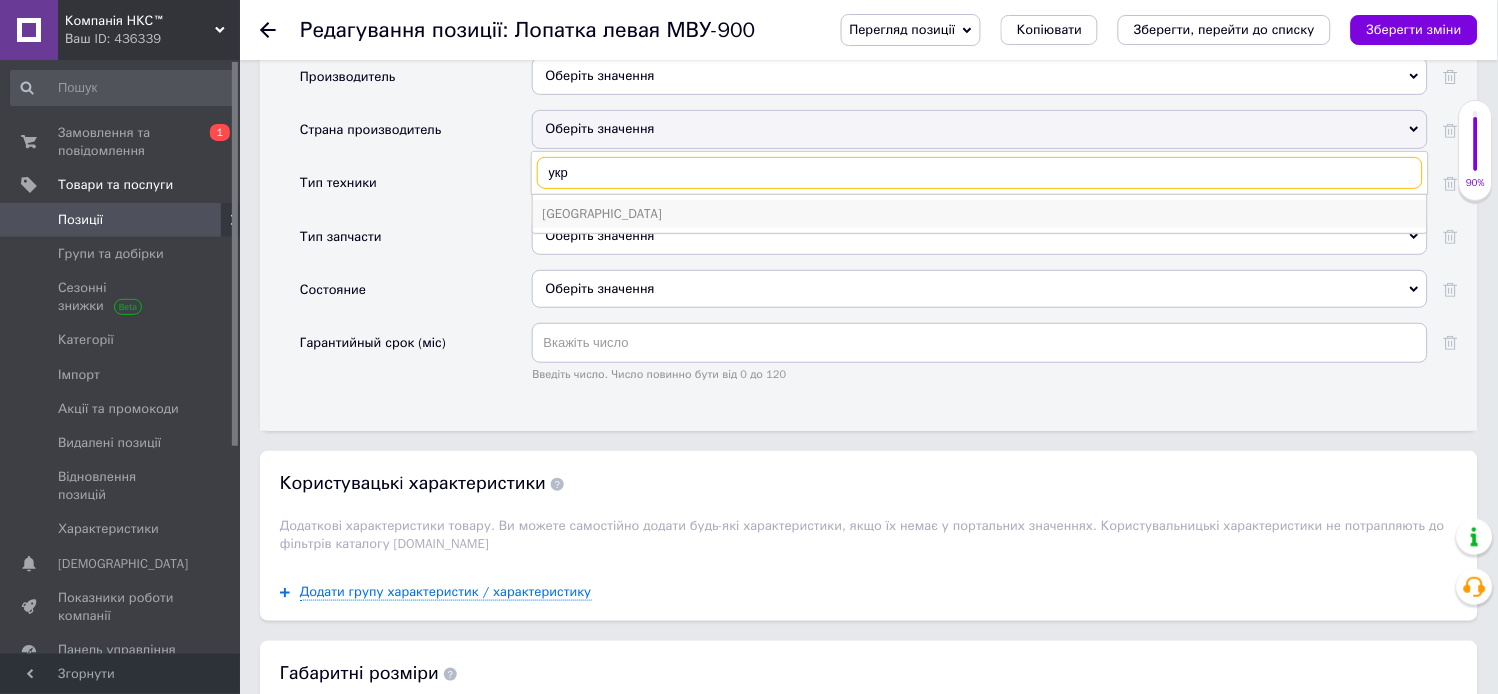 type on "укр" 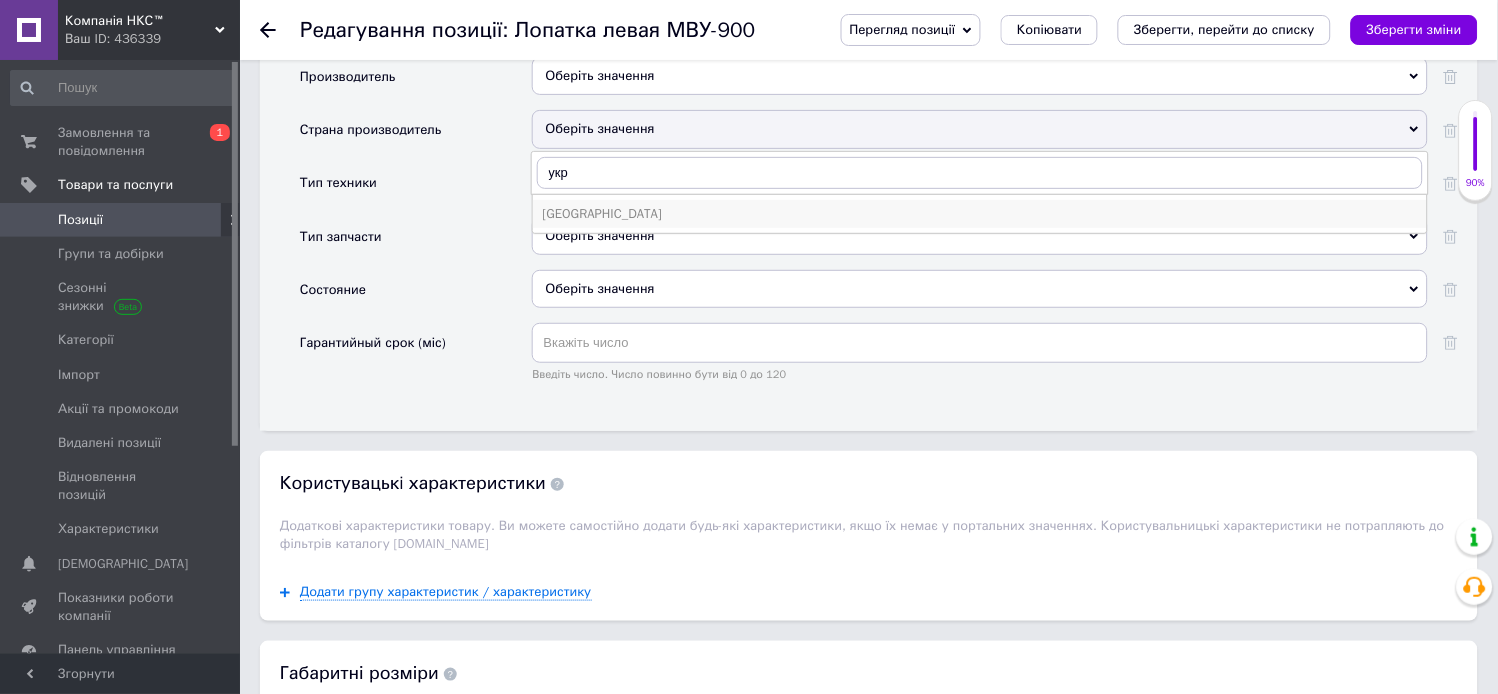 click on "[GEOGRAPHIC_DATA]" at bounding box center [980, 214] 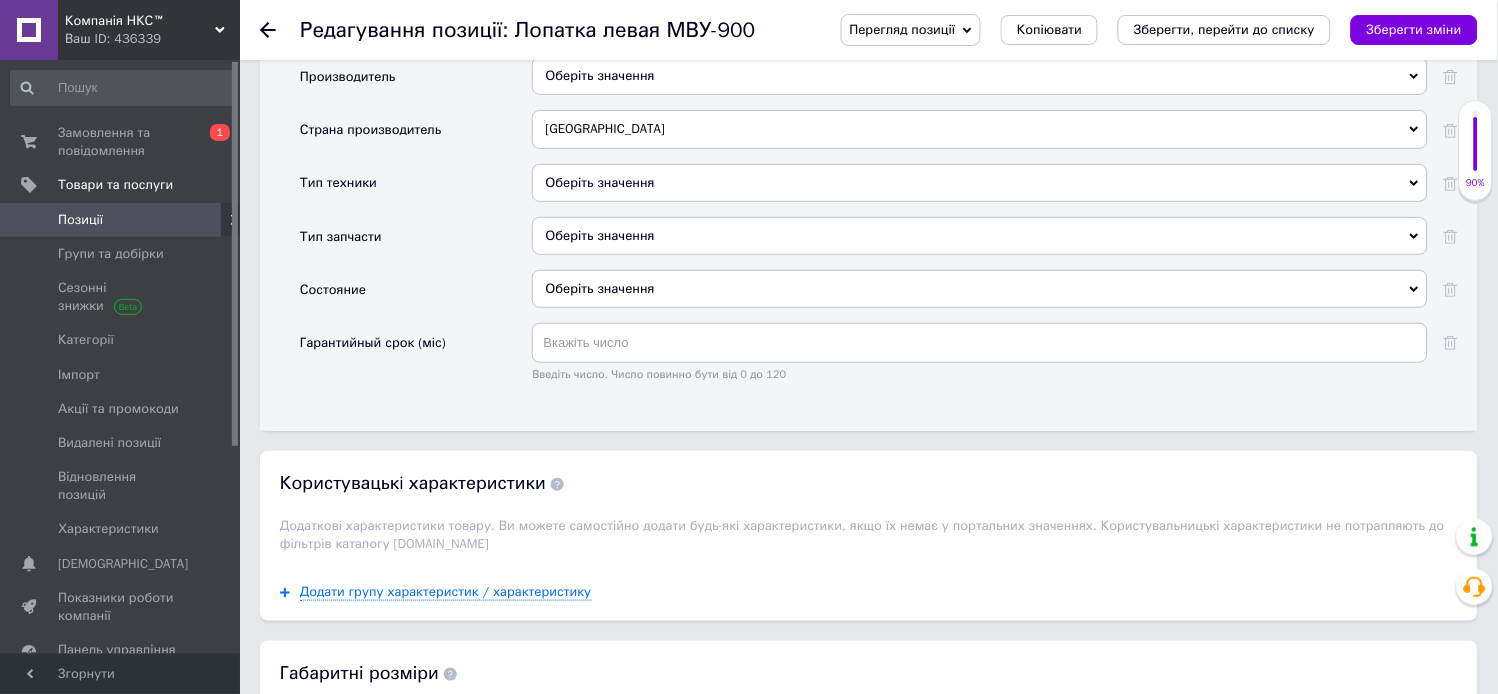 click on "Оберіть значення" at bounding box center (980, 183) 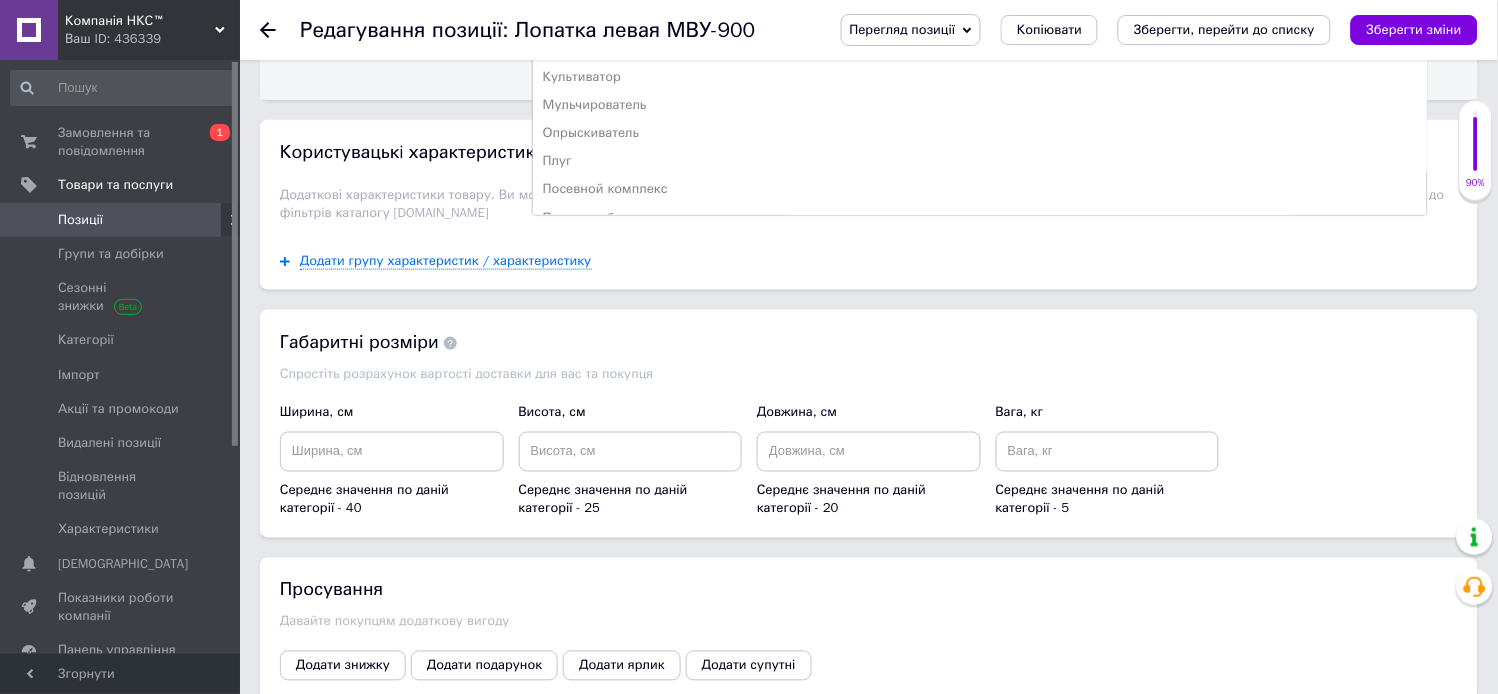 scroll, scrollTop: 2111, scrollLeft: 0, axis: vertical 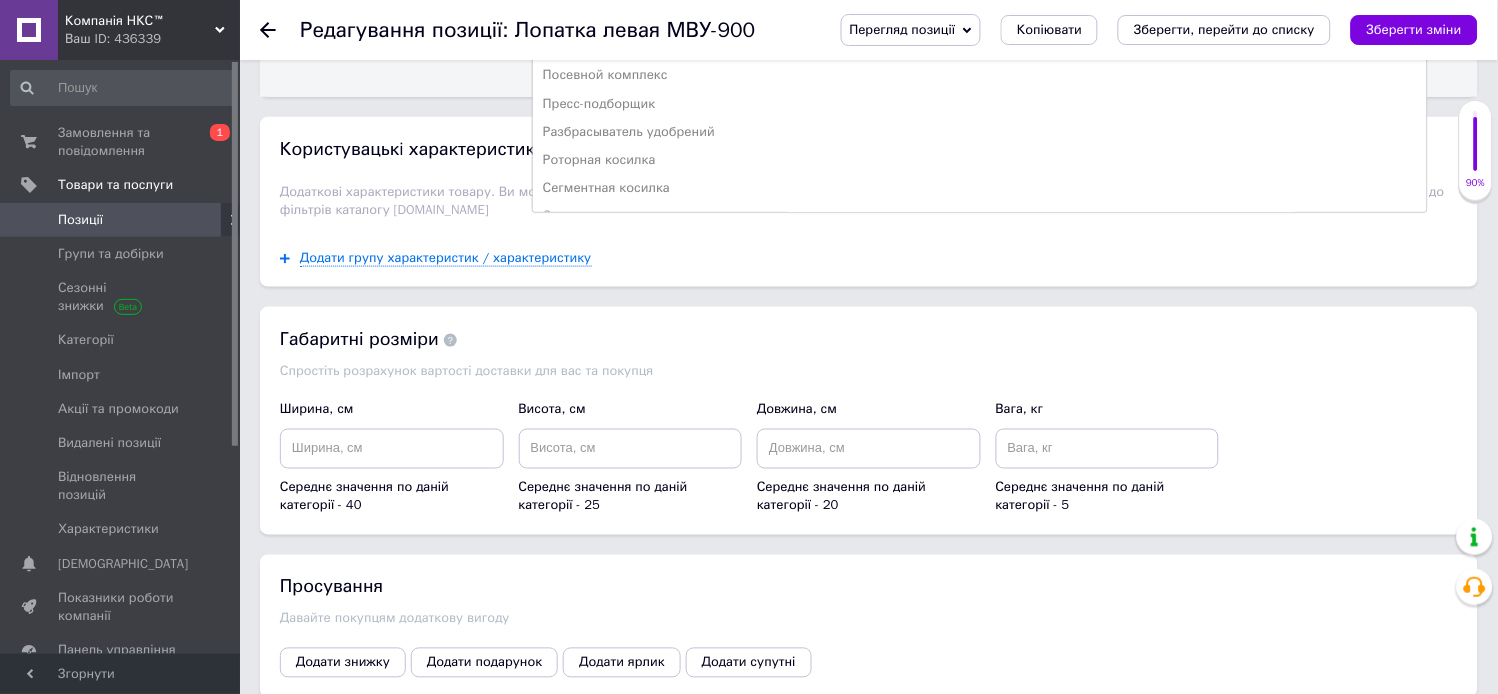 click on "Разбрасыватель удобрений" at bounding box center [980, 132] 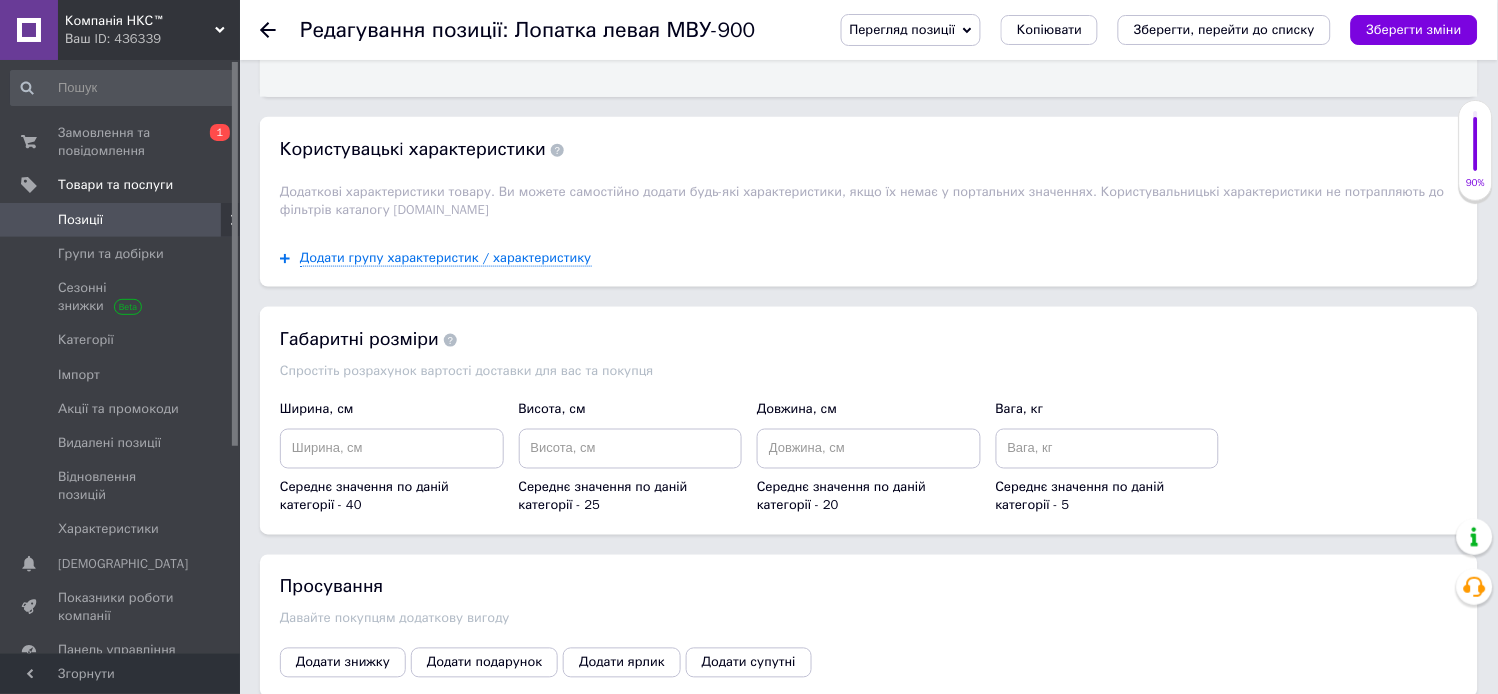 click on "Оберіть значення" at bounding box center (980, -98) 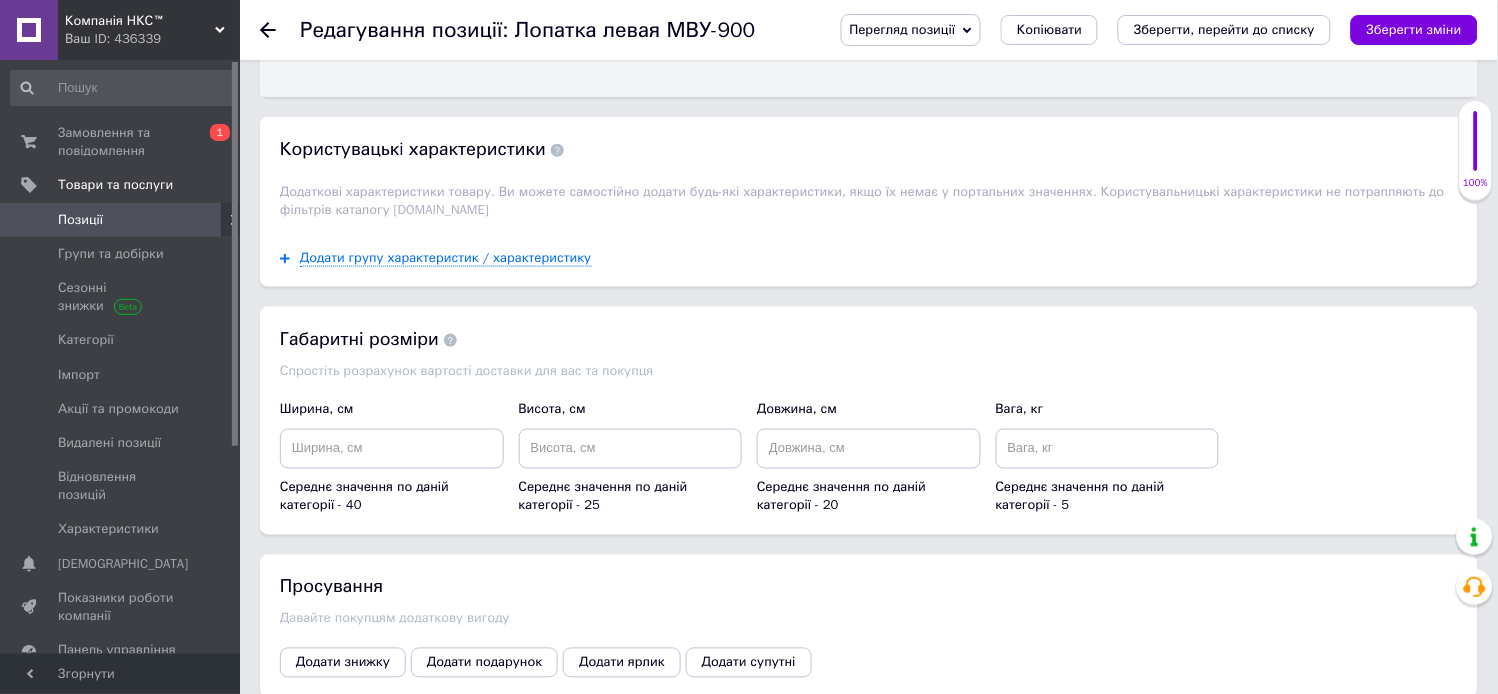 click on "Оберіть значення" at bounding box center [980, -45] 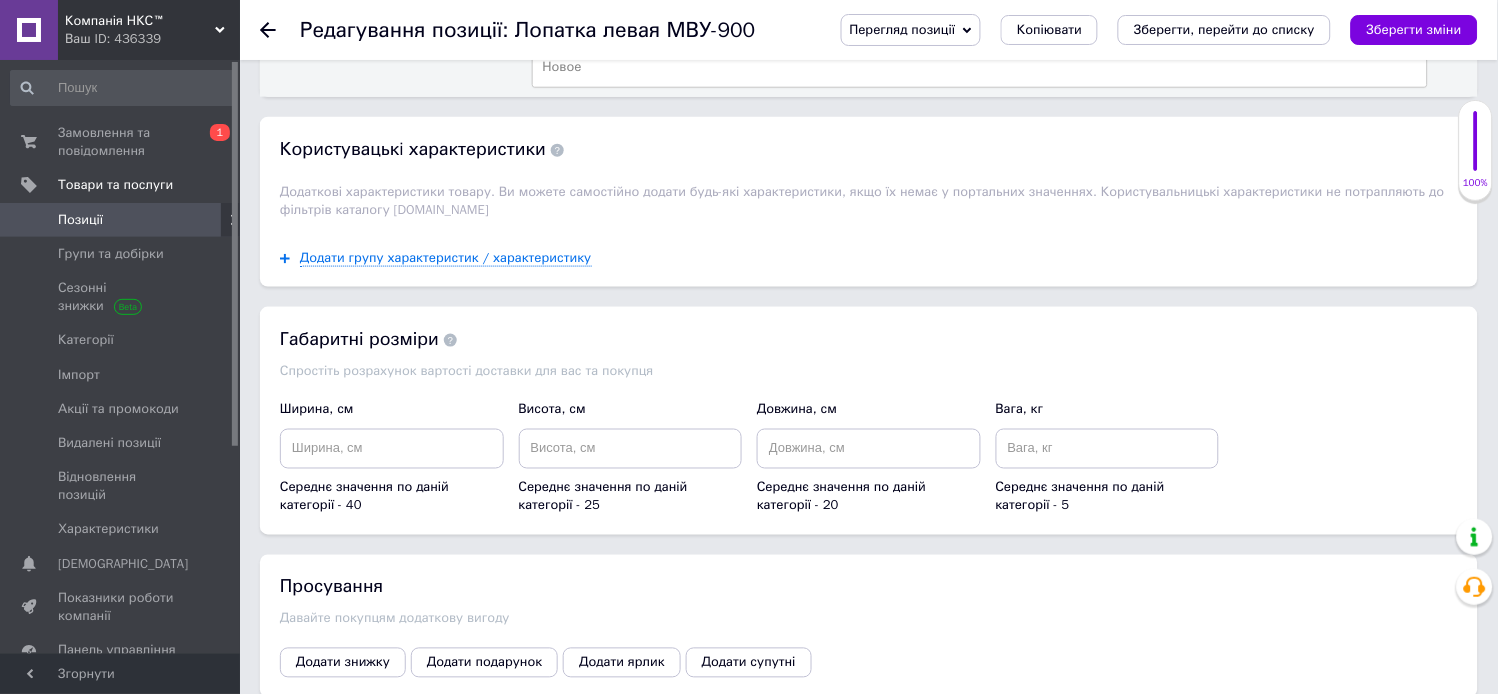 drag, startPoint x: 567, startPoint y: 253, endPoint x: 892, endPoint y: 406, distance: 359.21304 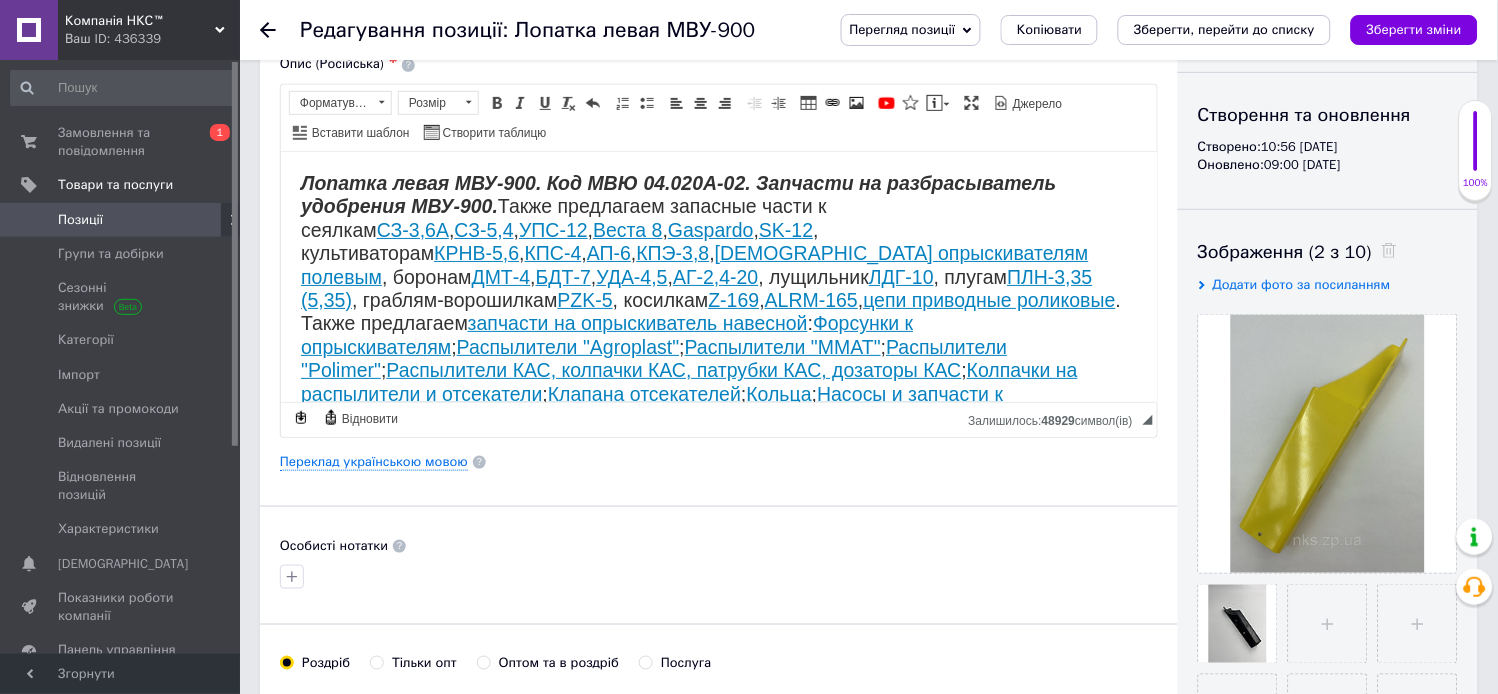 scroll, scrollTop: 0, scrollLeft: 0, axis: both 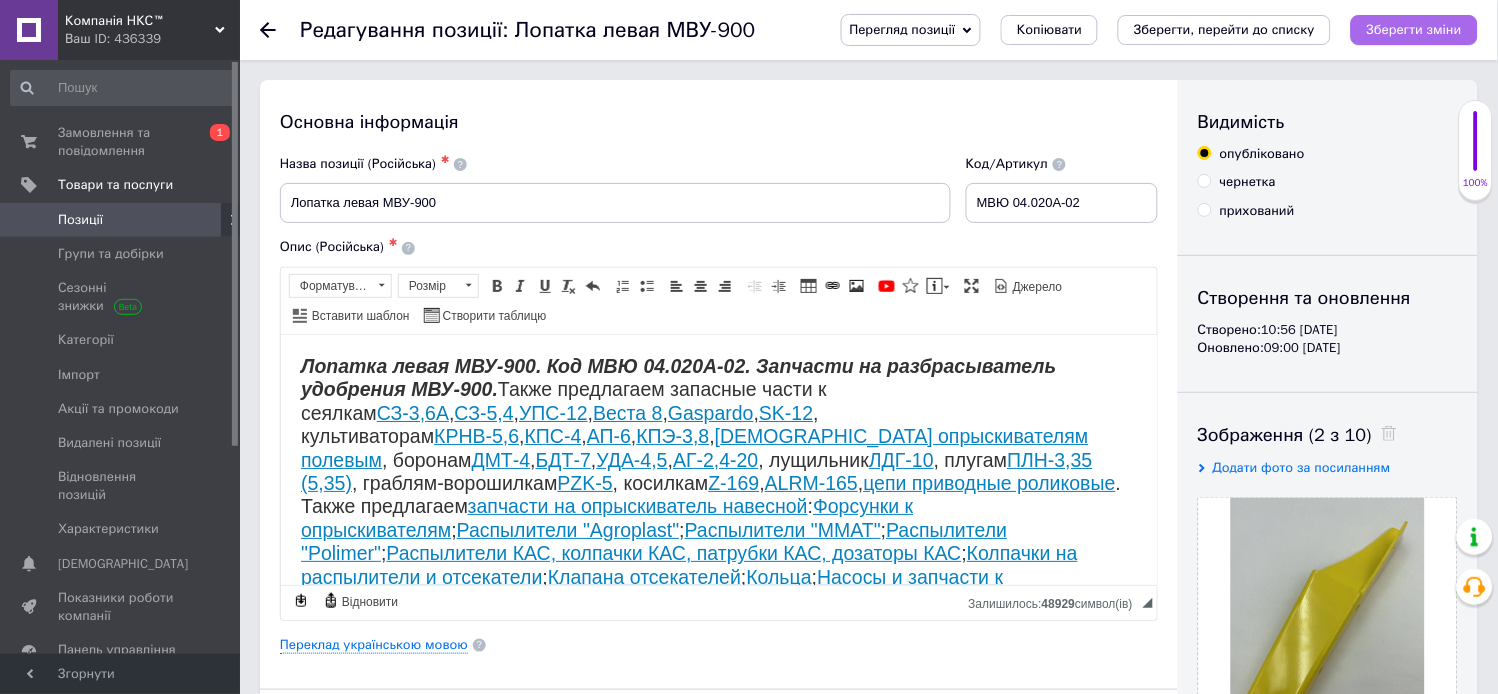 click on "Зберегти зміни" at bounding box center (1414, 29) 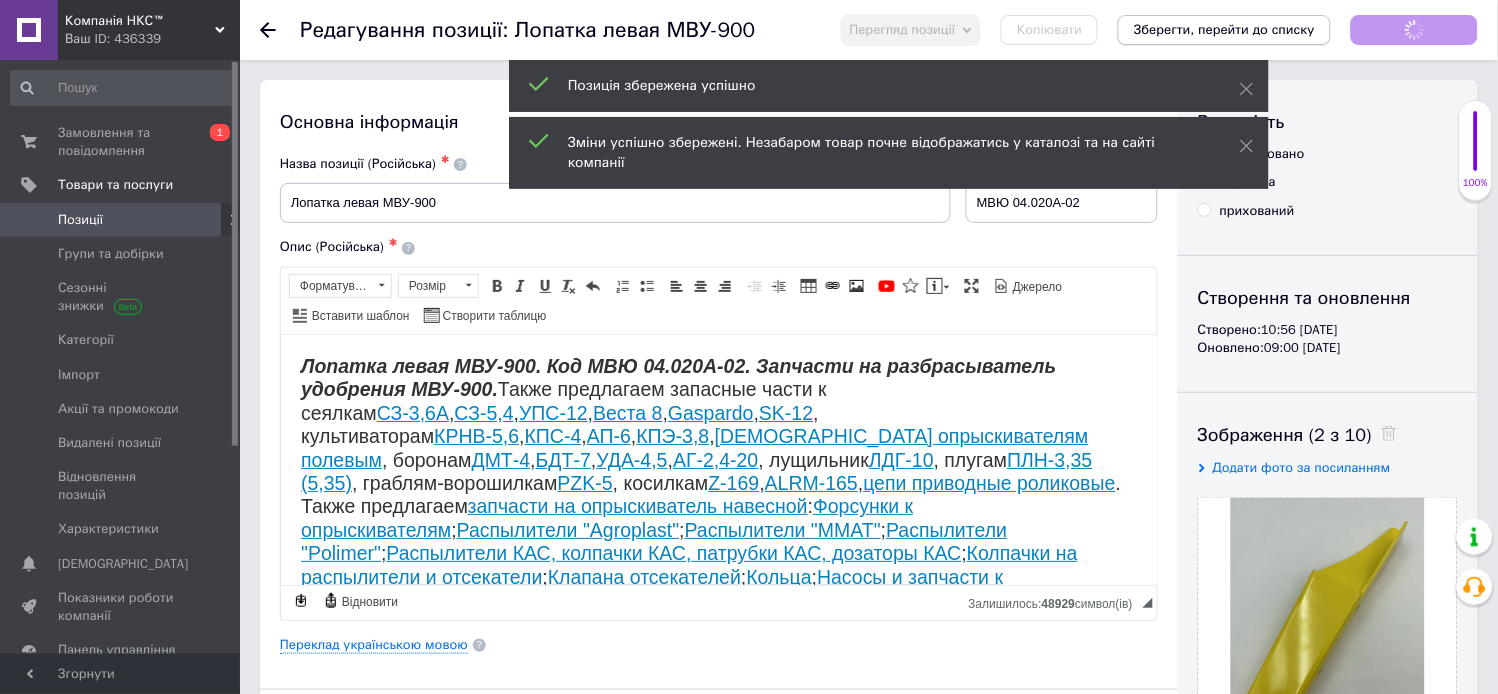 click on "Зберегти, перейти до списку" at bounding box center (1224, 29) 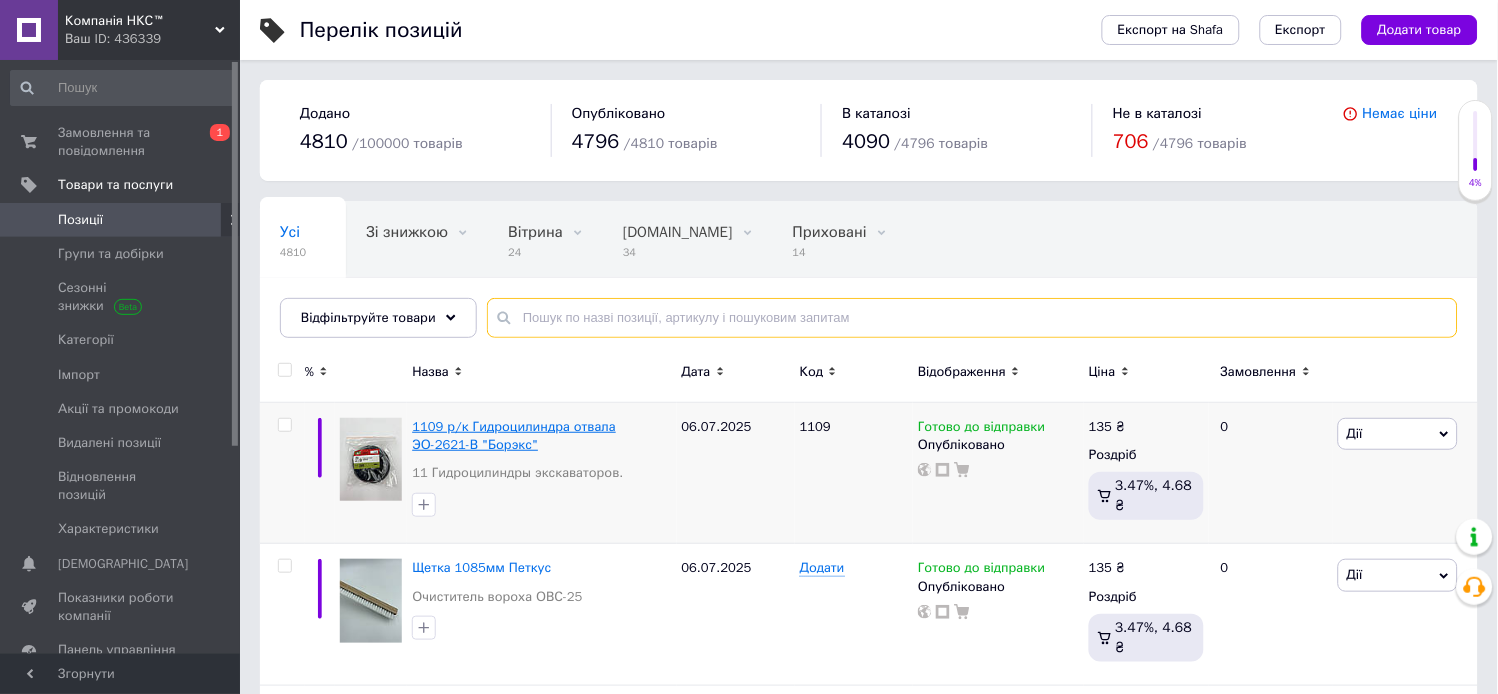drag, startPoint x: 527, startPoint y: 305, endPoint x: 666, endPoint y: 428, distance: 185.60712 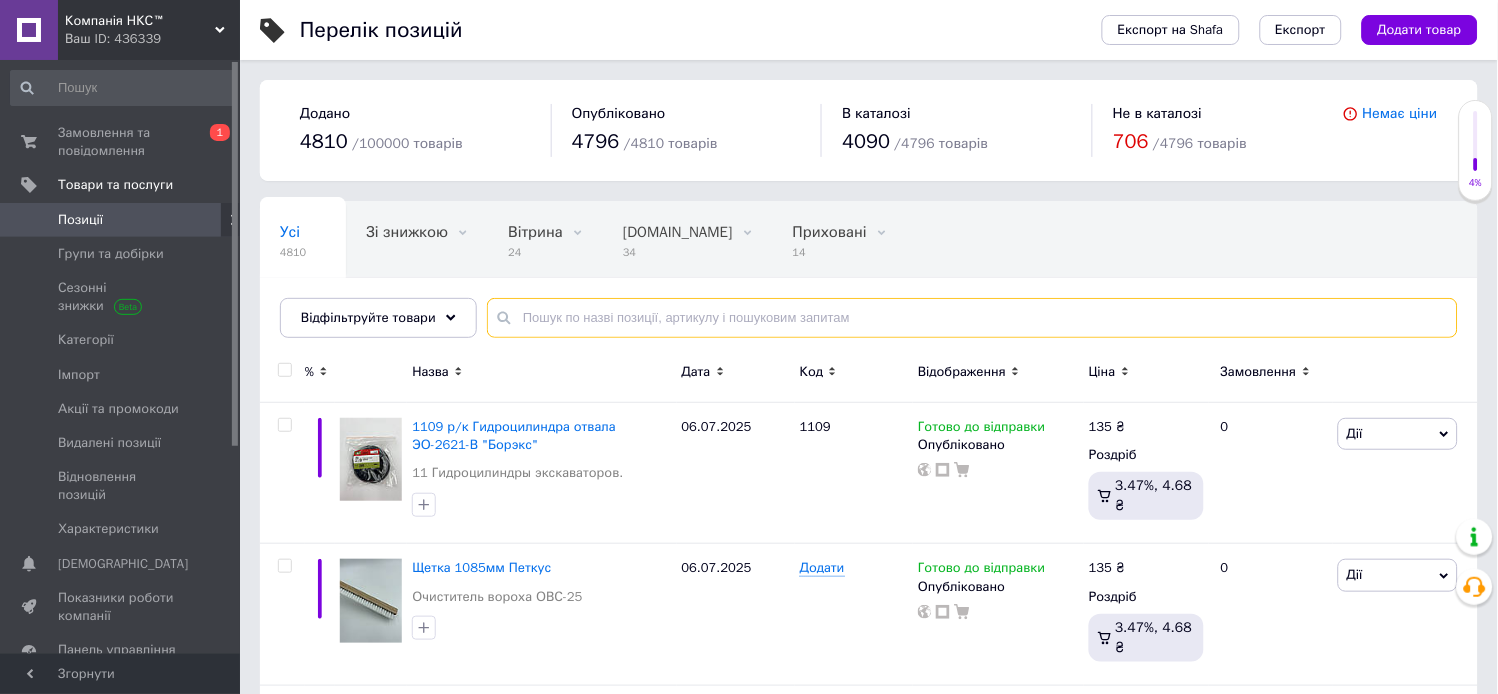 click at bounding box center [972, 318] 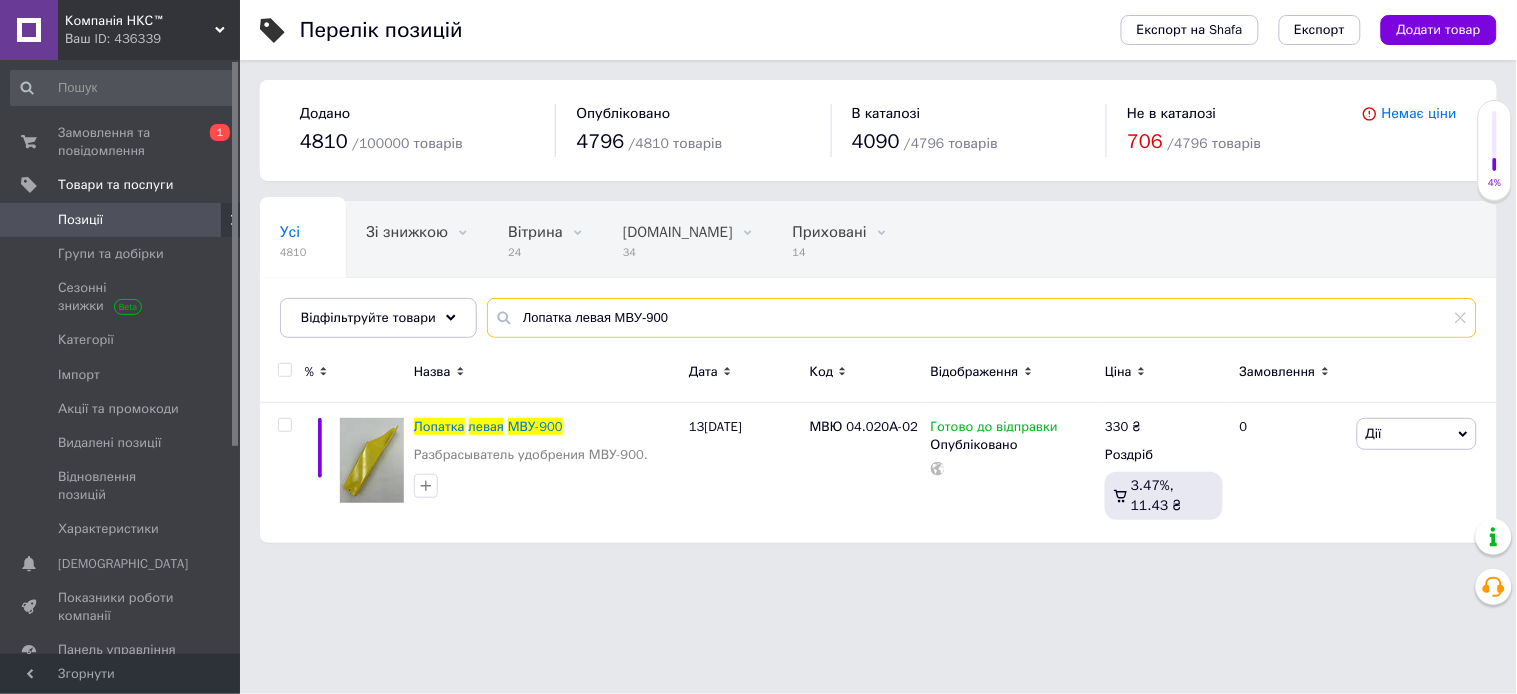 drag, startPoint x: 692, startPoint y: 314, endPoint x: 471, endPoint y: 322, distance: 221.14474 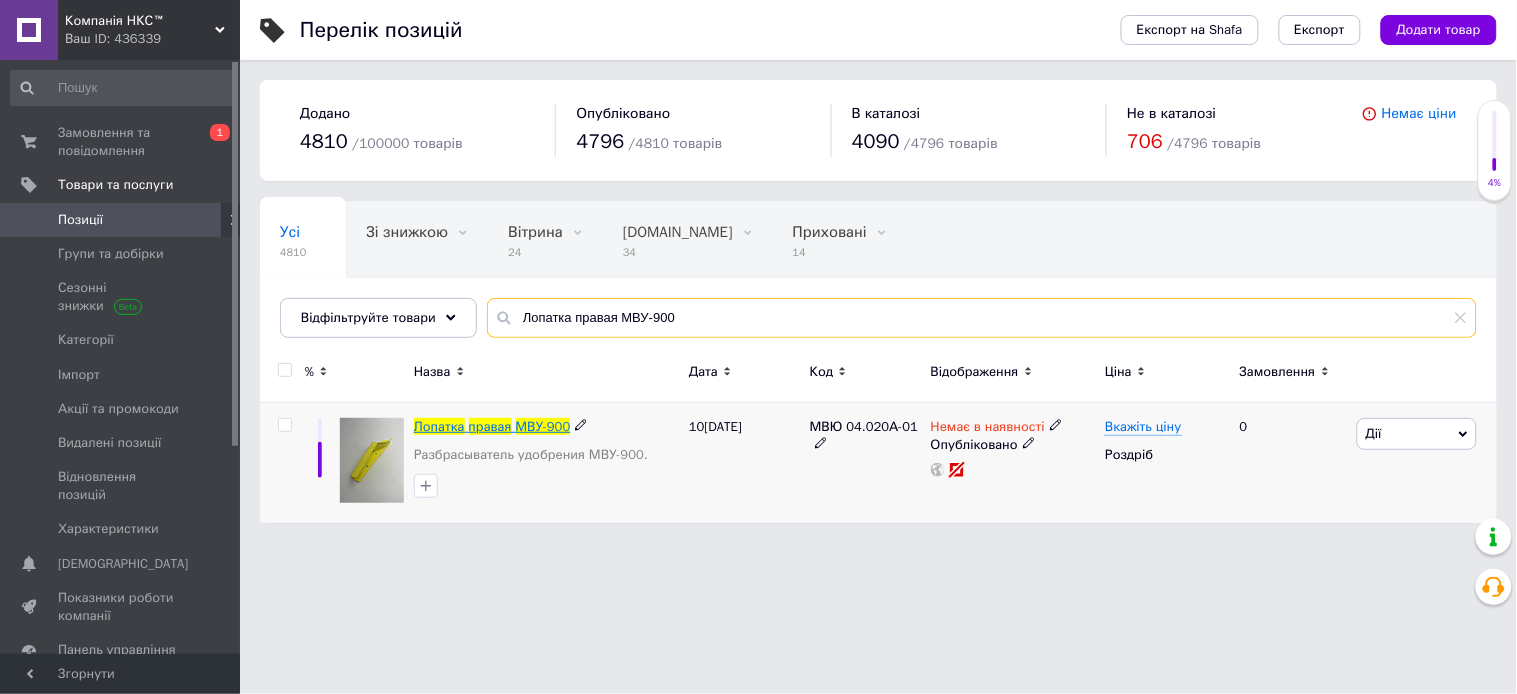 type on "Лопатка правая МВУ-900" 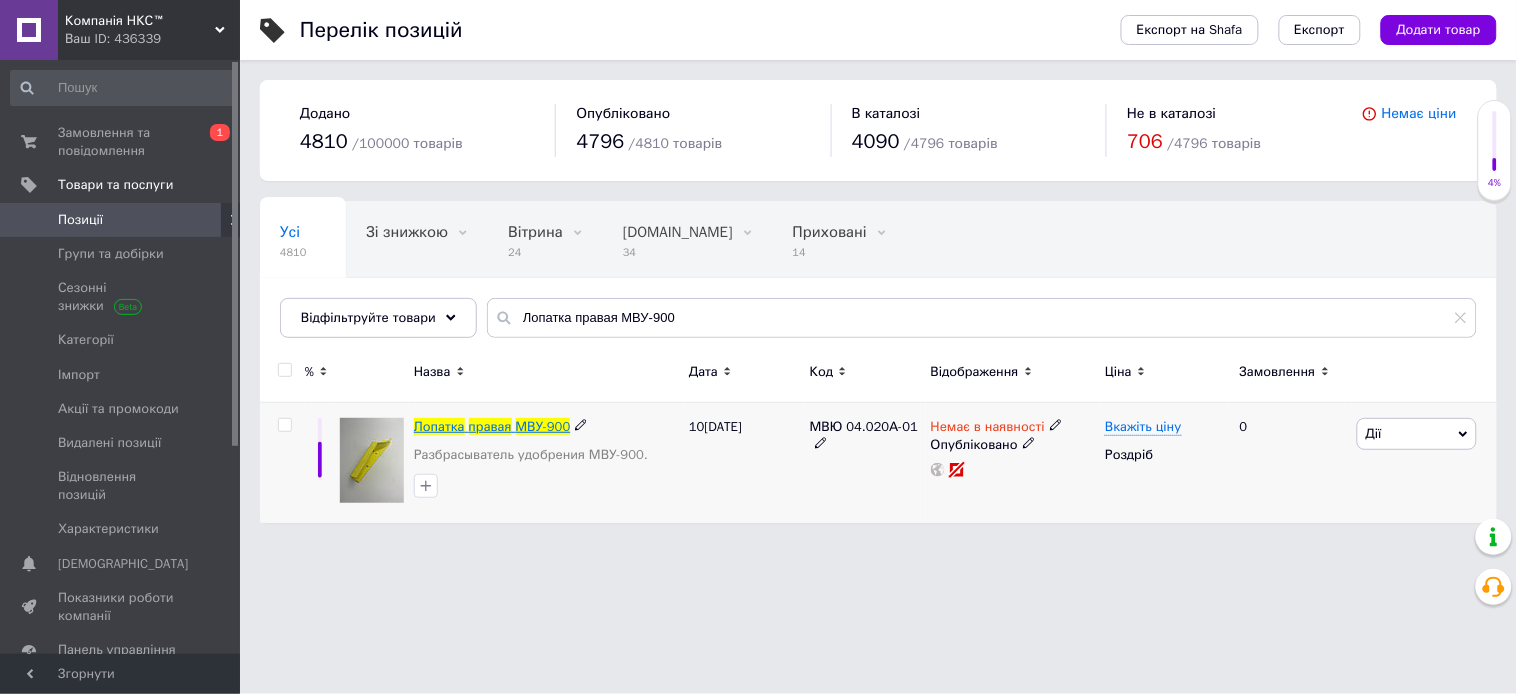 click on "МВУ-900" at bounding box center [543, 426] 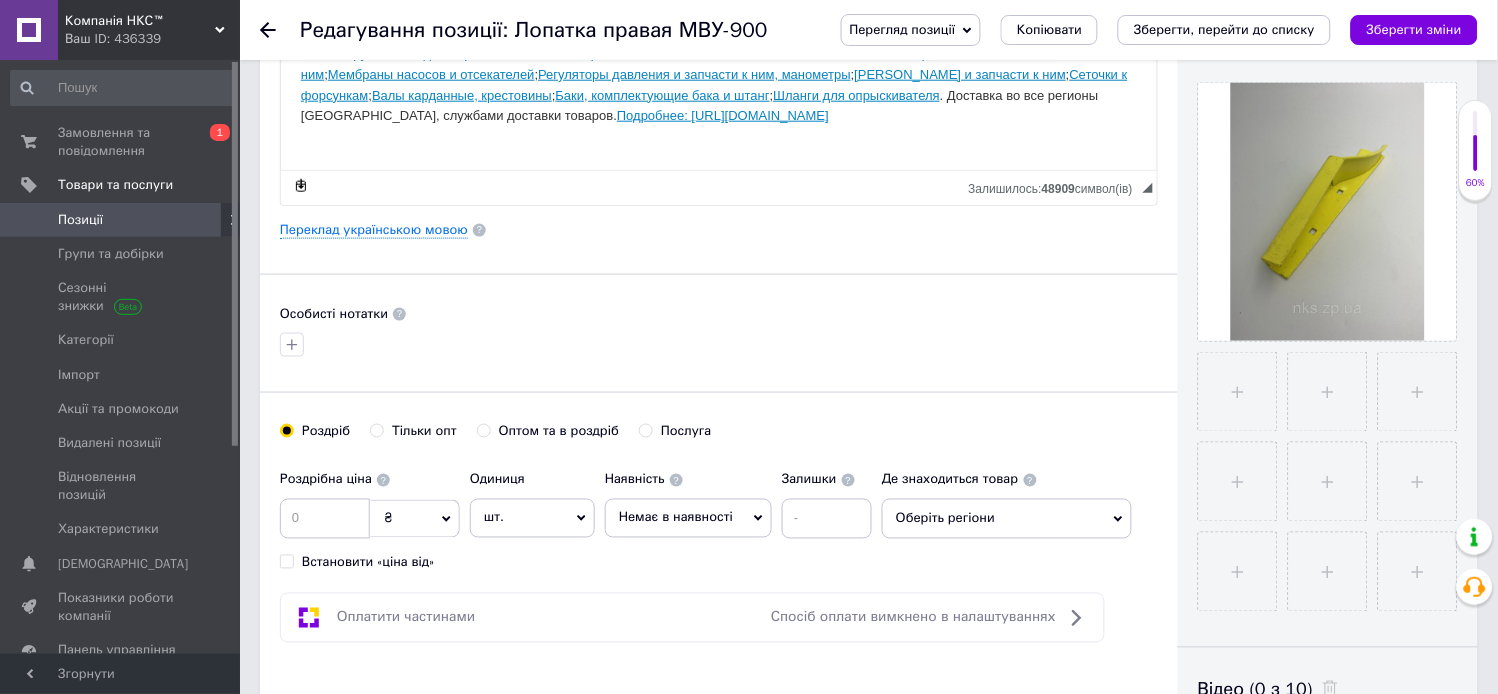 scroll, scrollTop: 444, scrollLeft: 0, axis: vertical 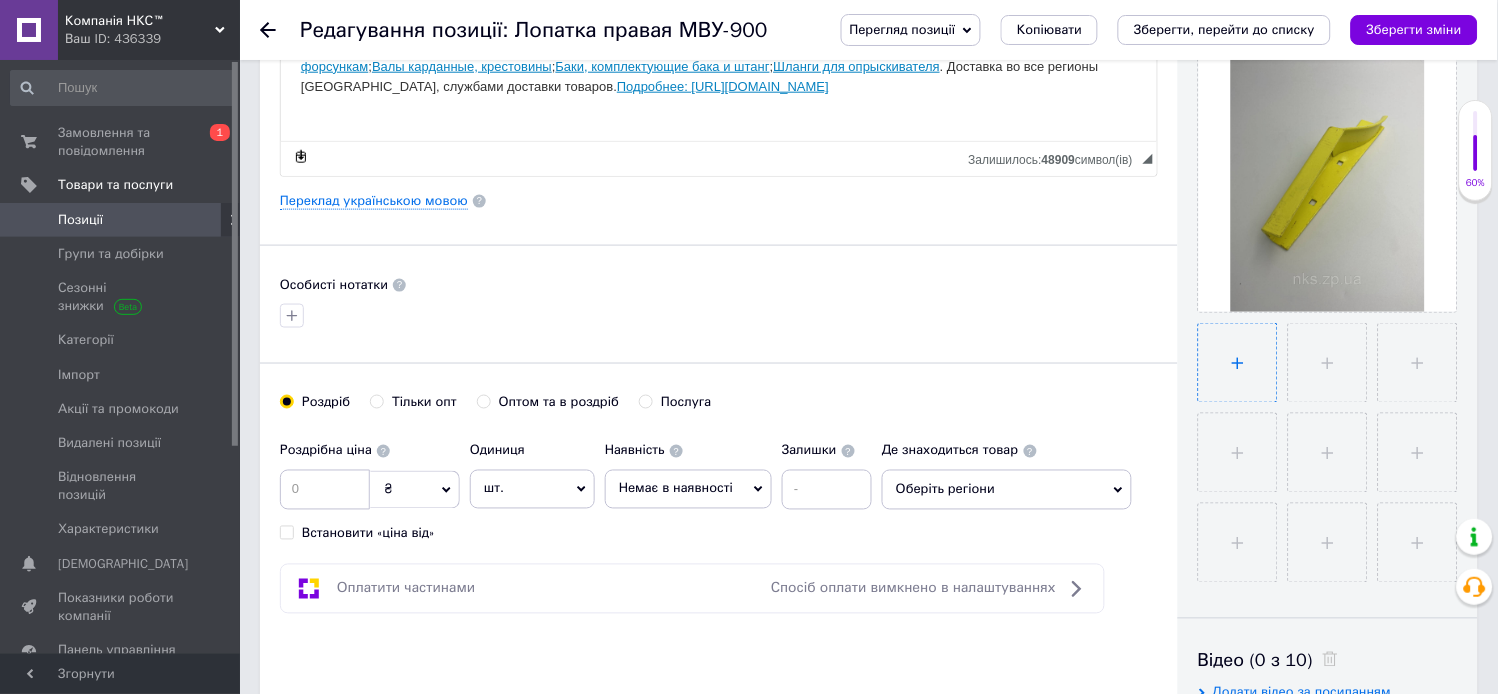 click at bounding box center (1238, 363) 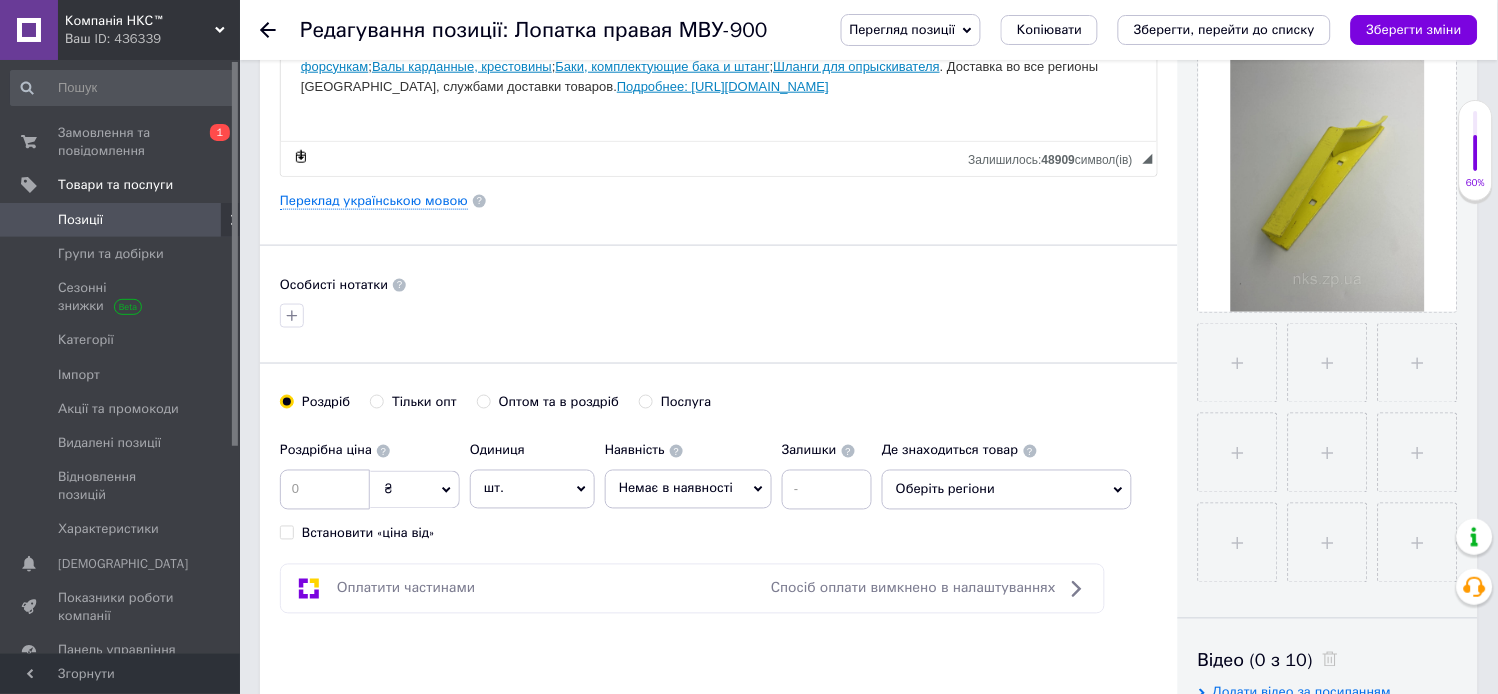 type 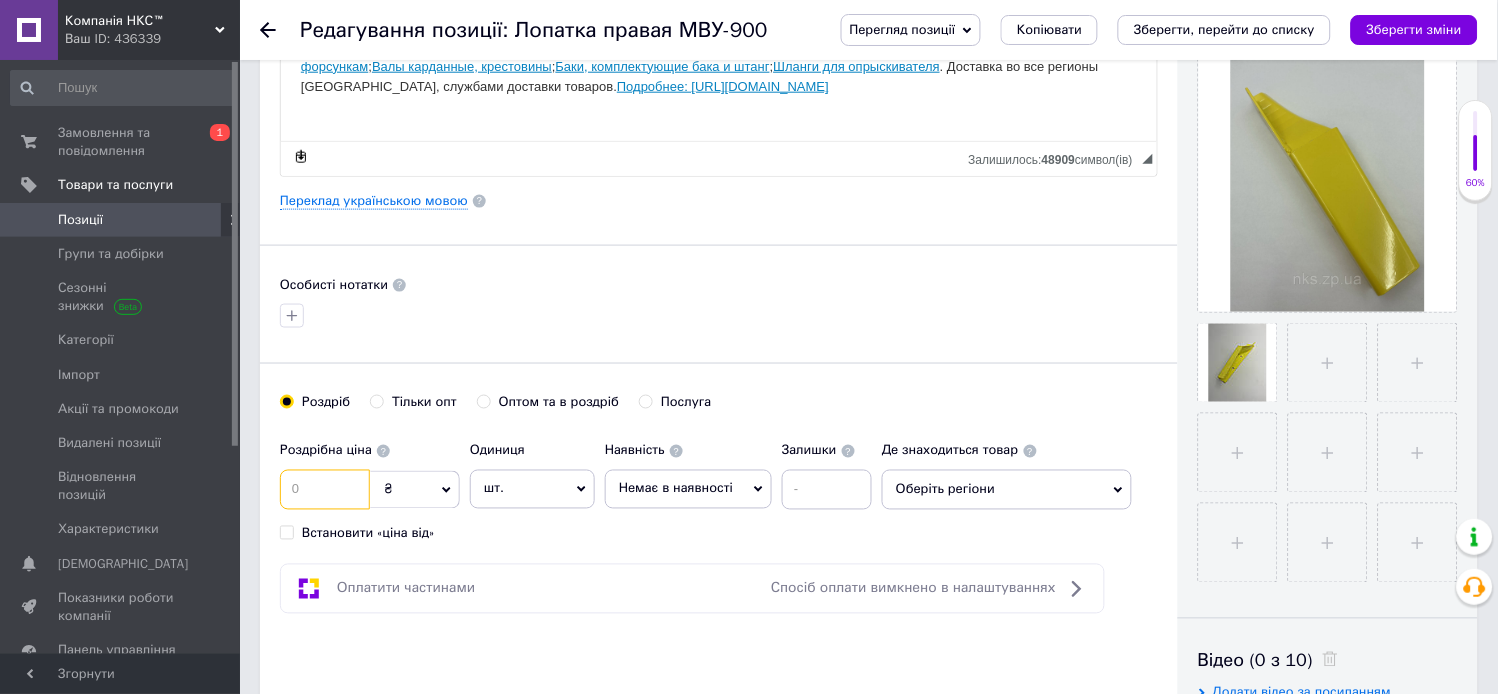 click at bounding box center (325, 490) 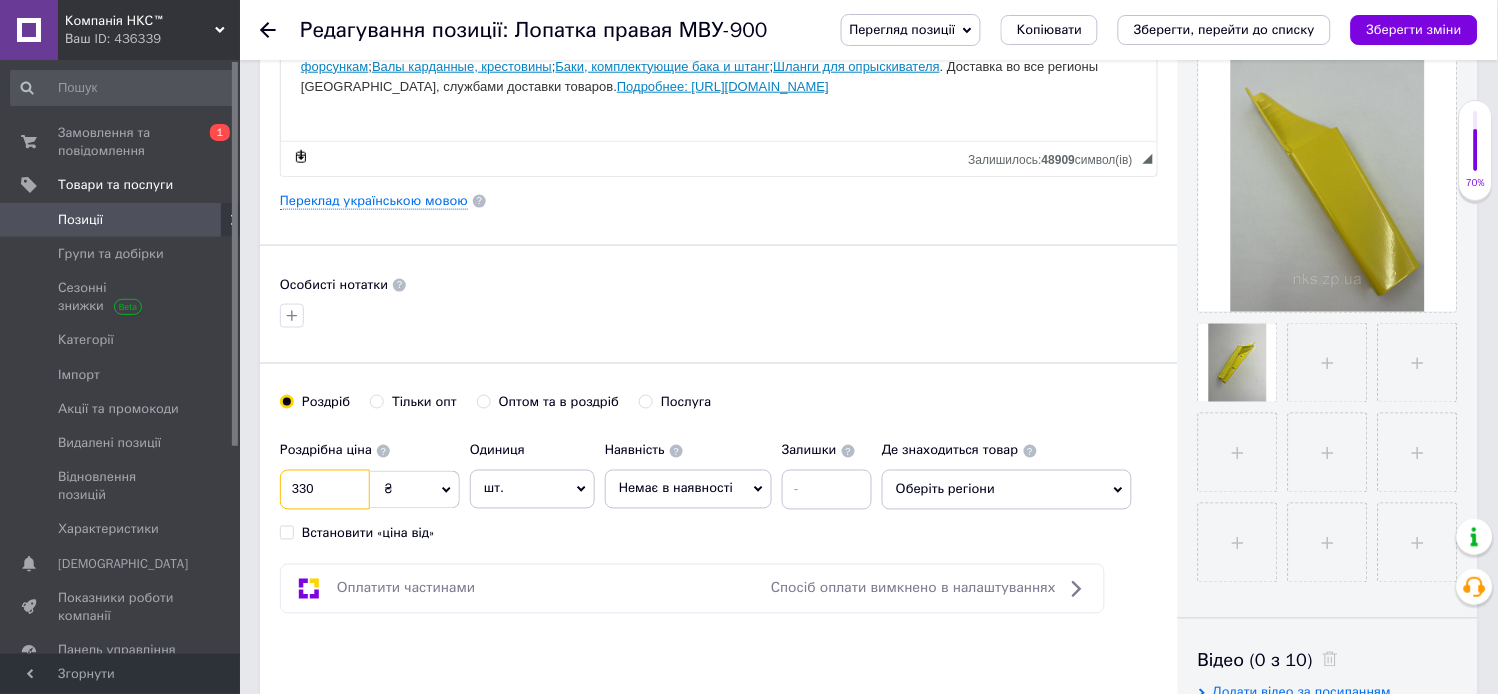 type on "330" 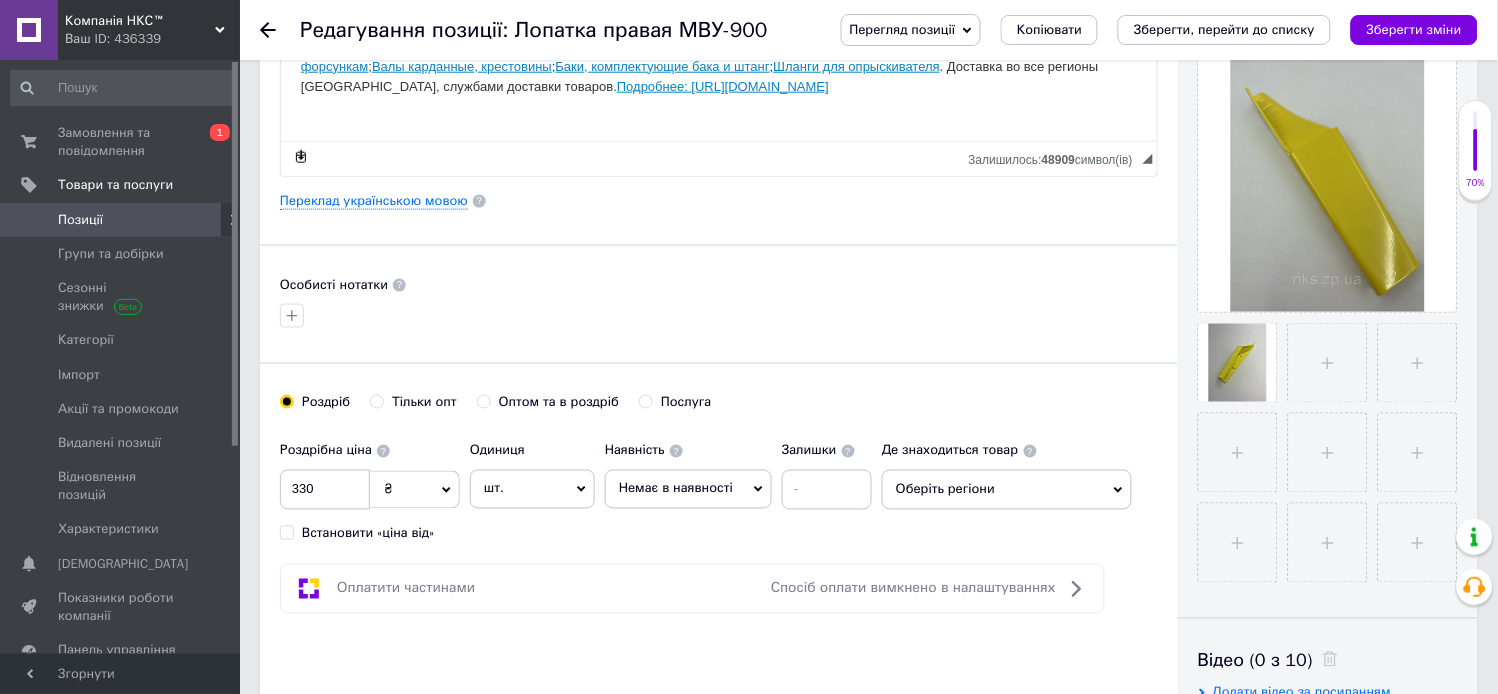 click on "Немає в наявності" at bounding box center [688, 489] 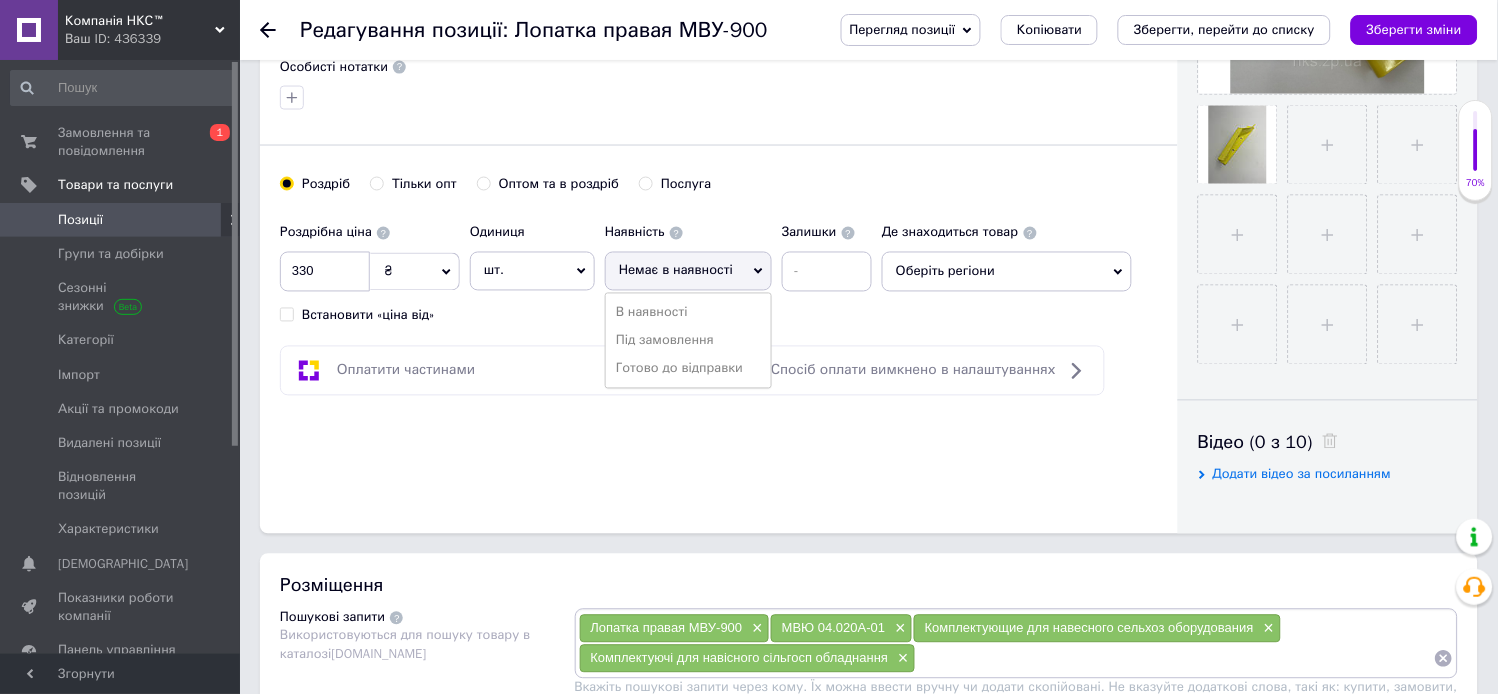 scroll, scrollTop: 666, scrollLeft: 0, axis: vertical 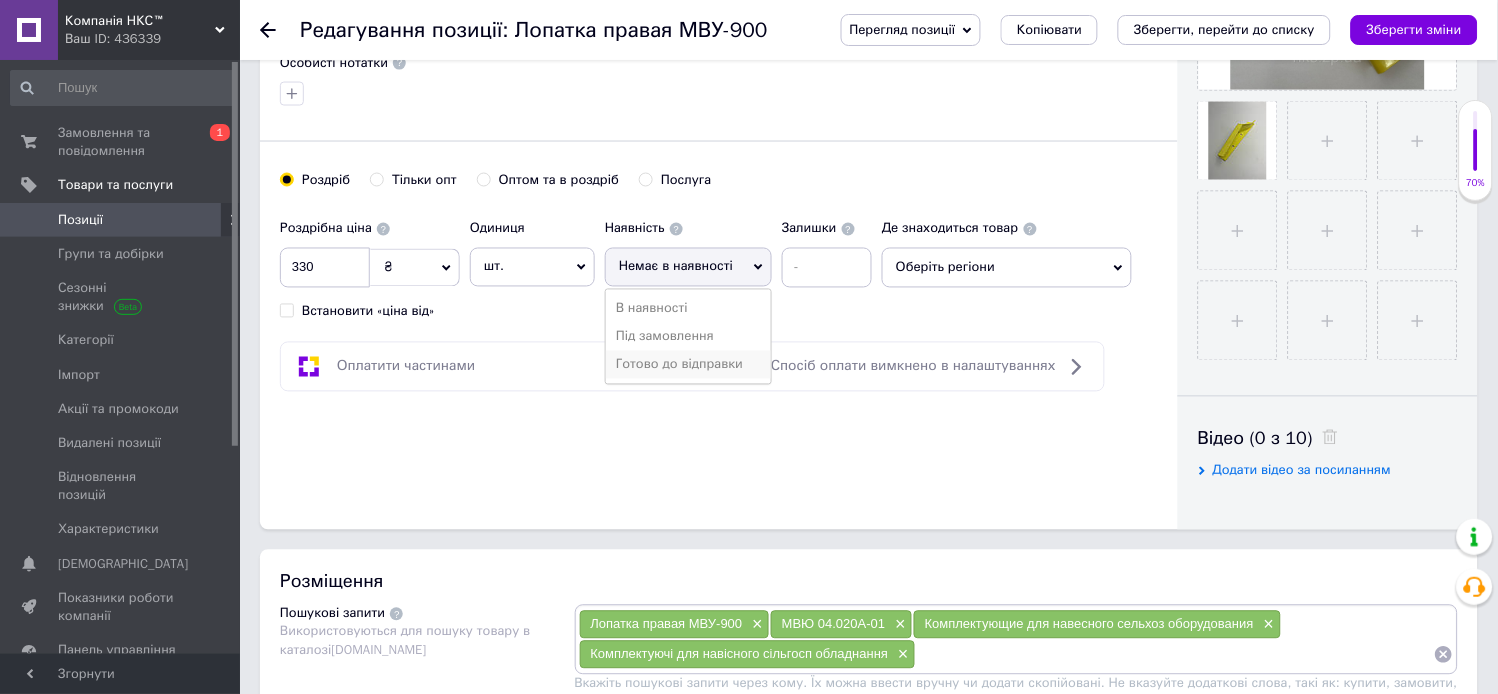 click on "Готово до відправки" at bounding box center (688, 365) 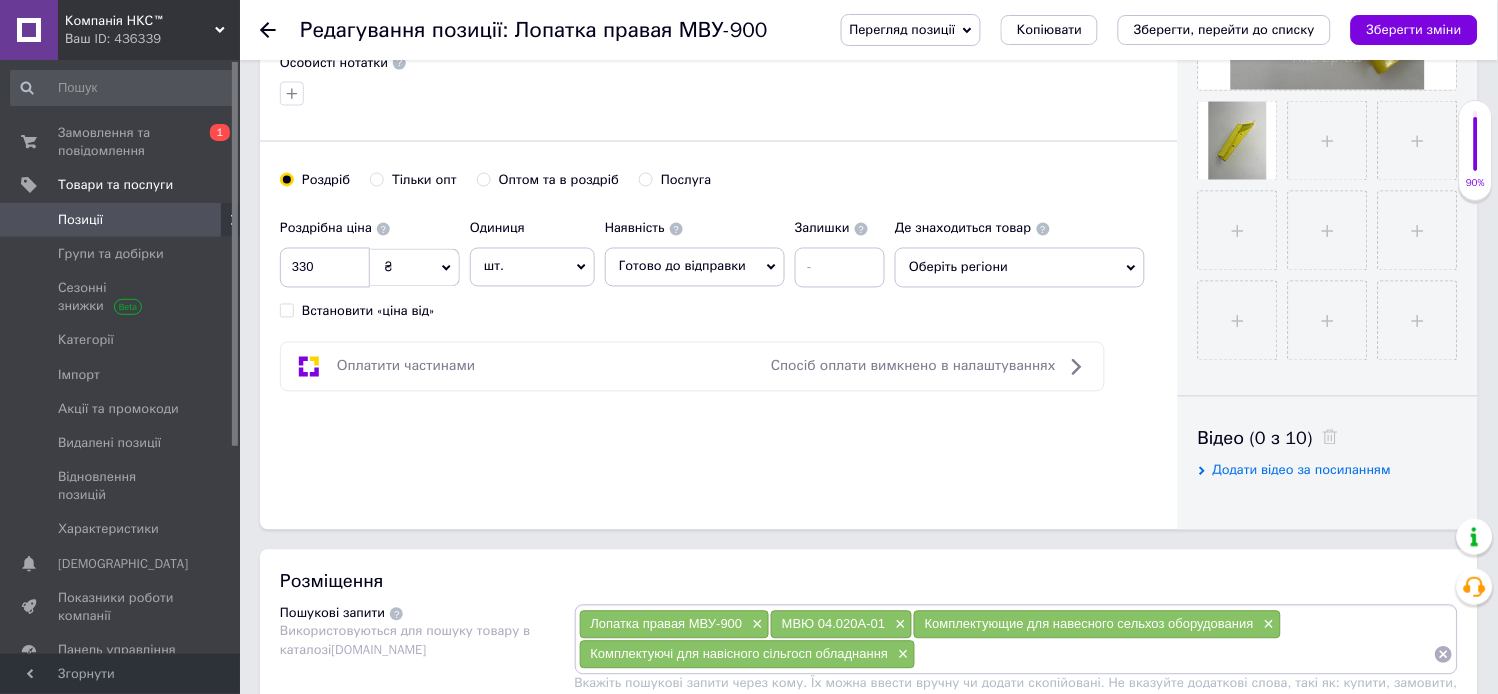 click 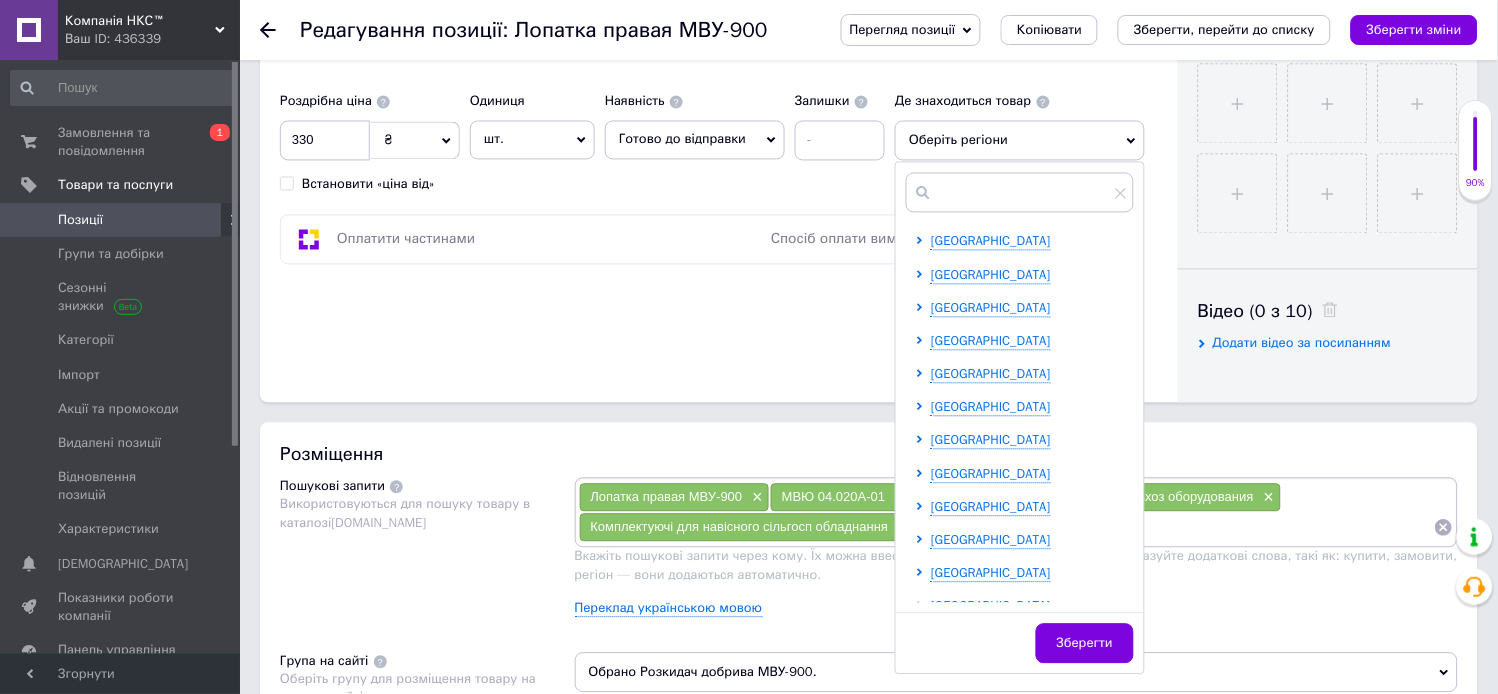 scroll, scrollTop: 1000, scrollLeft: 0, axis: vertical 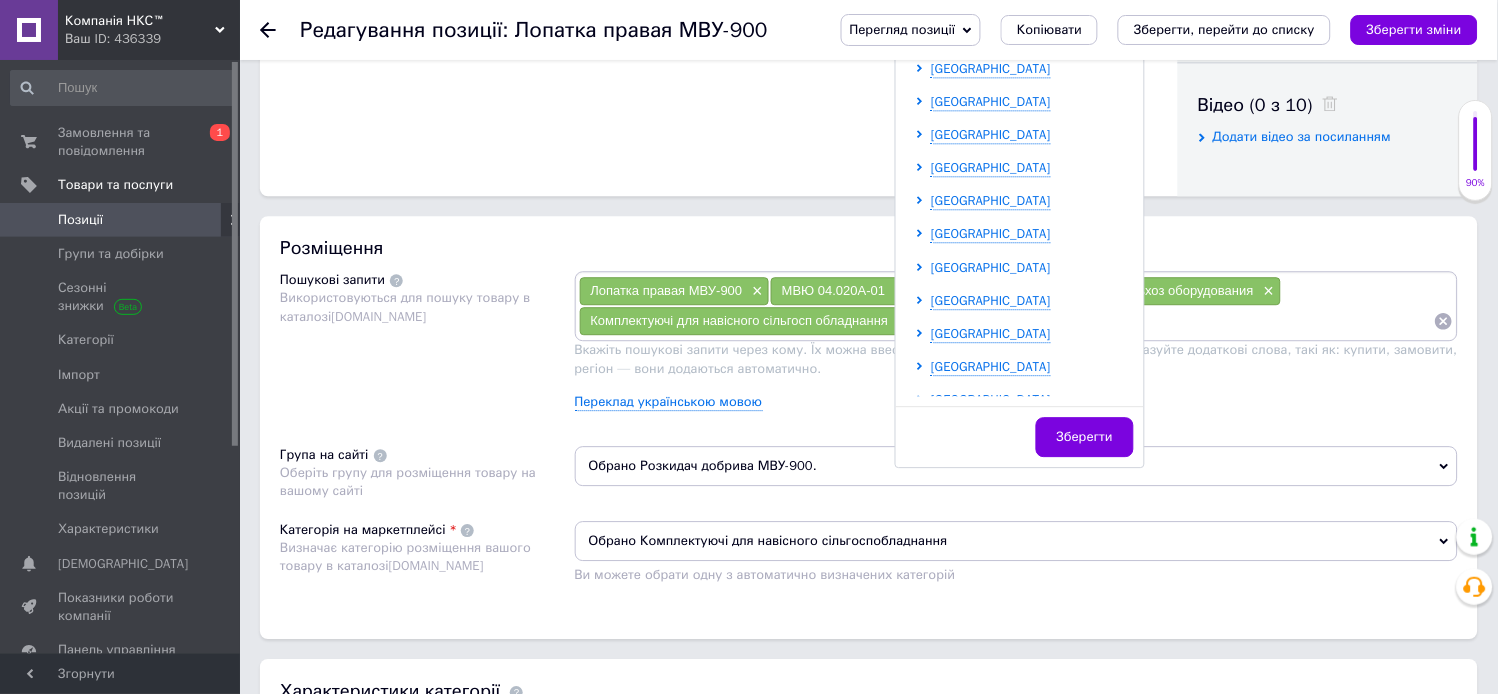 click on "[GEOGRAPHIC_DATA]" at bounding box center [991, 267] 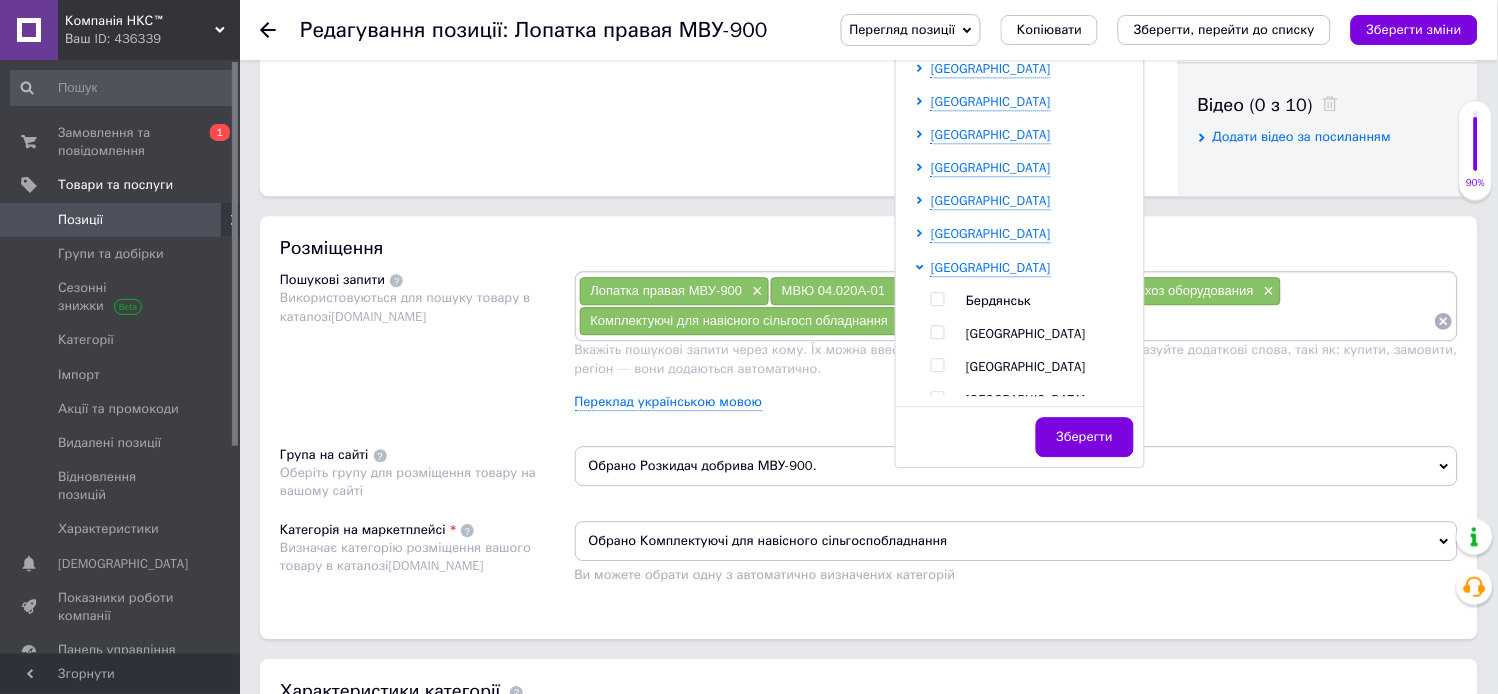 click at bounding box center (937, 365) 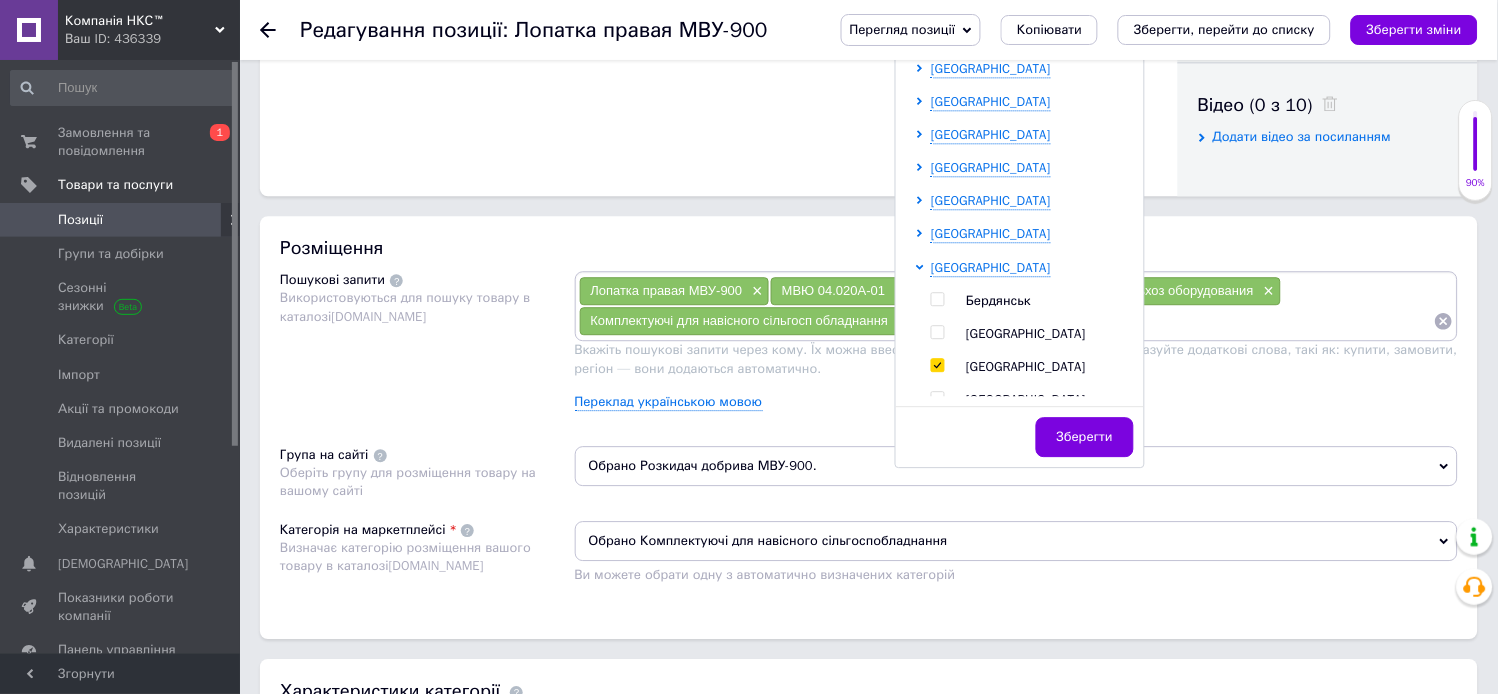 checkbox on "true" 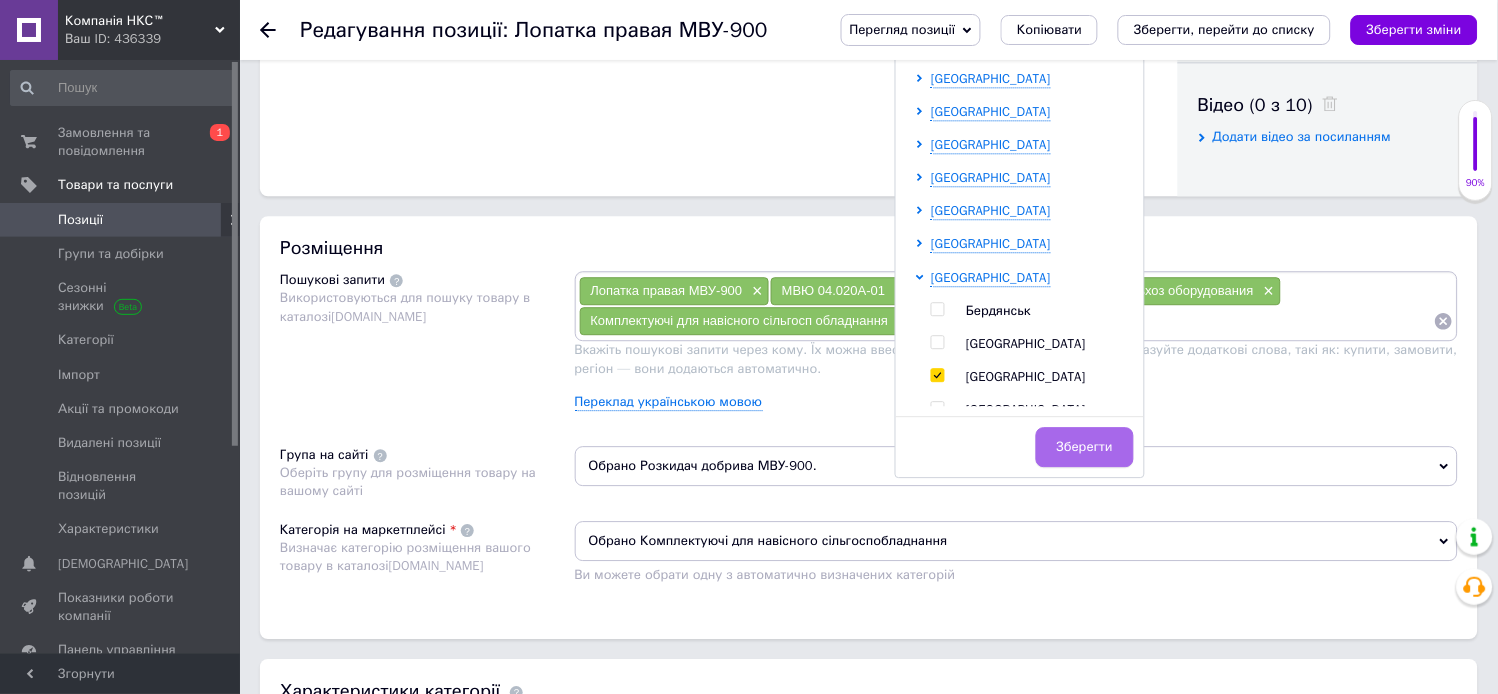 scroll, scrollTop: 1010, scrollLeft: 0, axis: vertical 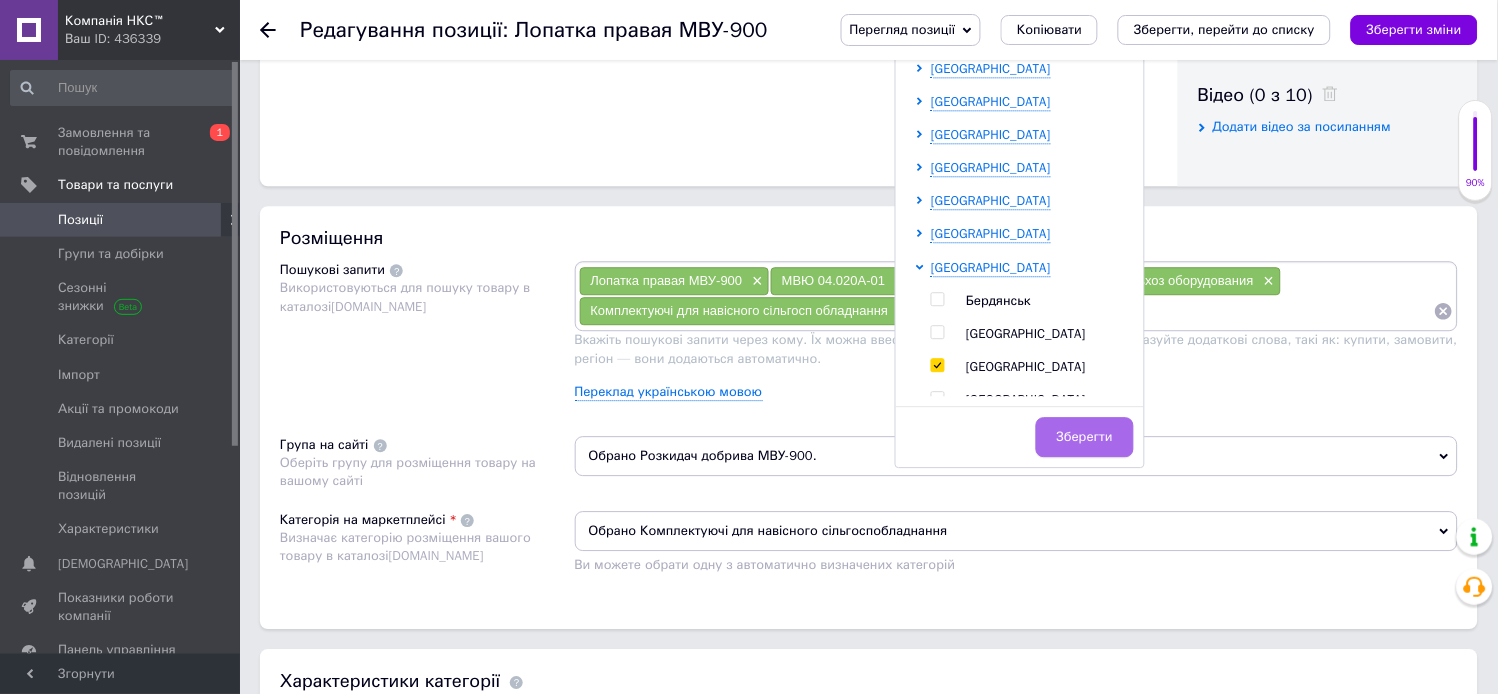 click on "Зберегти" at bounding box center [1085, 437] 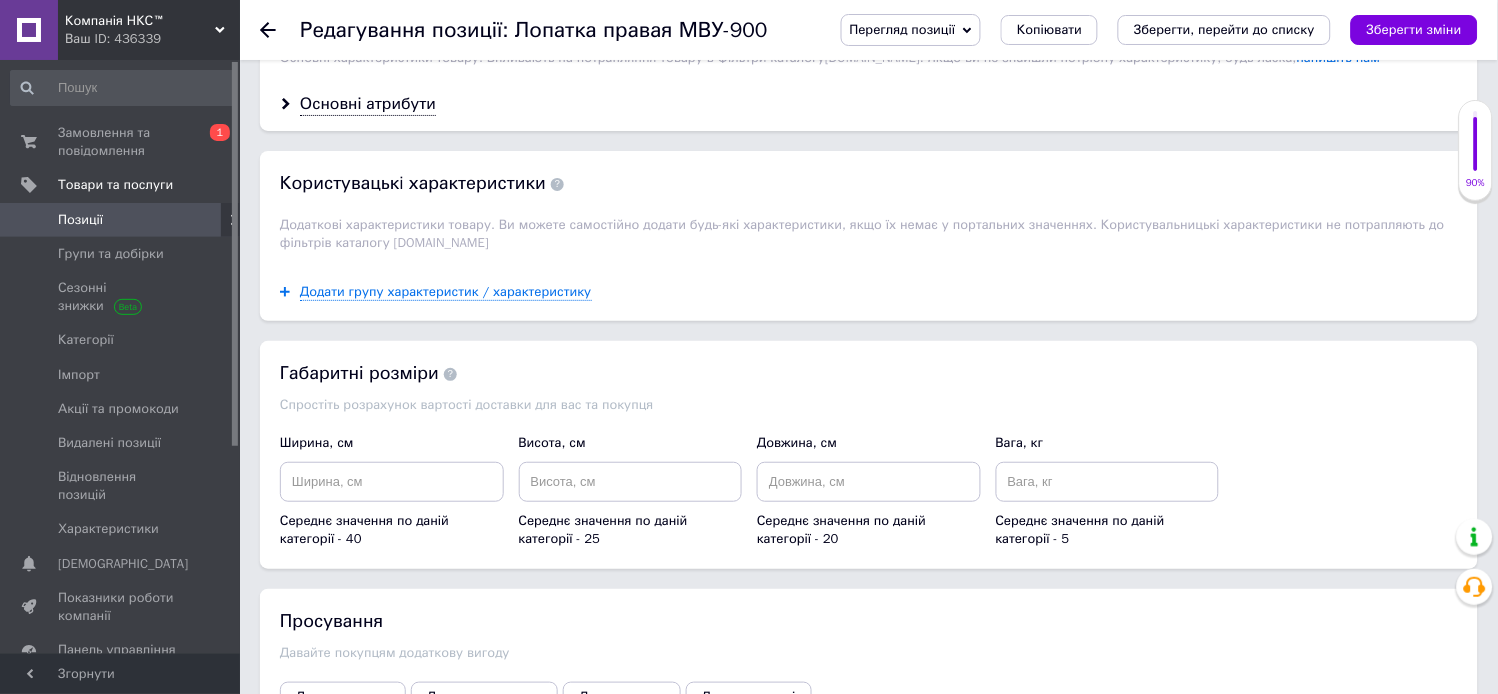 scroll, scrollTop: 1676, scrollLeft: 0, axis: vertical 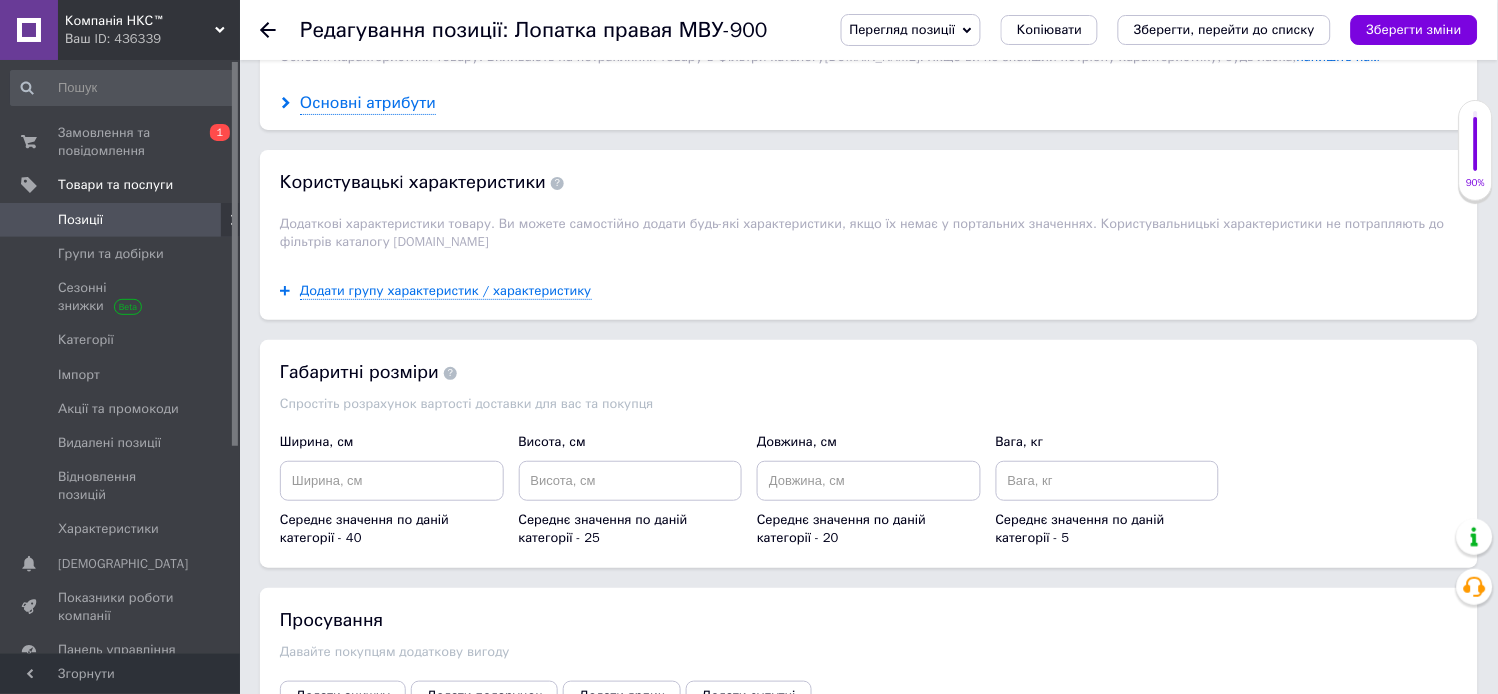 click on "Основні атрибути" at bounding box center (368, 103) 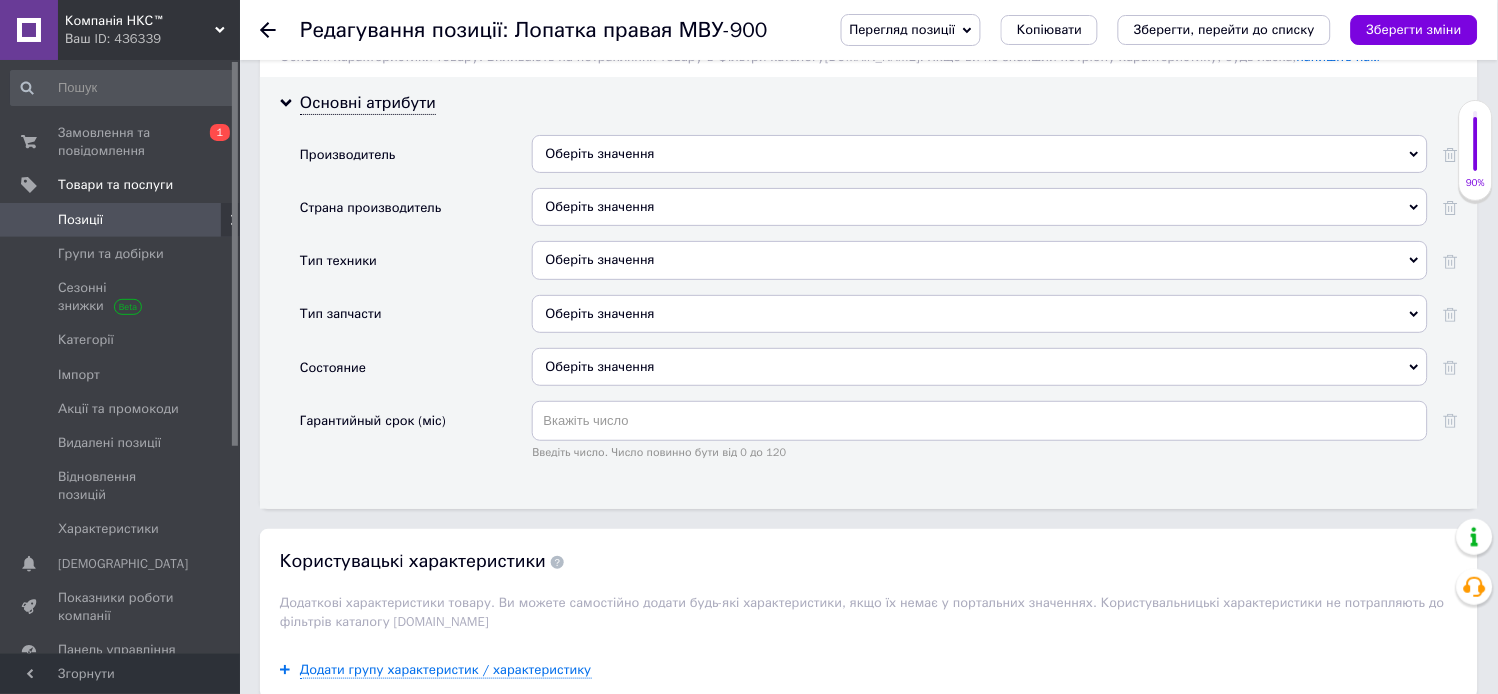 drag, startPoint x: 585, startPoint y: 390, endPoint x: 736, endPoint y: 427, distance: 155.46704 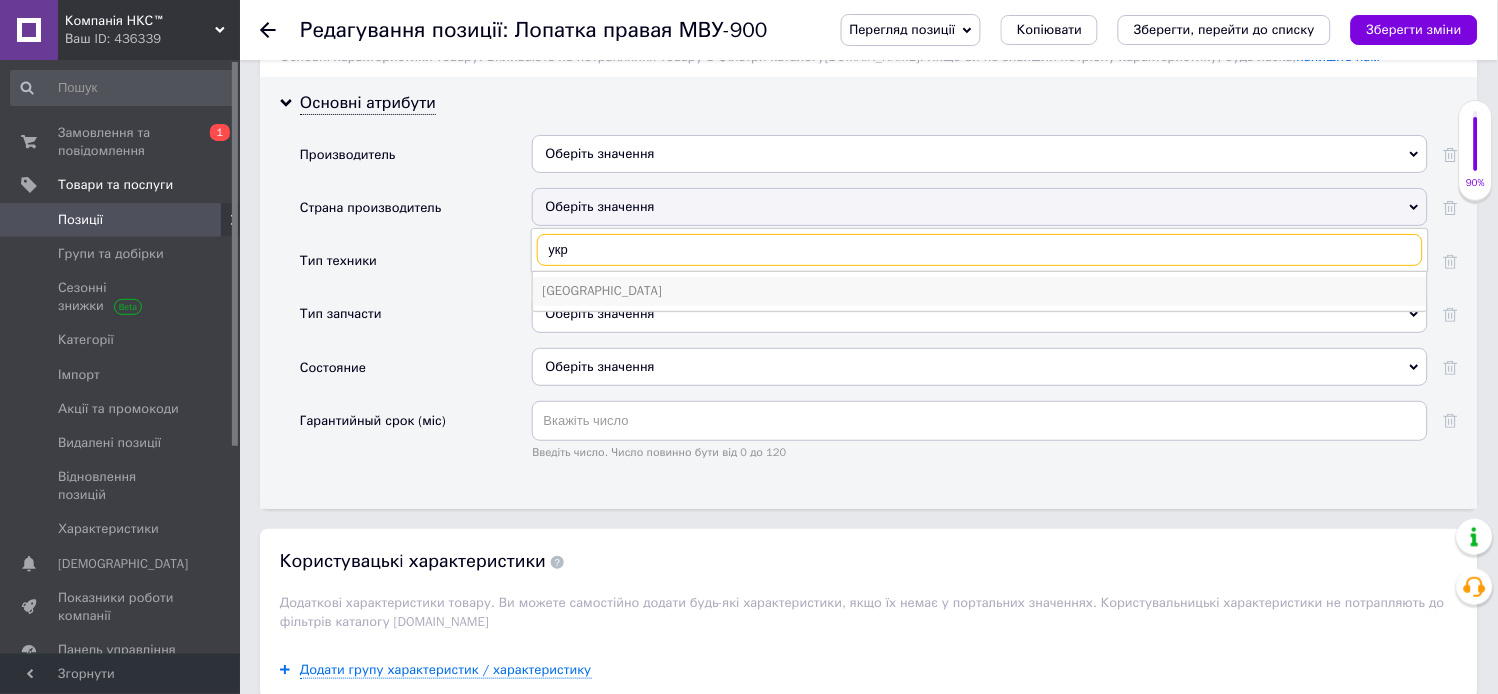 type on "укр" 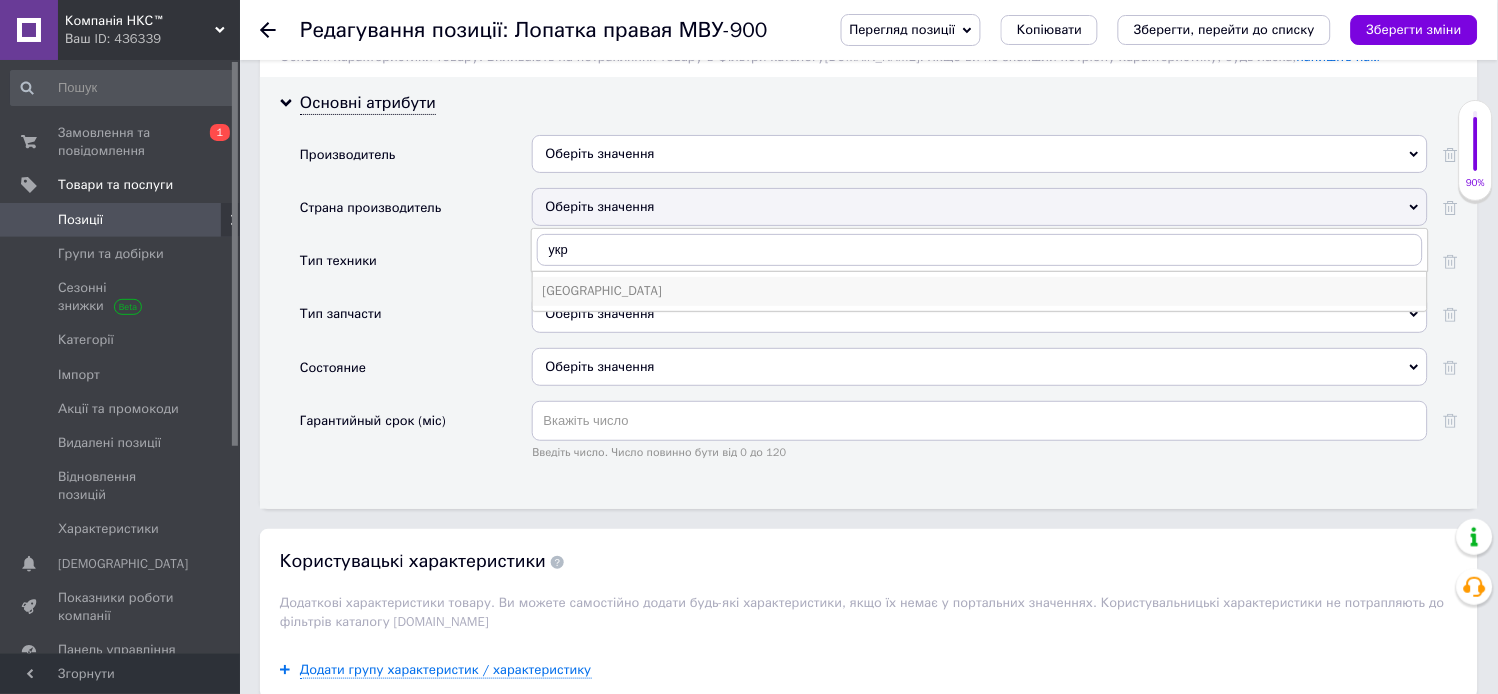 click on "[GEOGRAPHIC_DATA]" at bounding box center (980, 291) 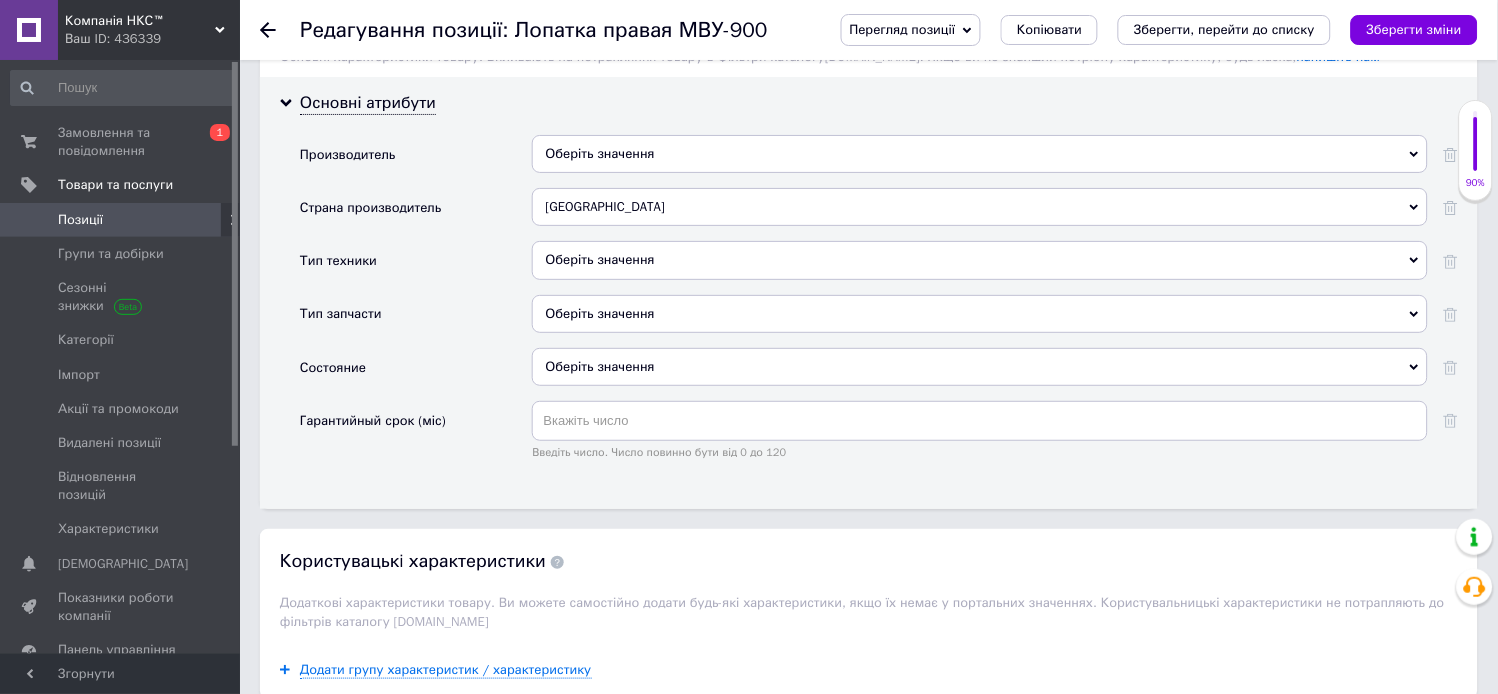 click on "Оберіть значення" at bounding box center (980, 260) 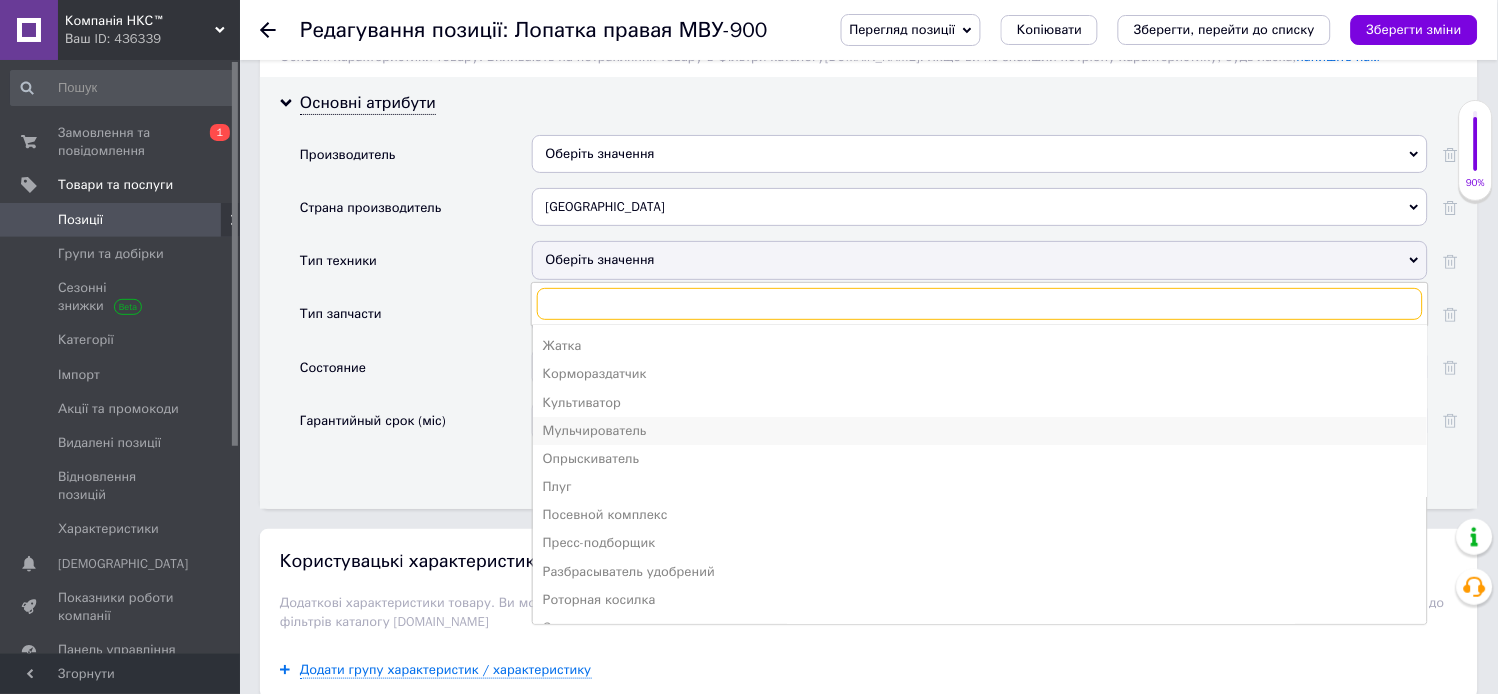 scroll, scrollTop: 191, scrollLeft: 0, axis: vertical 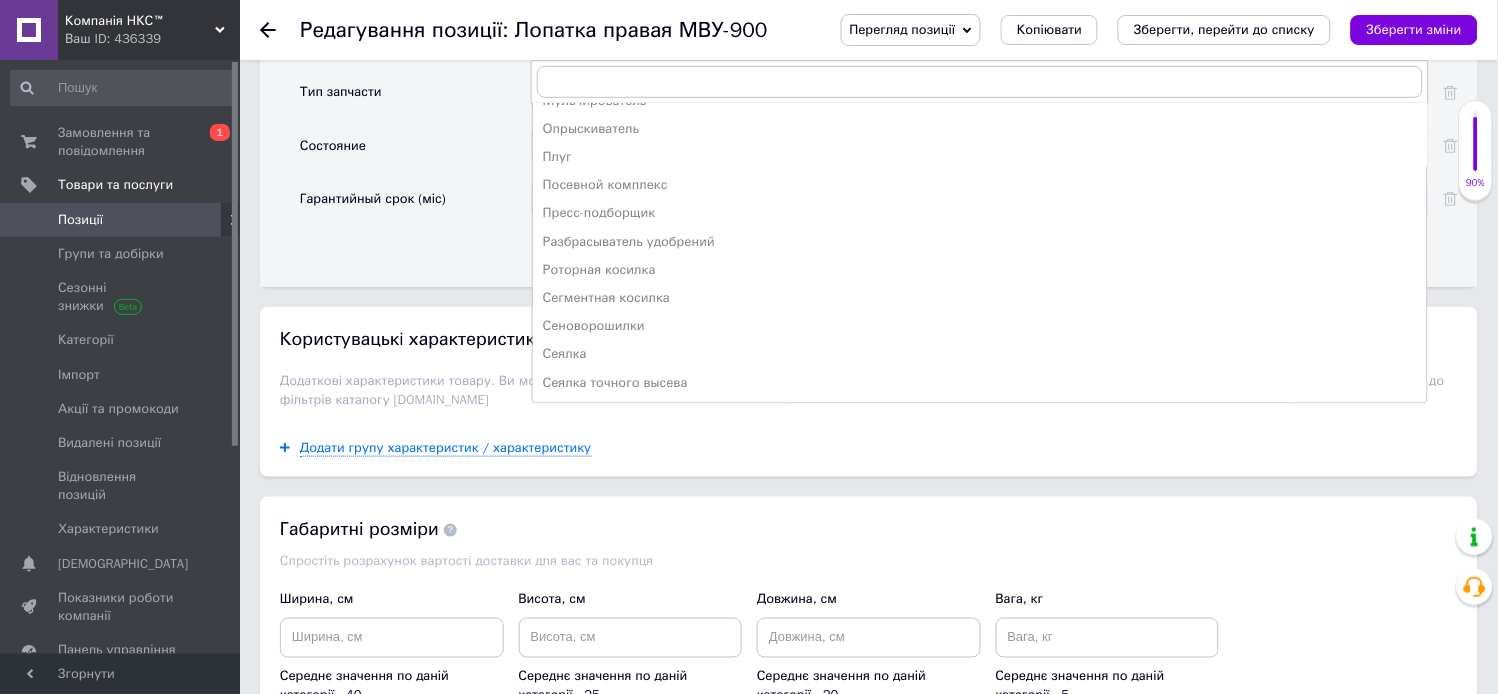 drag, startPoint x: 644, startPoint y: 424, endPoint x: 627, endPoint y: 396, distance: 32.75668 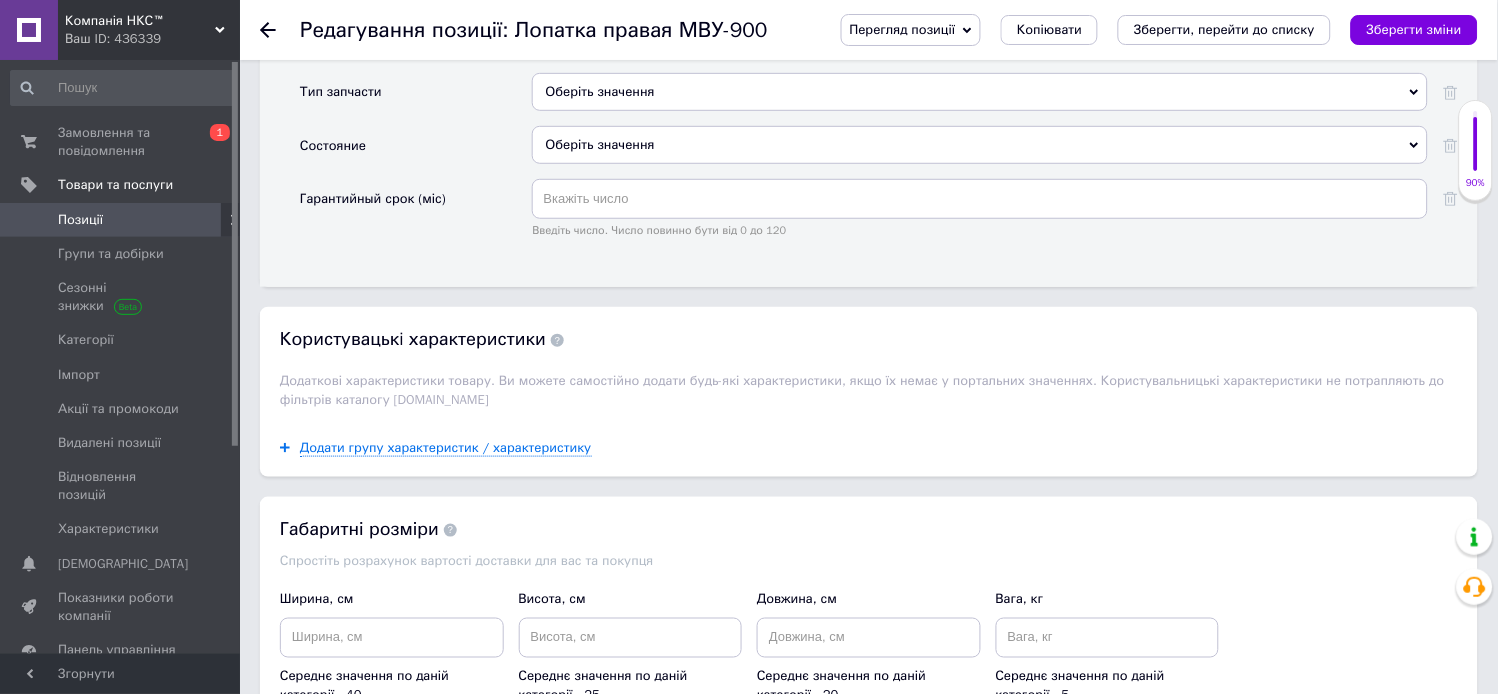 click on "Оберіть значення" at bounding box center [980, 92] 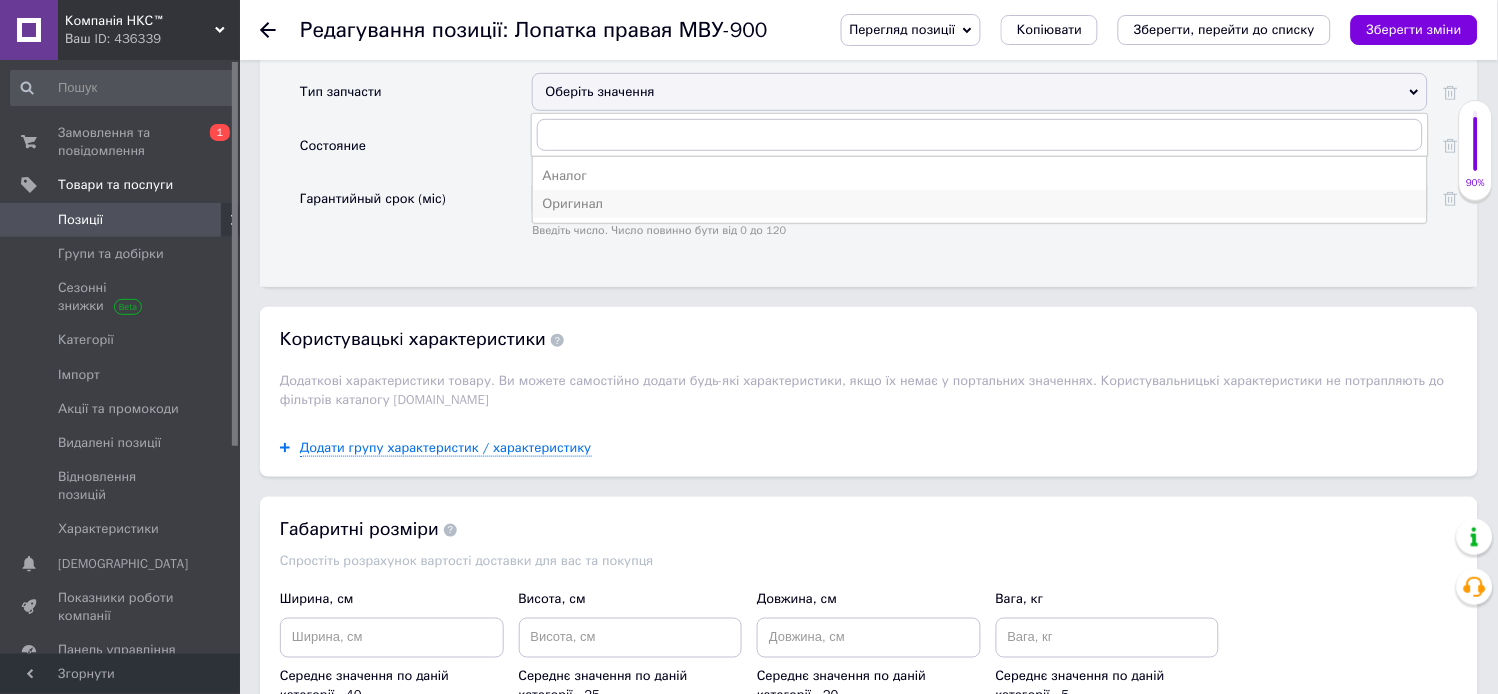 click on "Оригинал" at bounding box center (980, 204) 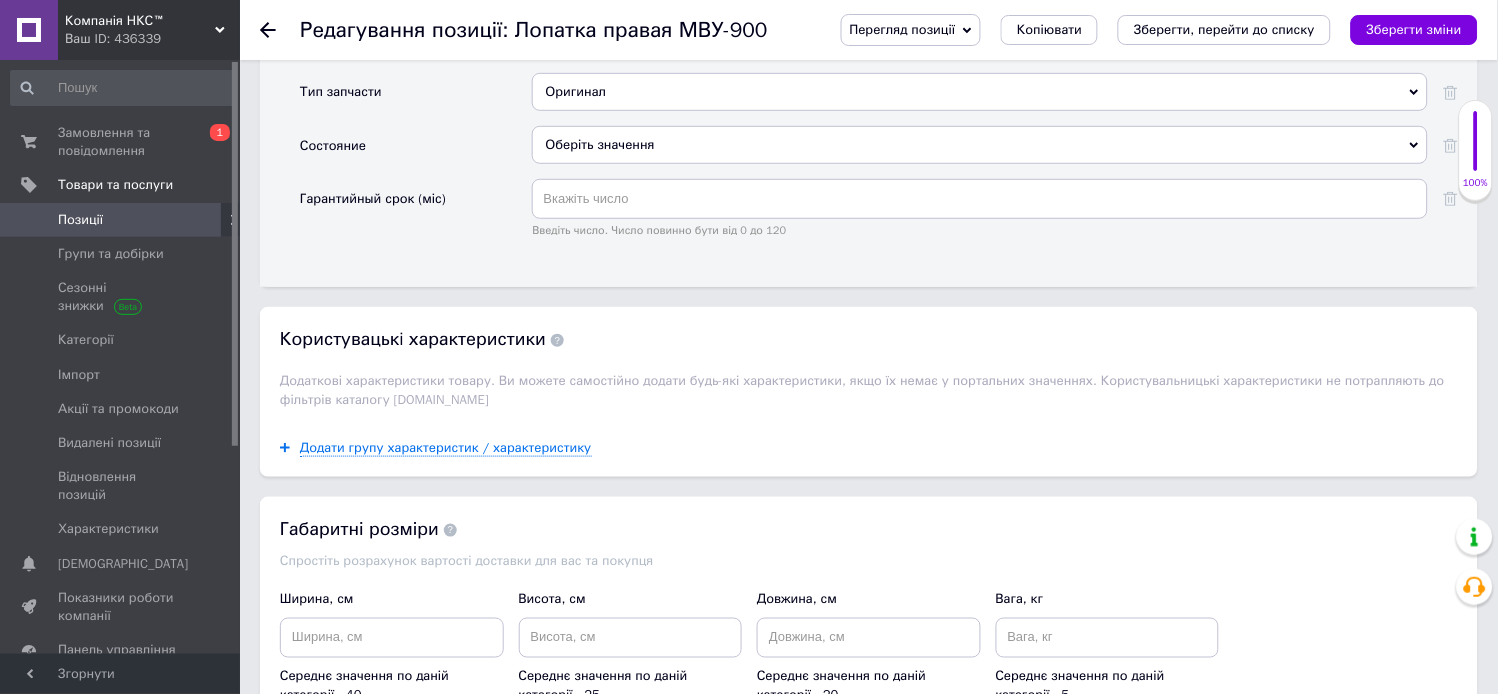 click on "Оберіть значення" at bounding box center [980, 145] 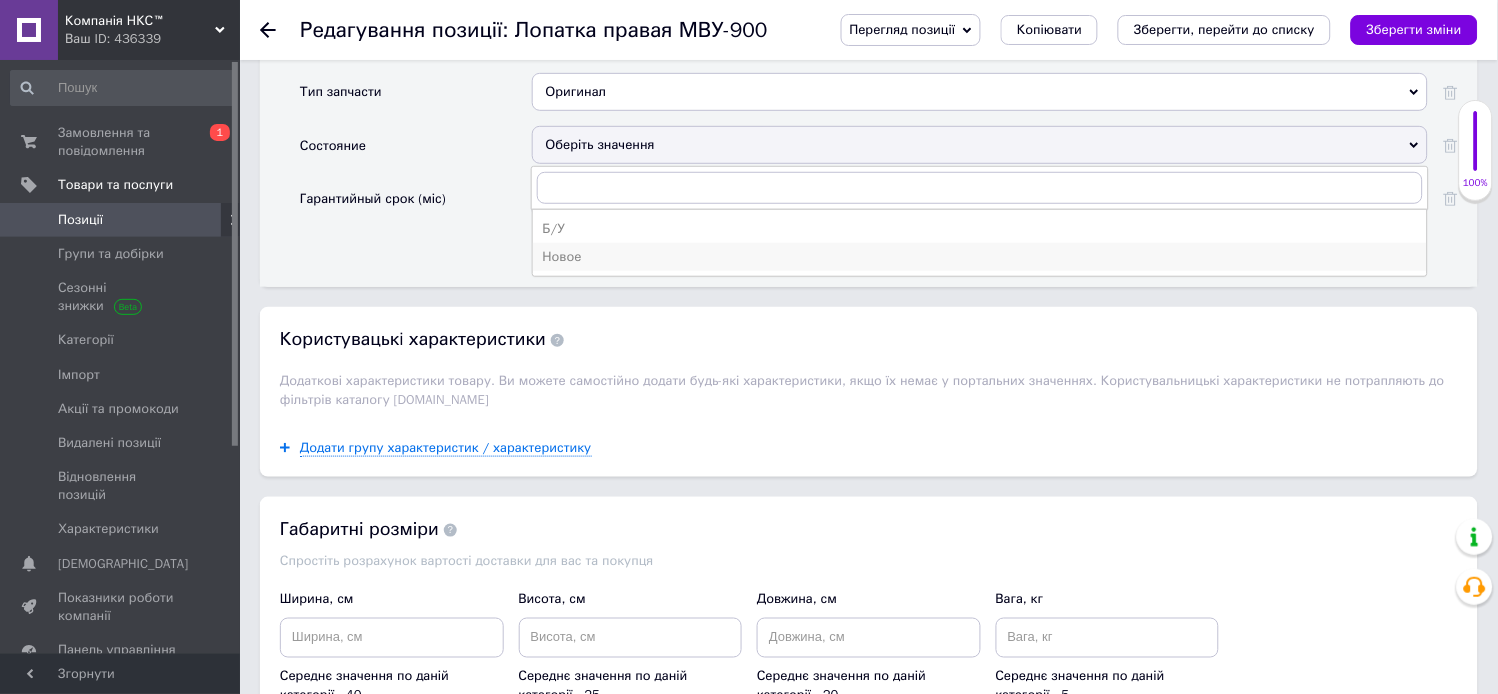 drag, startPoint x: 564, startPoint y: 445, endPoint x: 697, endPoint y: 461, distance: 133.95895 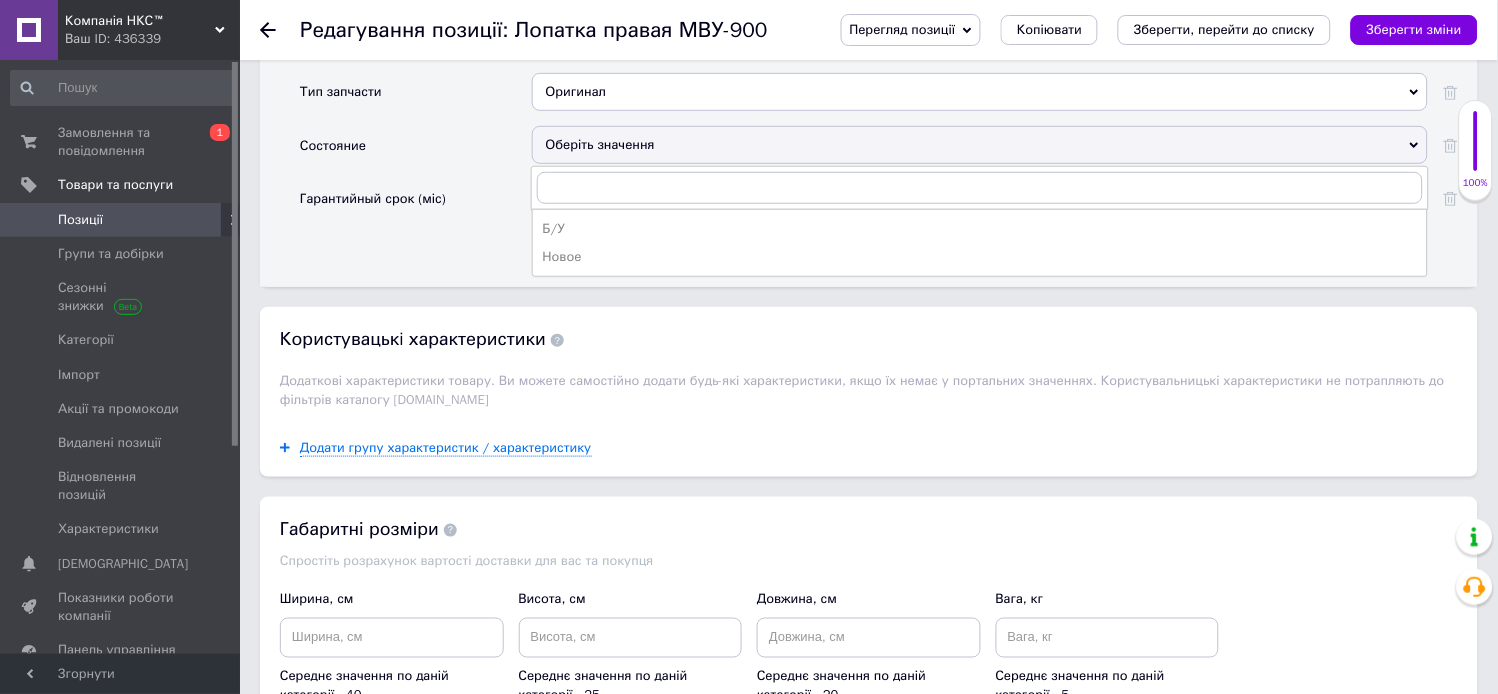 click on "Новое" at bounding box center (980, 257) 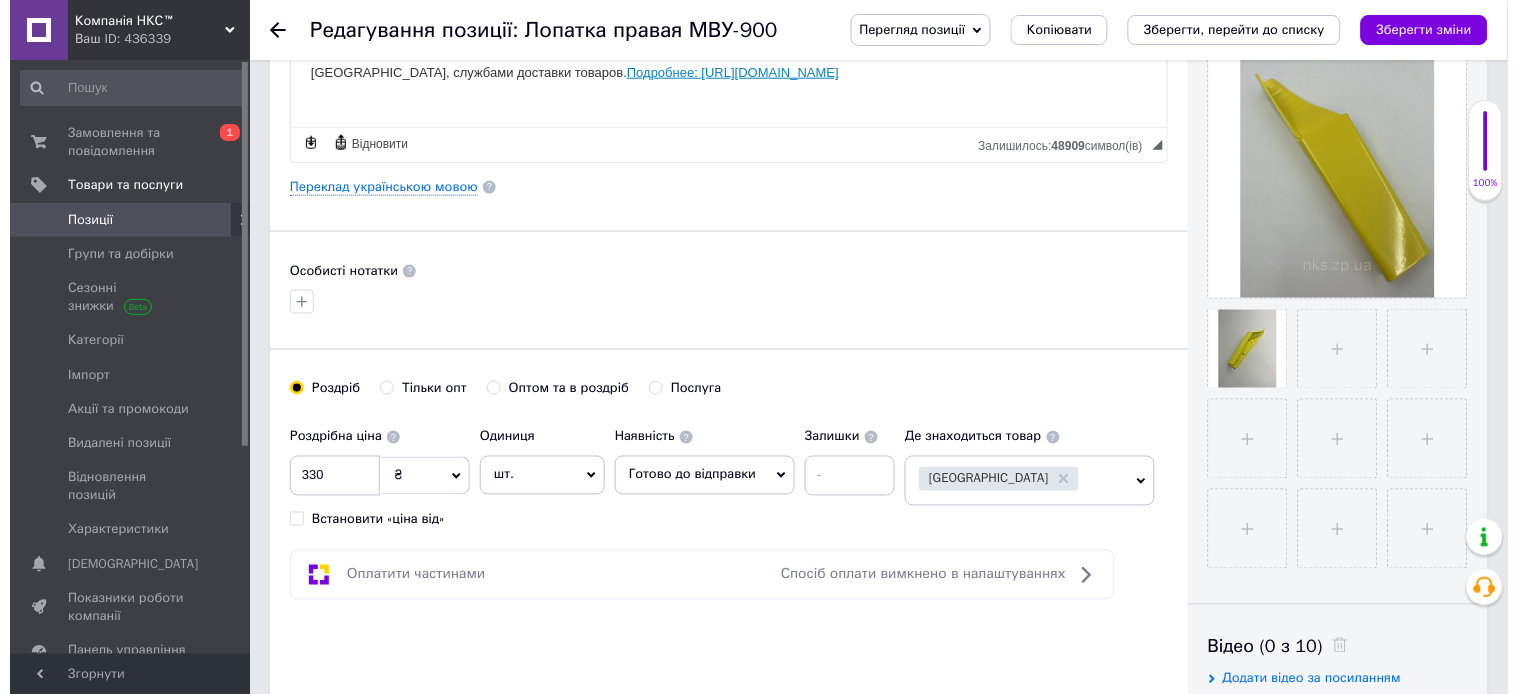 scroll, scrollTop: 232, scrollLeft: 0, axis: vertical 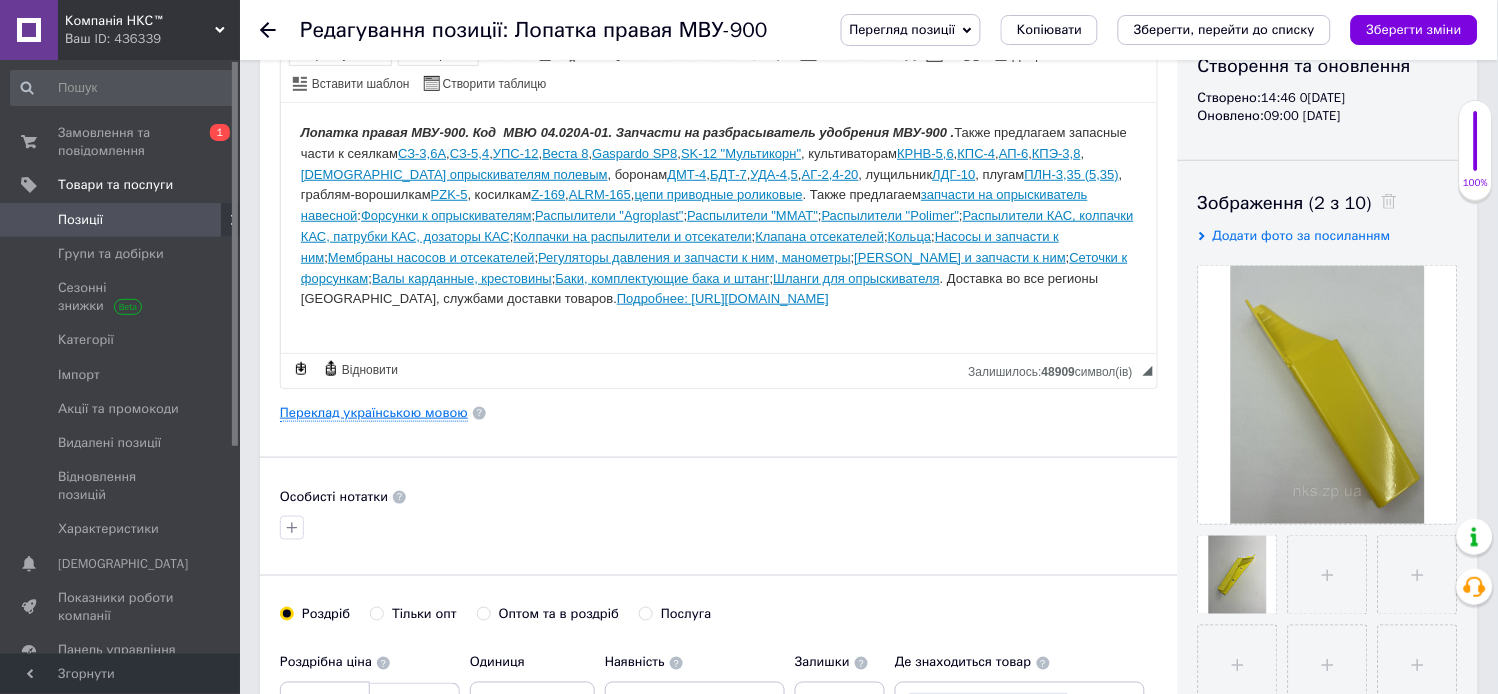 click on "Переклад українською мовою" at bounding box center (374, 413) 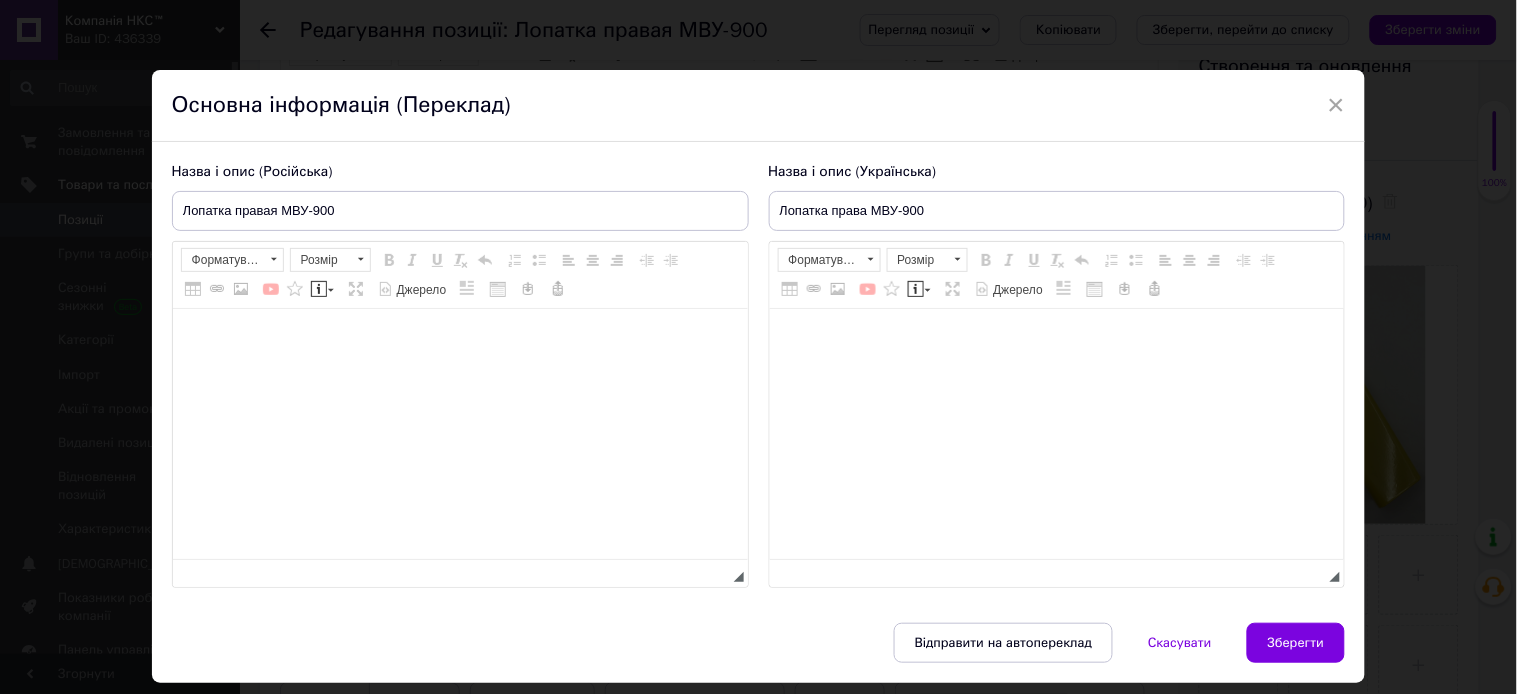 type on "Лопатка права МВУ-900" 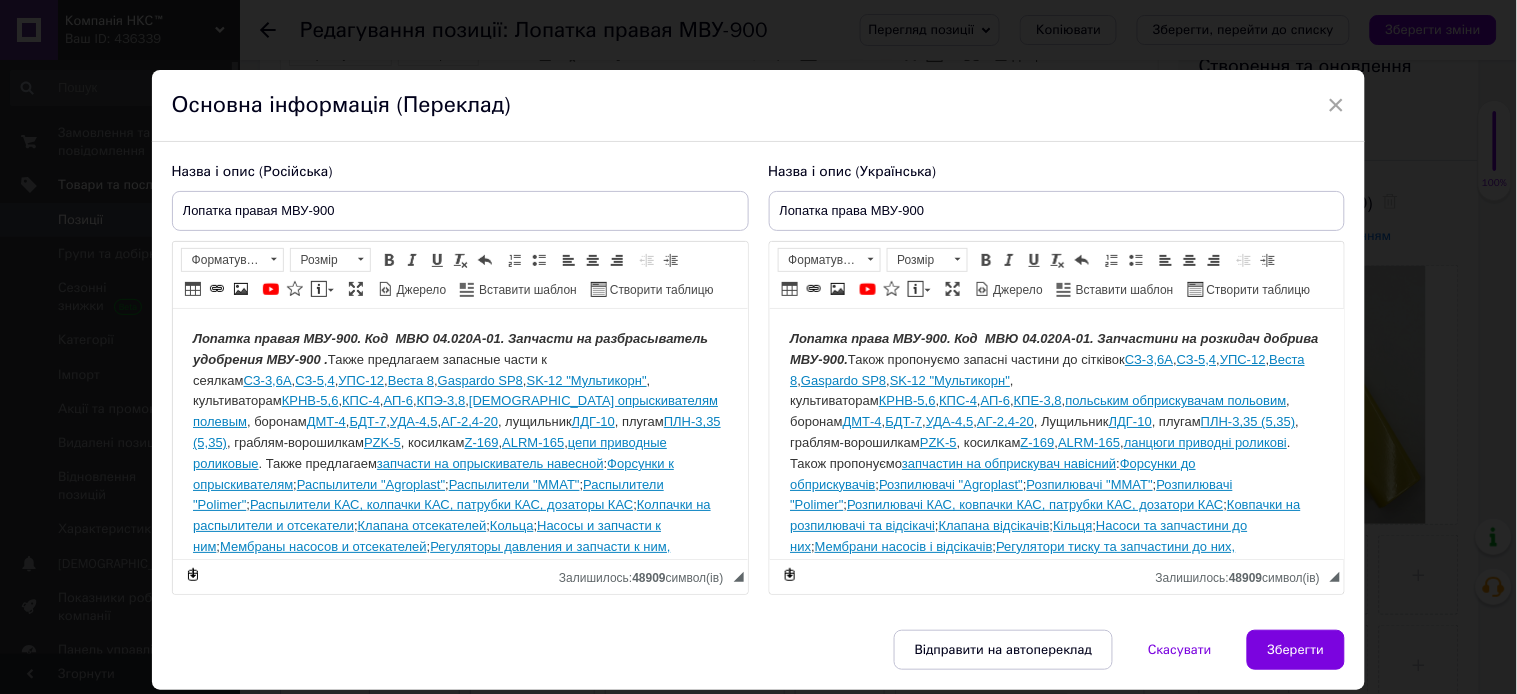 scroll, scrollTop: 0, scrollLeft: 0, axis: both 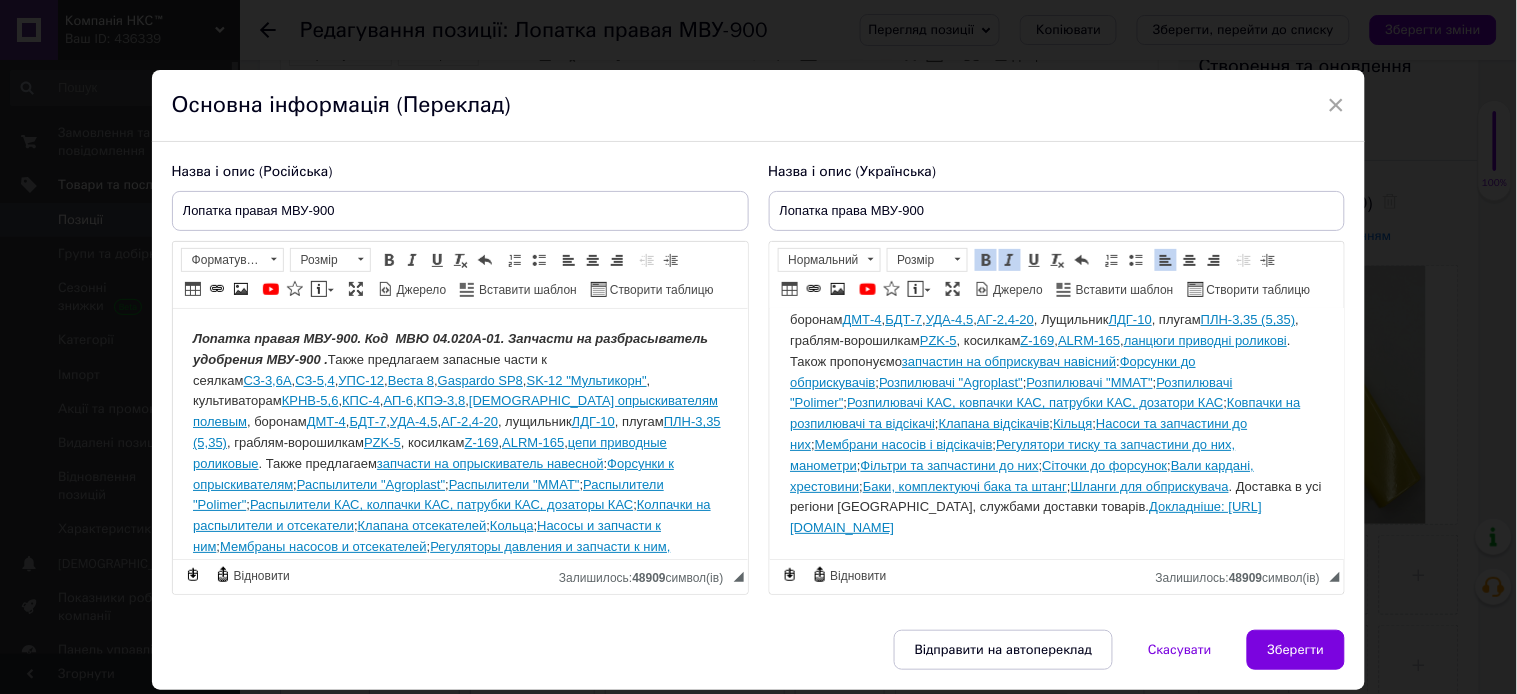 drag, startPoint x: 911, startPoint y: 358, endPoint x: 1101, endPoint y: 460, distance: 215.64786 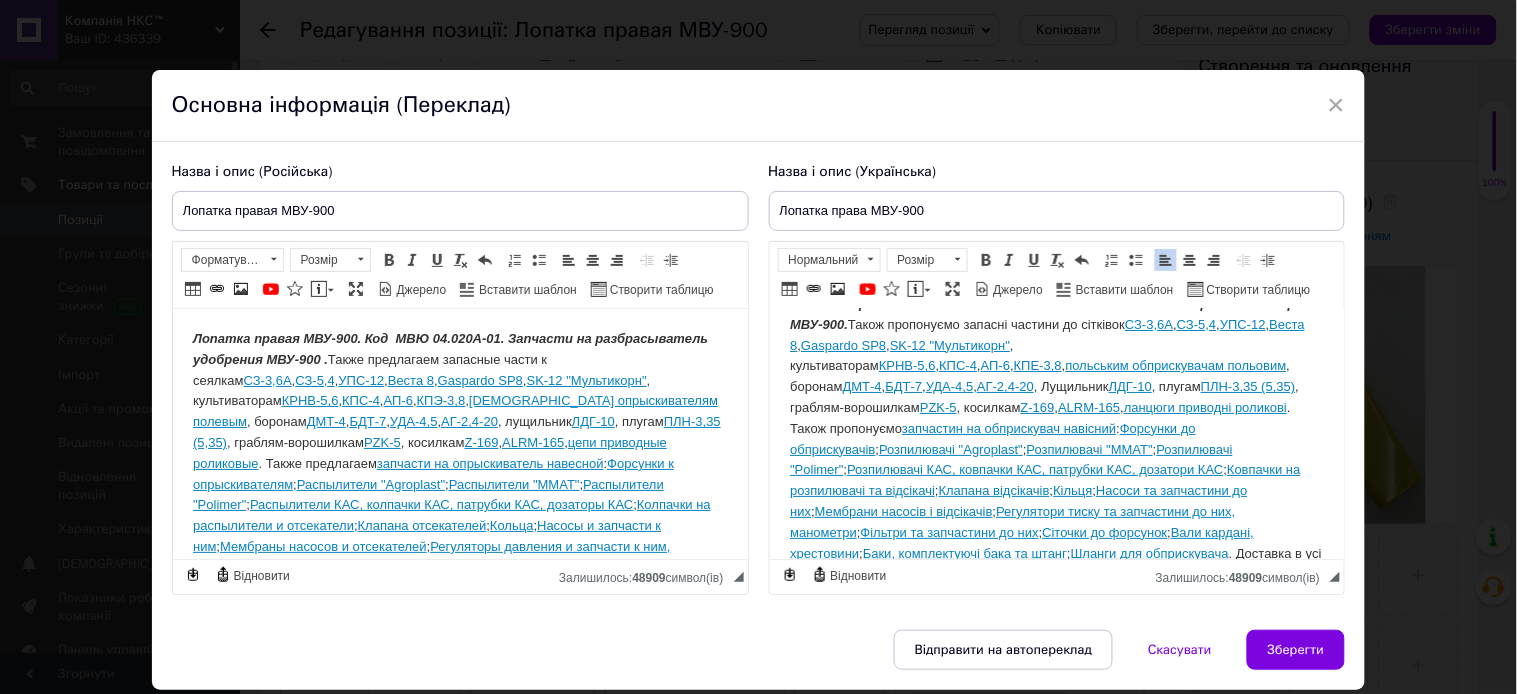 scroll, scrollTop: 0, scrollLeft: 0, axis: both 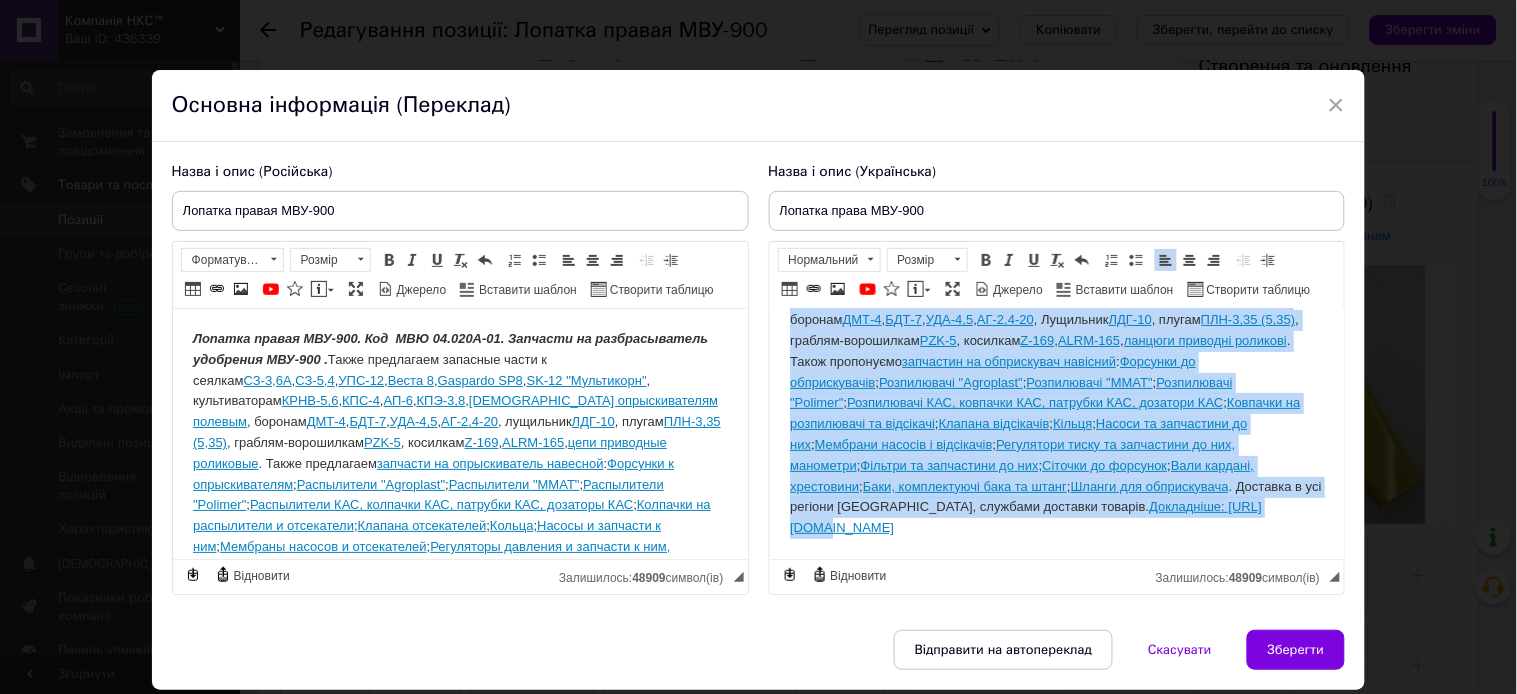 drag, startPoint x: 1097, startPoint y: 334, endPoint x: 1235, endPoint y: 525, distance: 235.63744 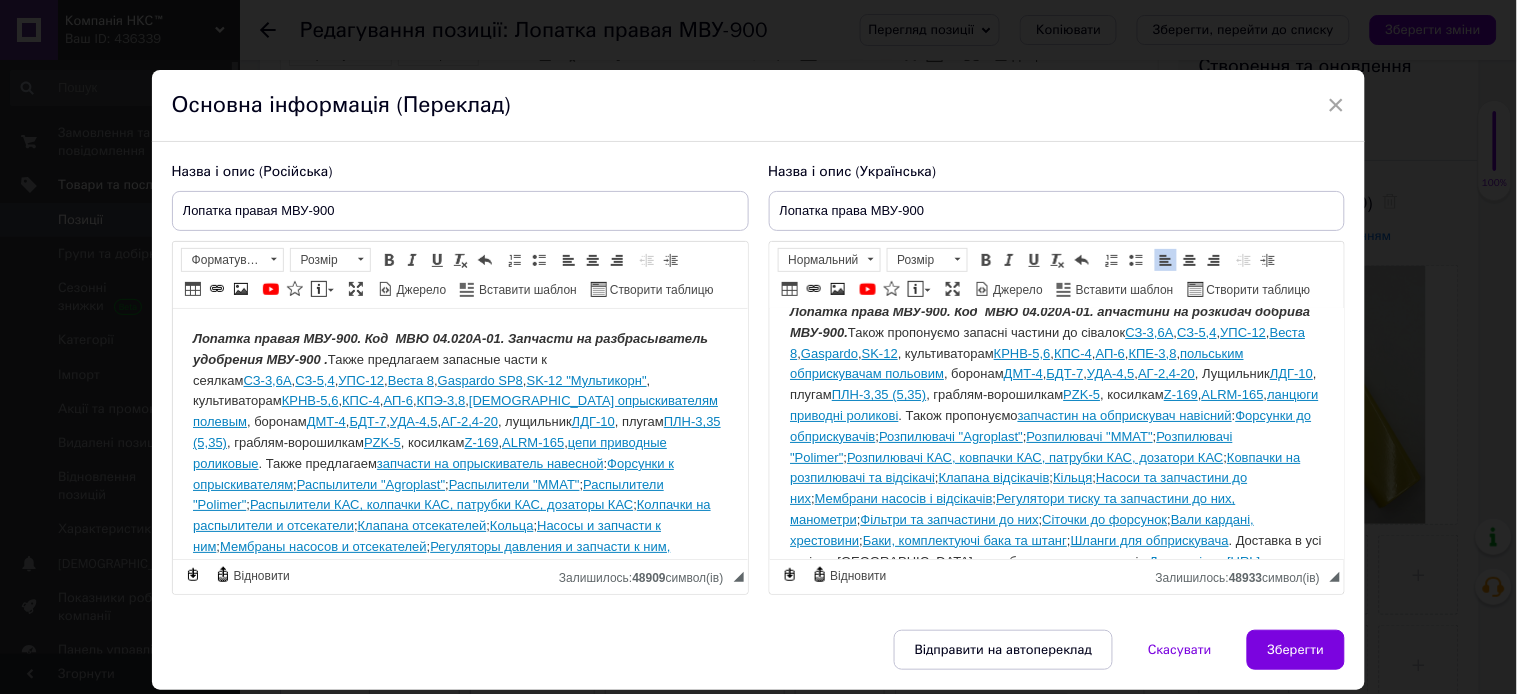scroll, scrollTop: 0, scrollLeft: 0, axis: both 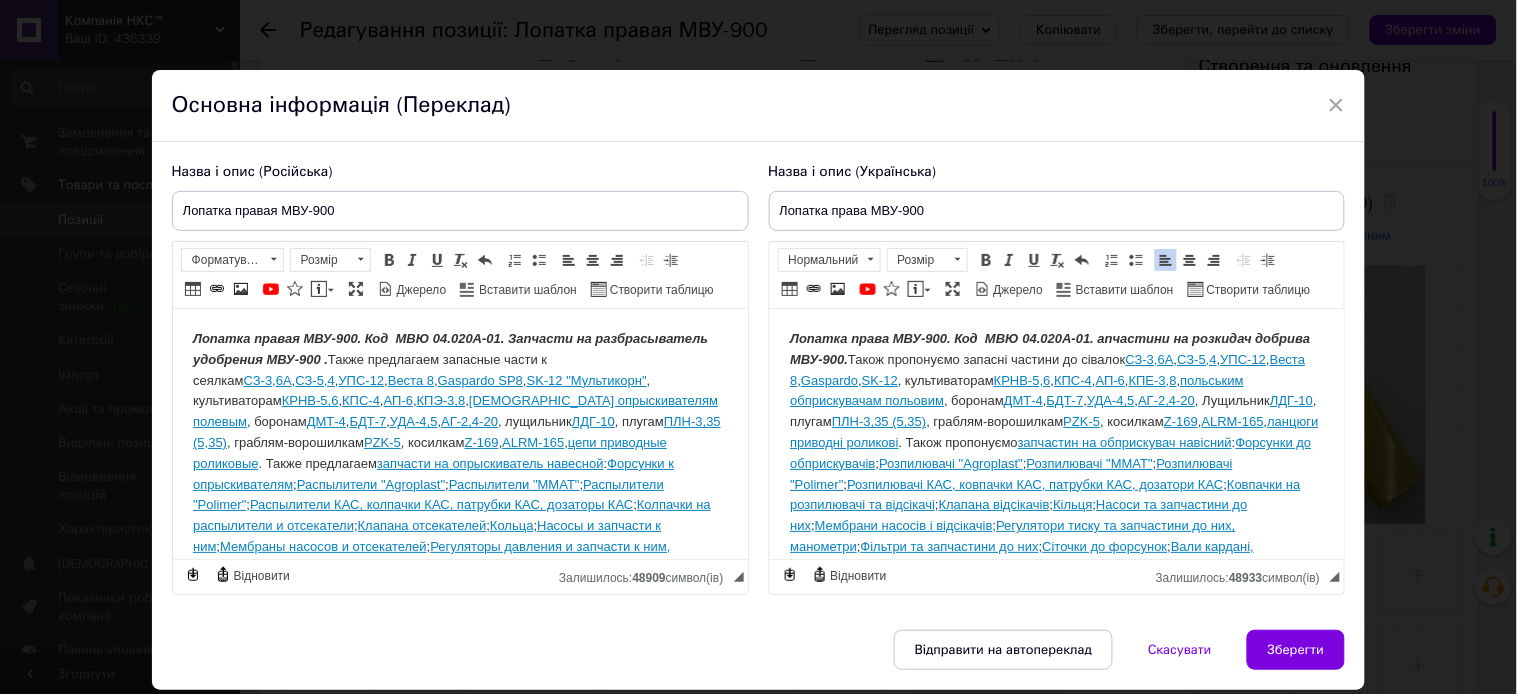 click on "Лопатка права МВУ-900. Код  МВЮ 04.020А-01. апчастини на розкидач добрива МВУ-900." at bounding box center (1049, 349) 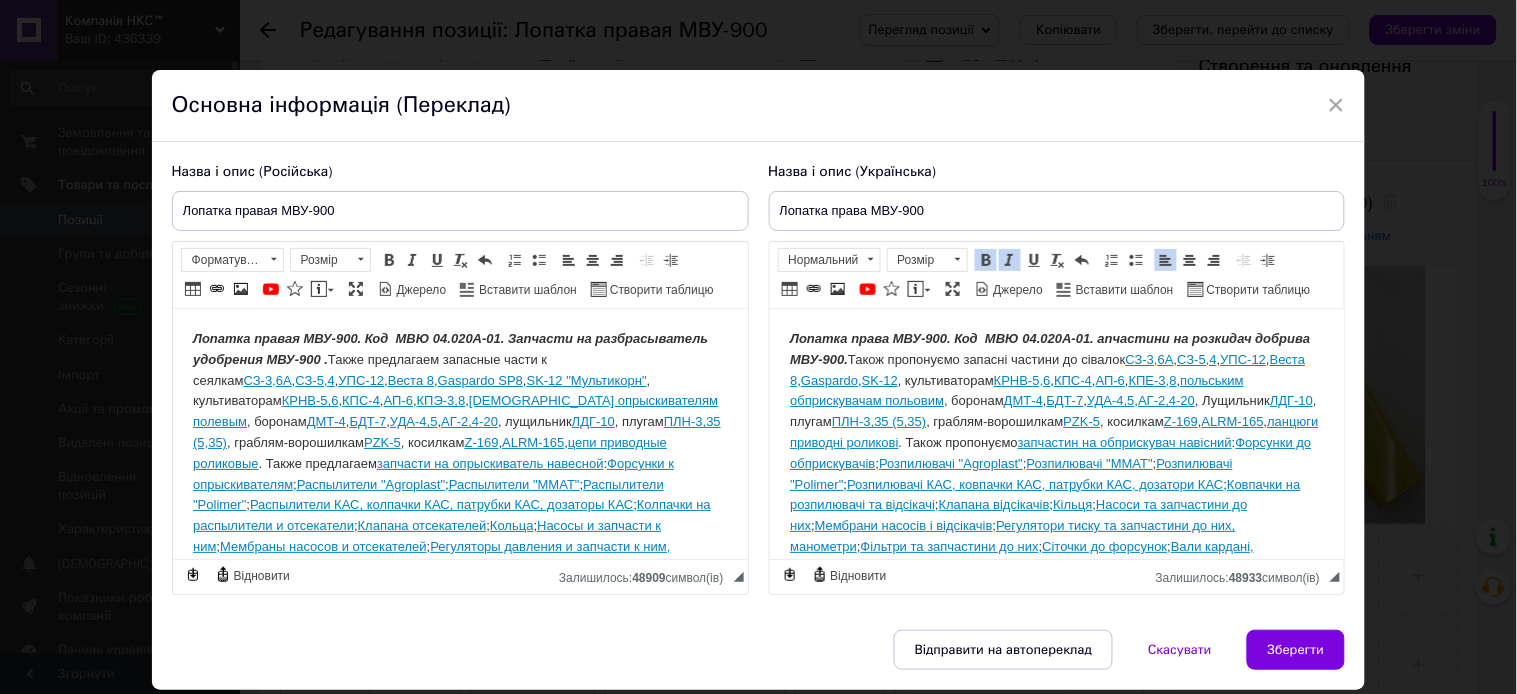 type 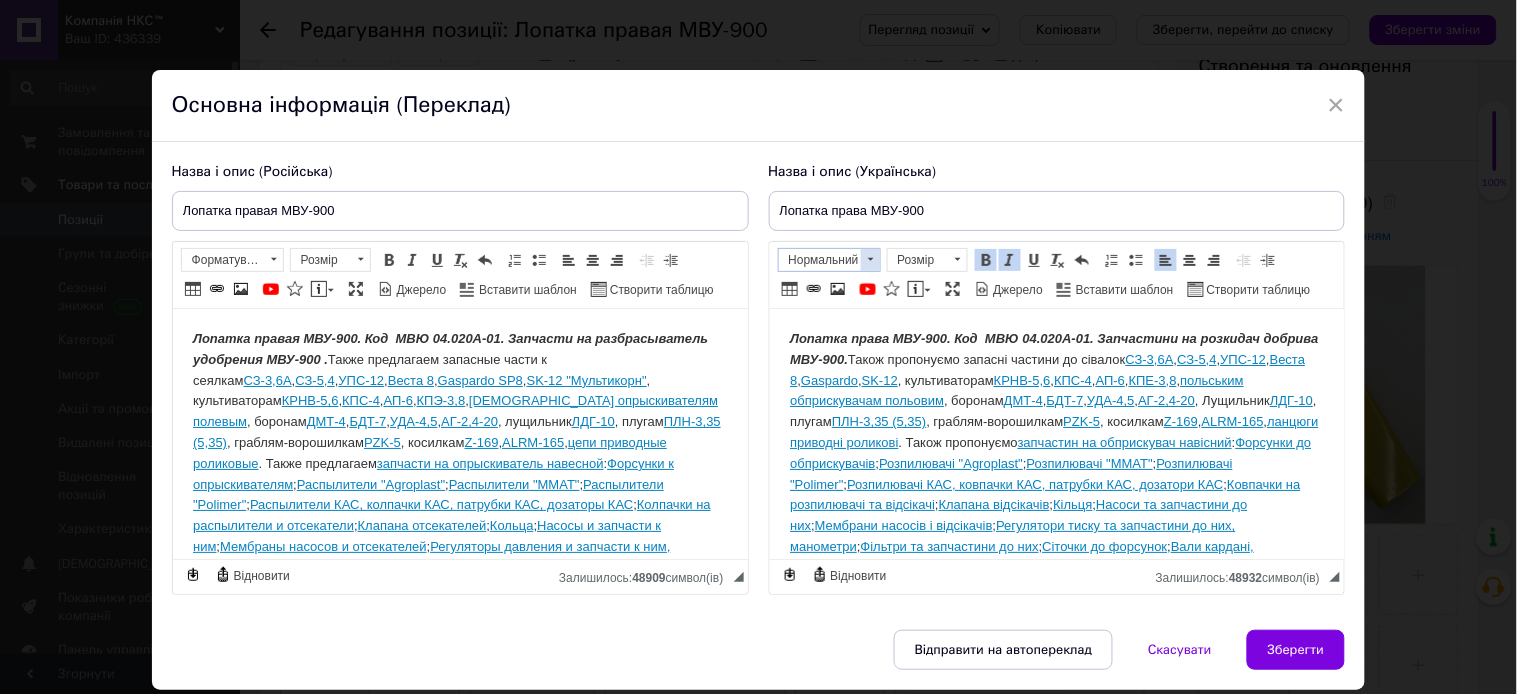 click at bounding box center [871, 259] 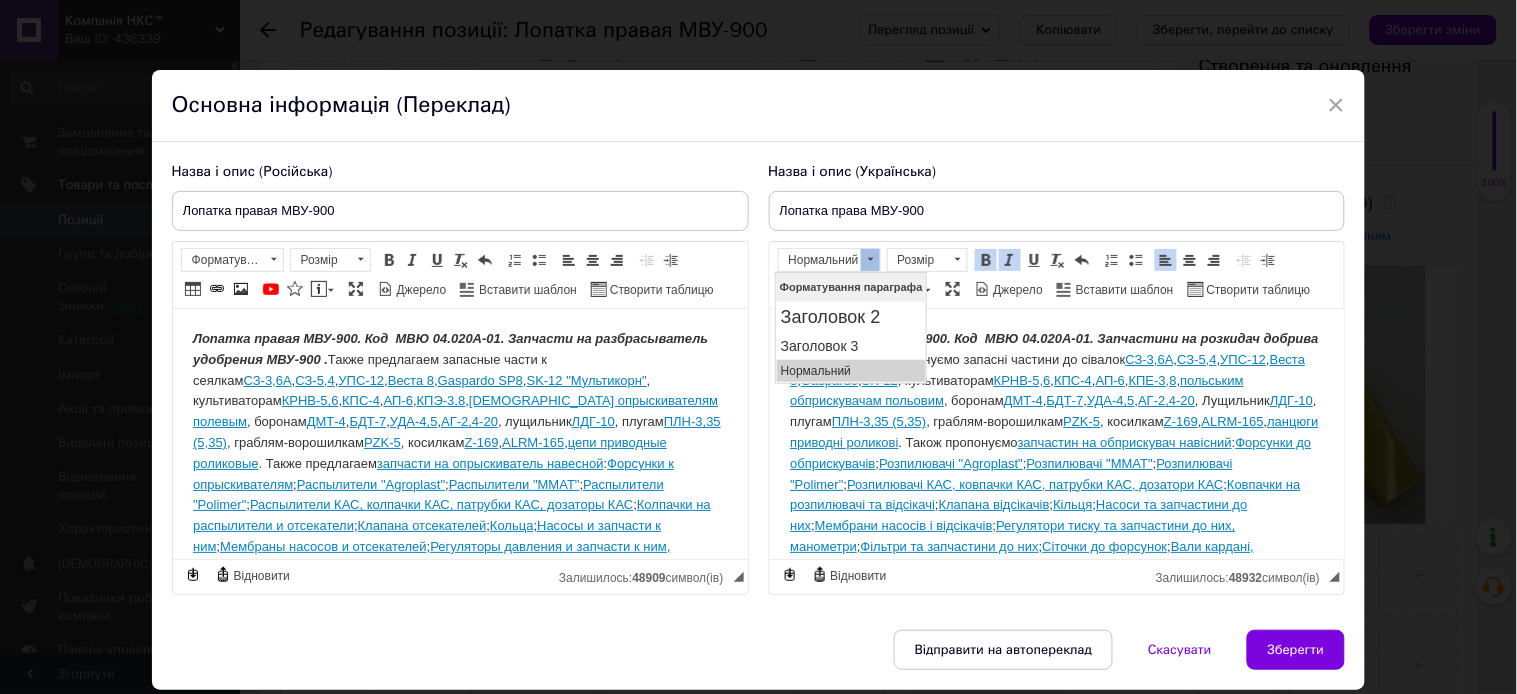 scroll, scrollTop: 0, scrollLeft: 0, axis: both 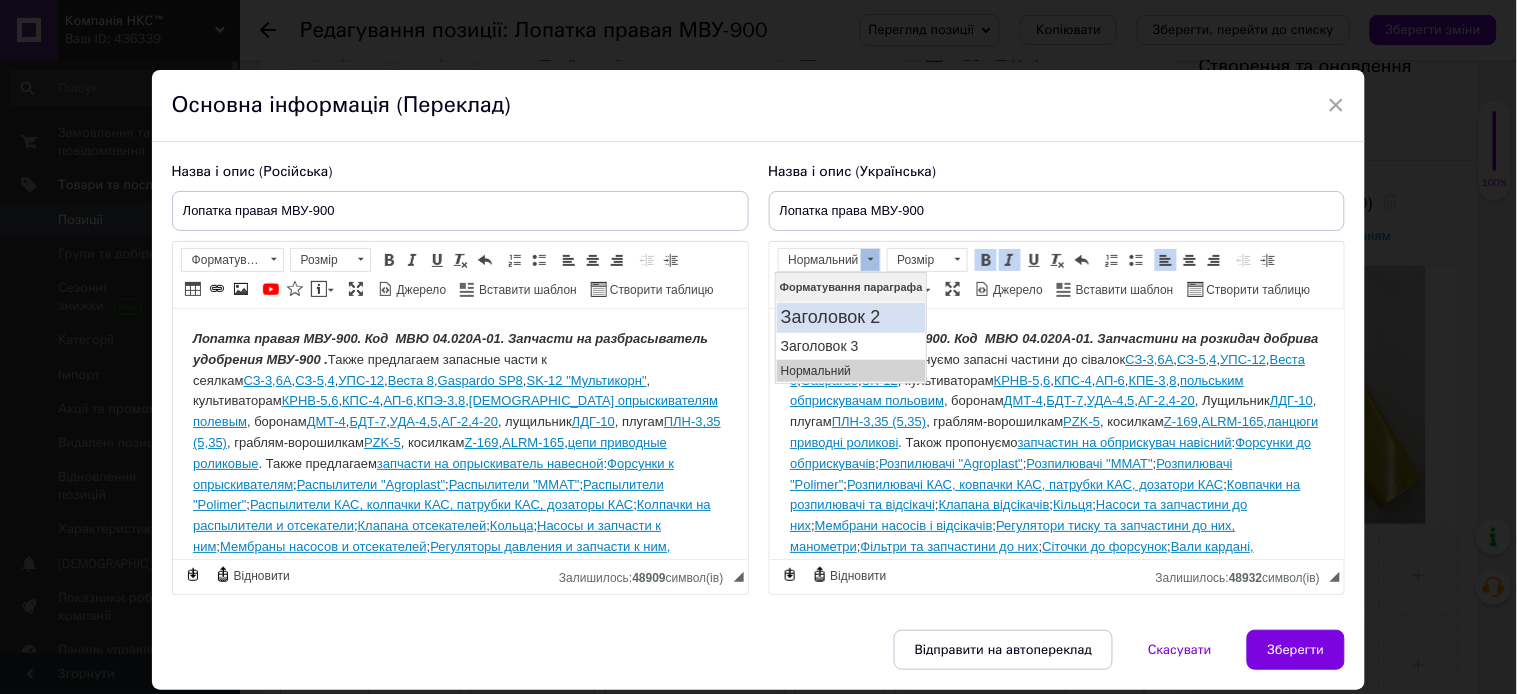 click on "Заголовок 2" at bounding box center [850, 317] 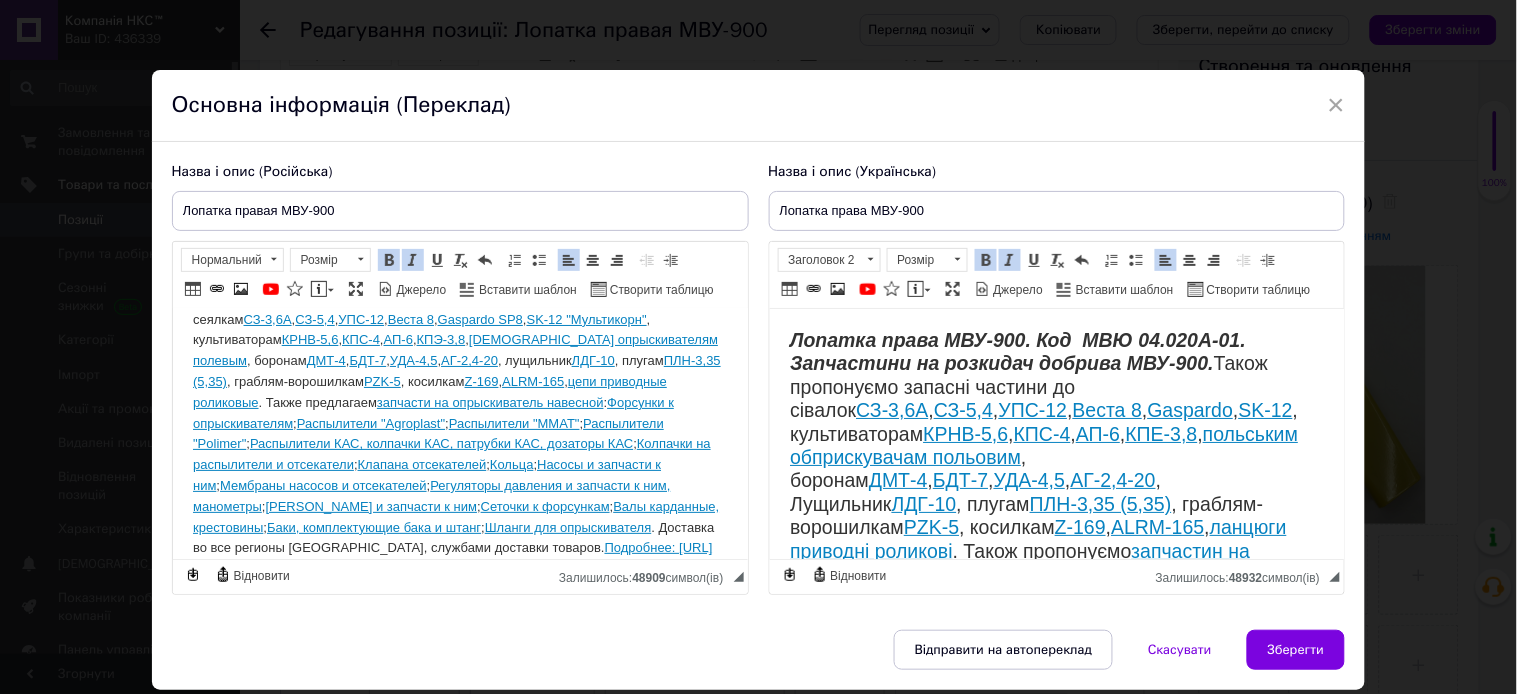 scroll, scrollTop: 102, scrollLeft: 0, axis: vertical 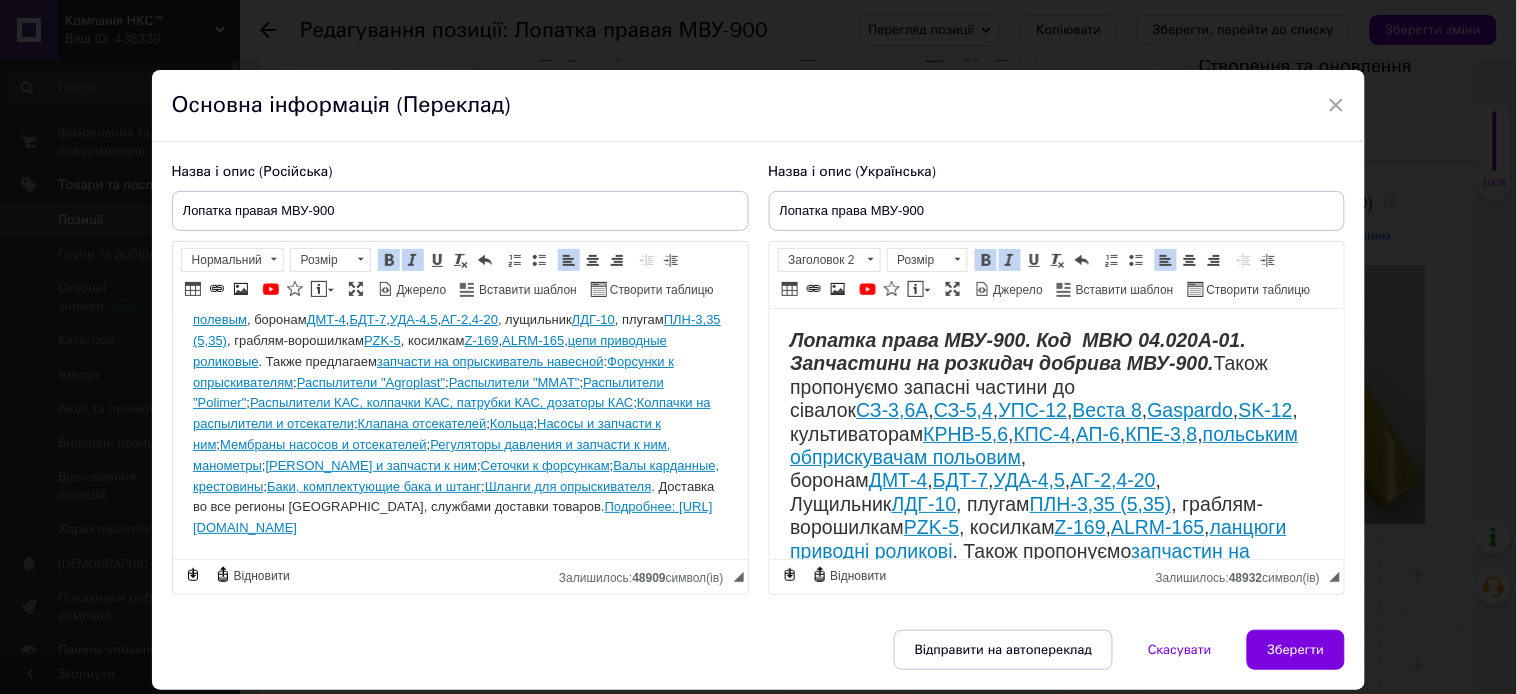drag, startPoint x: 506, startPoint y: 338, endPoint x: 688, endPoint y: 527, distance: 262.3833 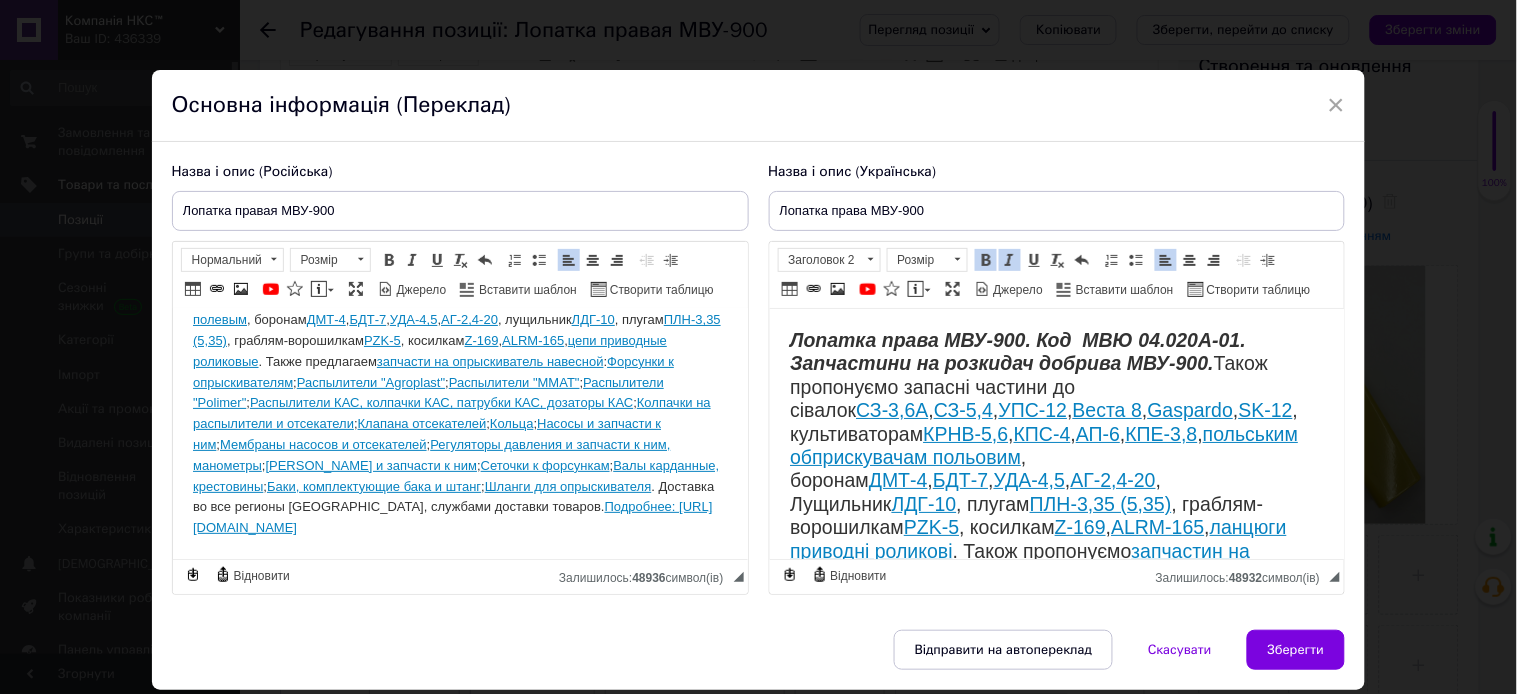 scroll, scrollTop: 0, scrollLeft: 0, axis: both 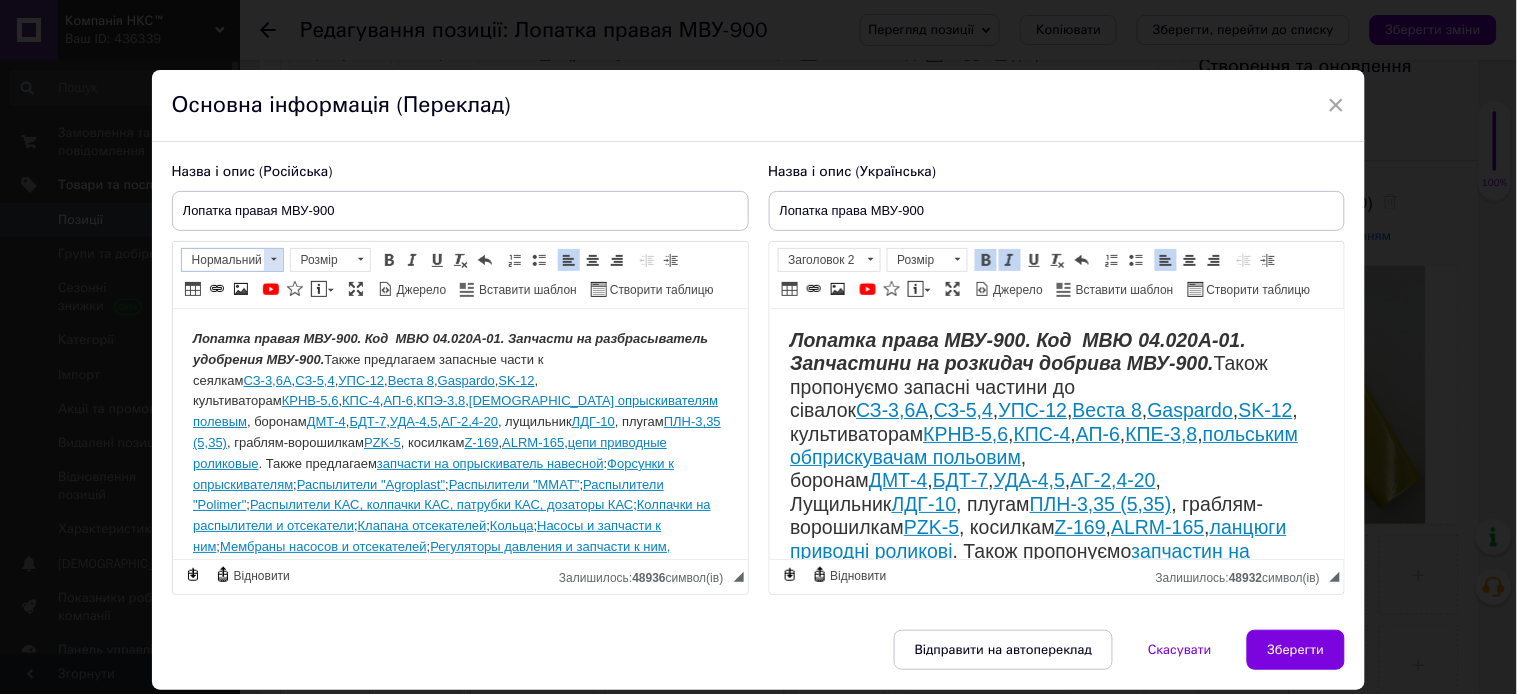 click at bounding box center (273, 260) 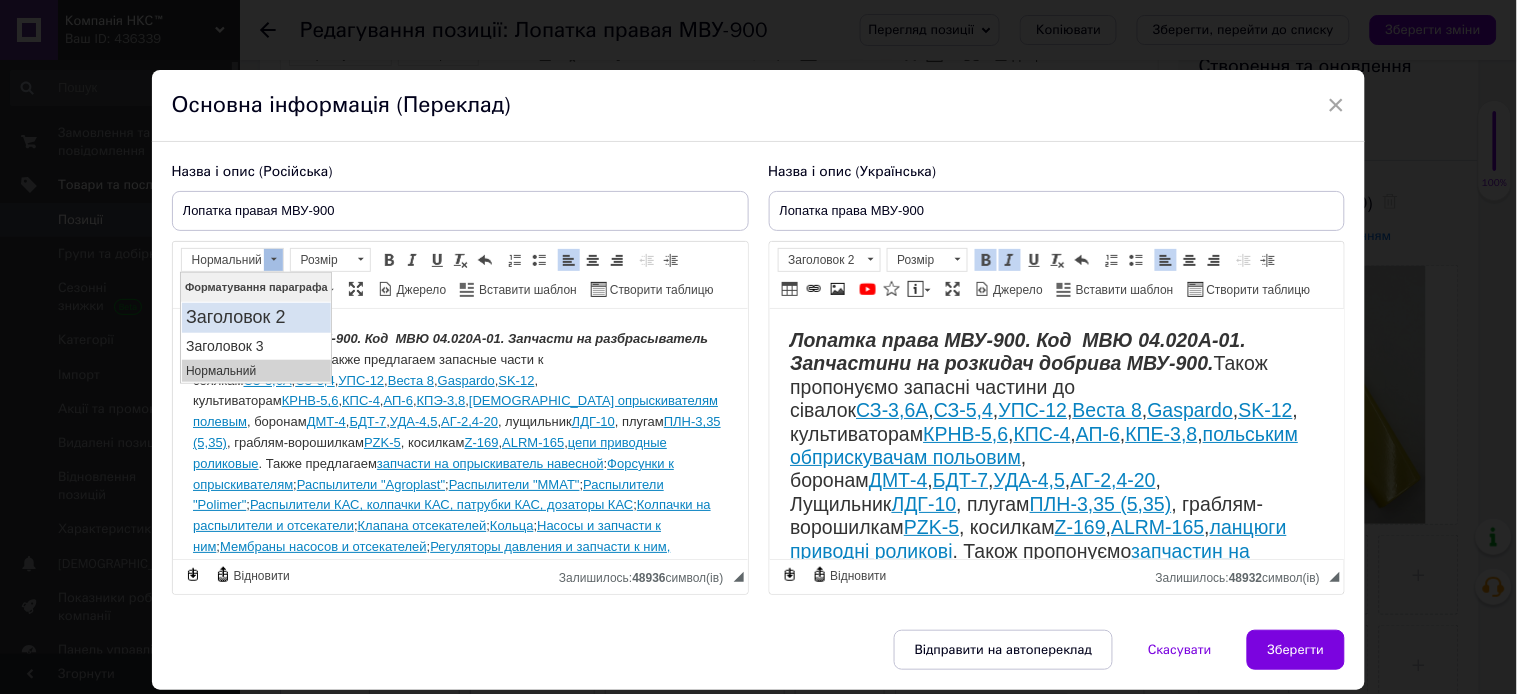 click on "Заголовок 2" at bounding box center (256, 317) 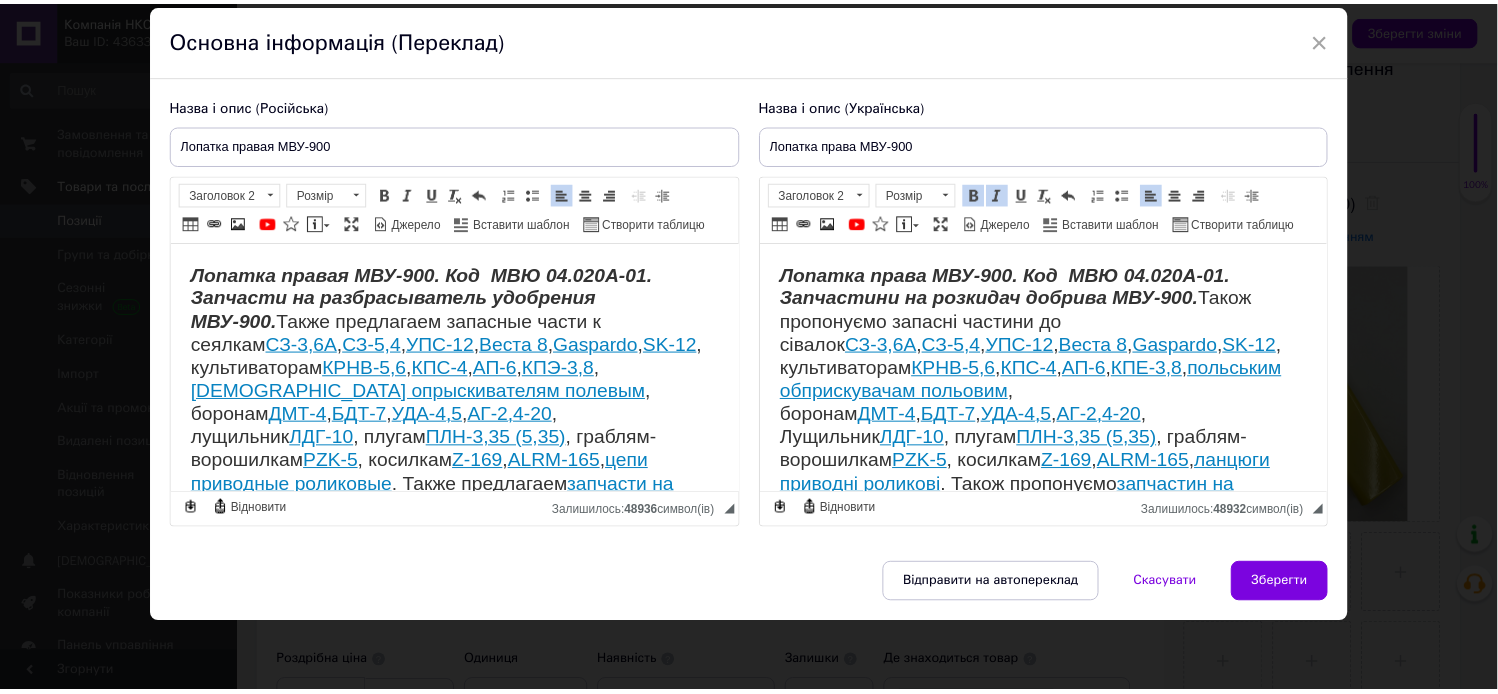 scroll, scrollTop: 96, scrollLeft: 0, axis: vertical 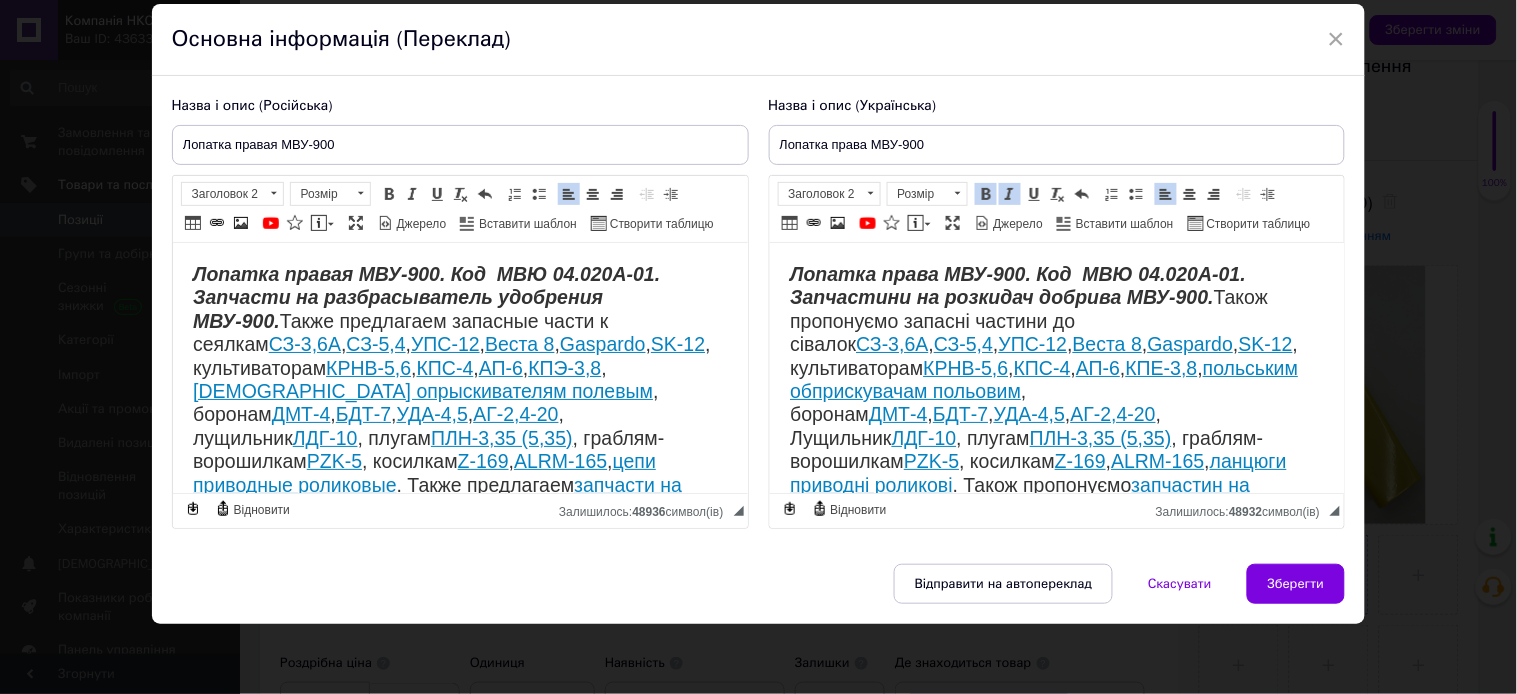 drag, startPoint x: 1288, startPoint y: 583, endPoint x: 1362, endPoint y: 561, distance: 77.201035 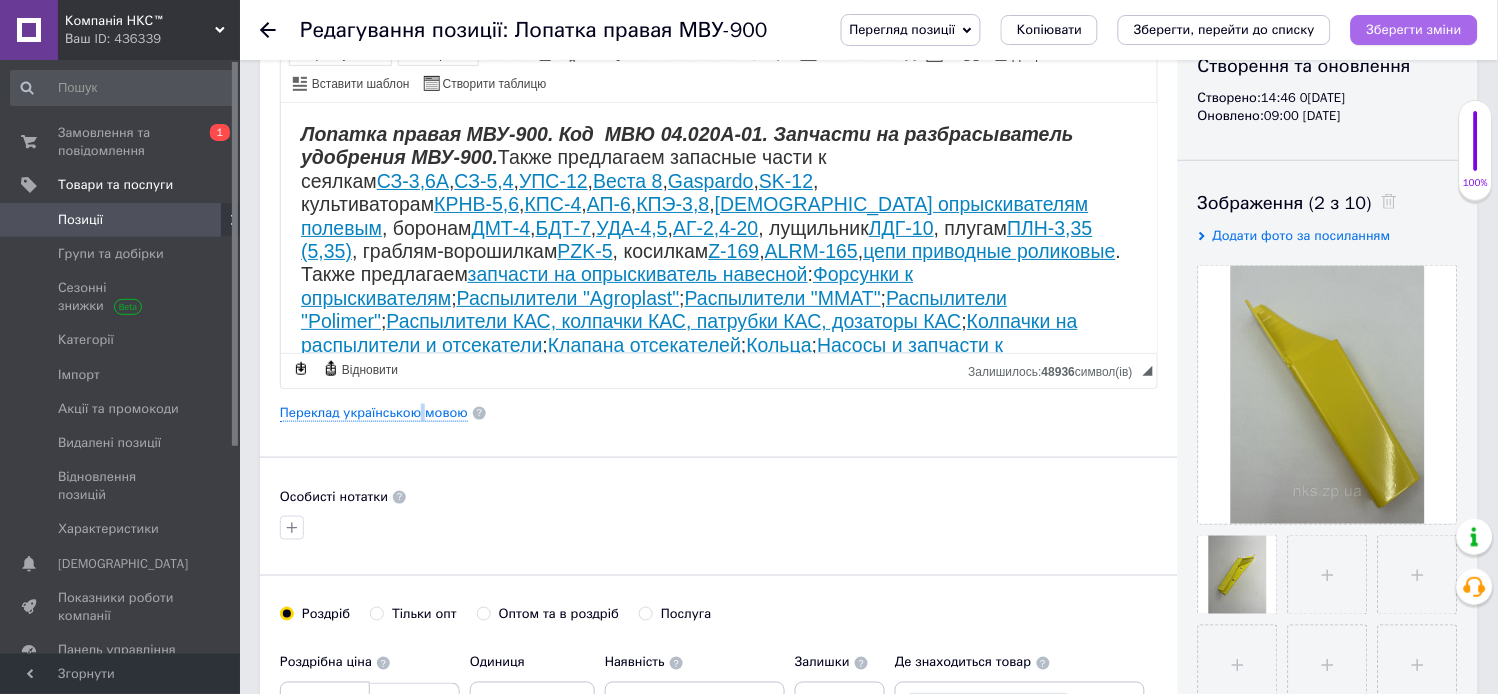 click on "Зберегти зміни" at bounding box center (1414, 29) 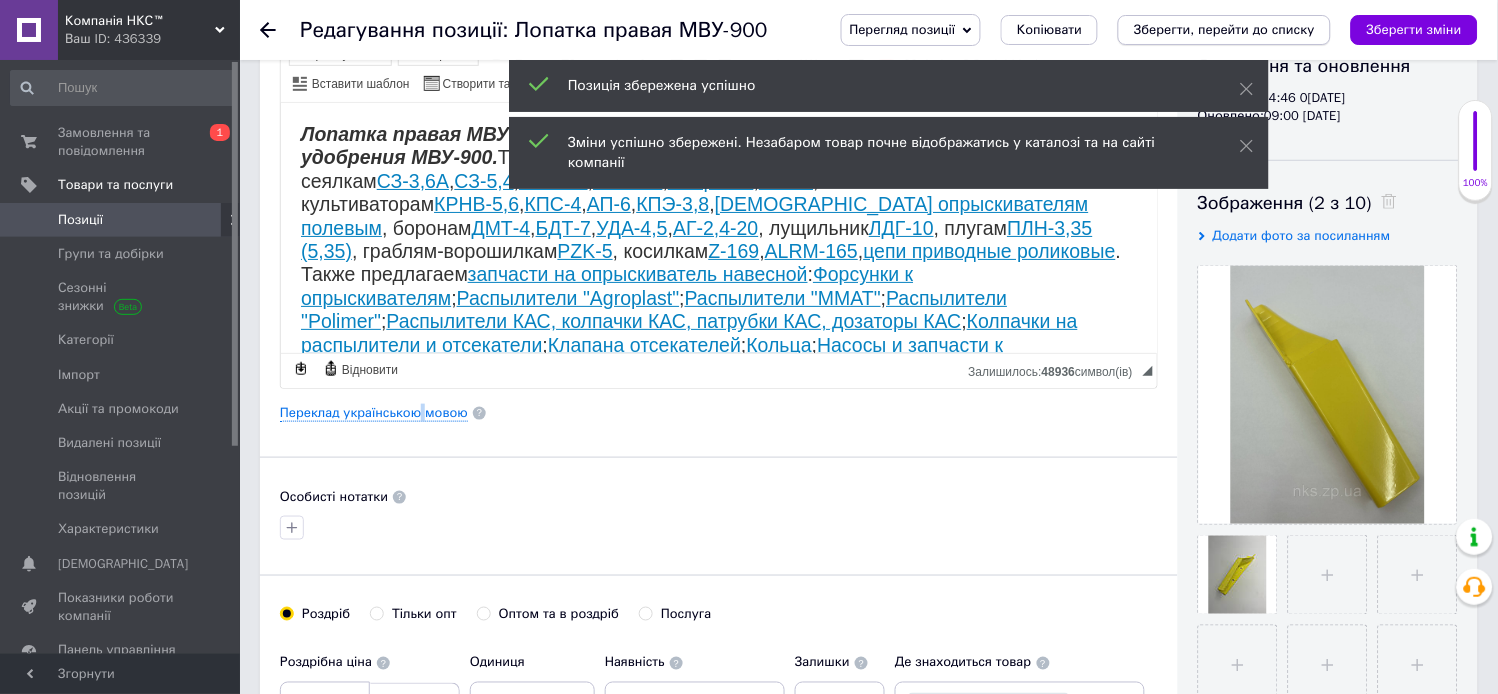 drag, startPoint x: 1207, startPoint y: 31, endPoint x: 195, endPoint y: 129, distance: 1016.734 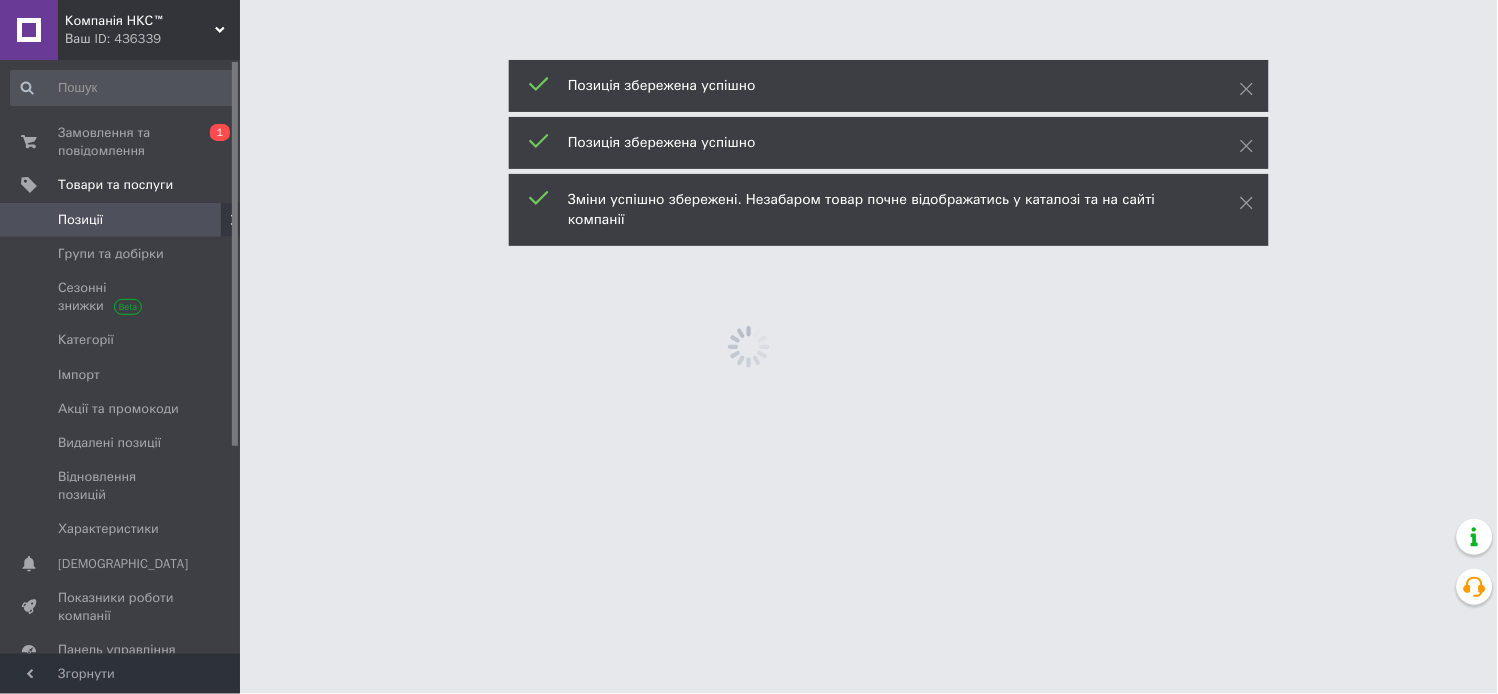 scroll, scrollTop: 0, scrollLeft: 0, axis: both 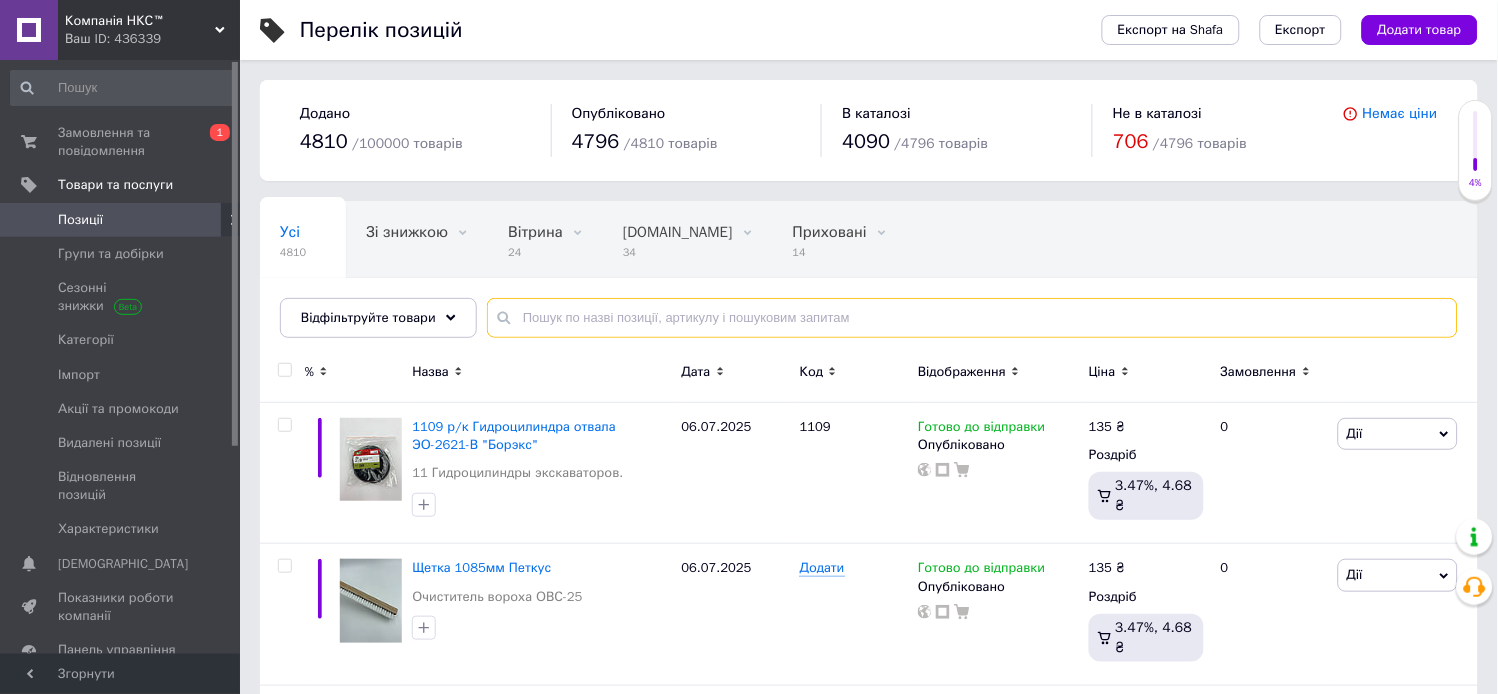 click at bounding box center (972, 318) 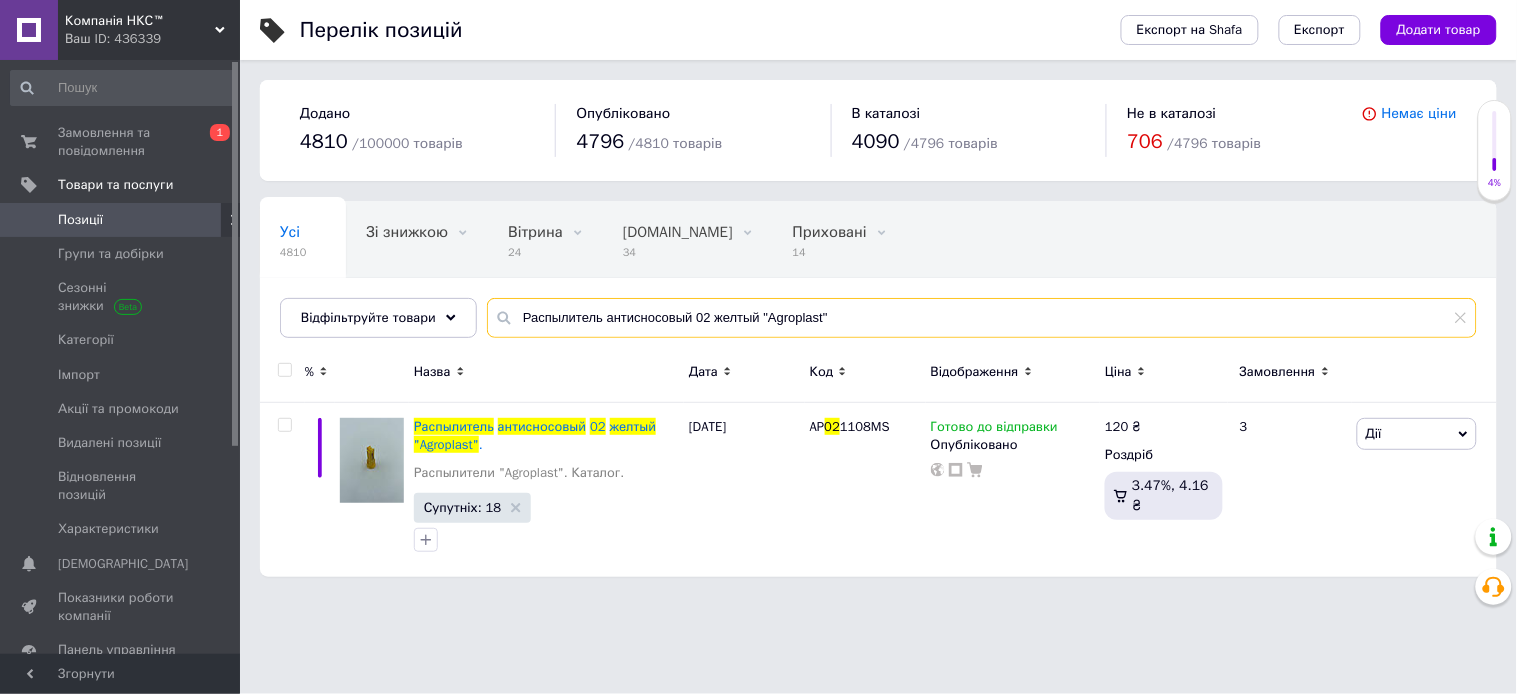 drag, startPoint x: 750, startPoint y: 321, endPoint x: 476, endPoint y: 325, distance: 274.0292 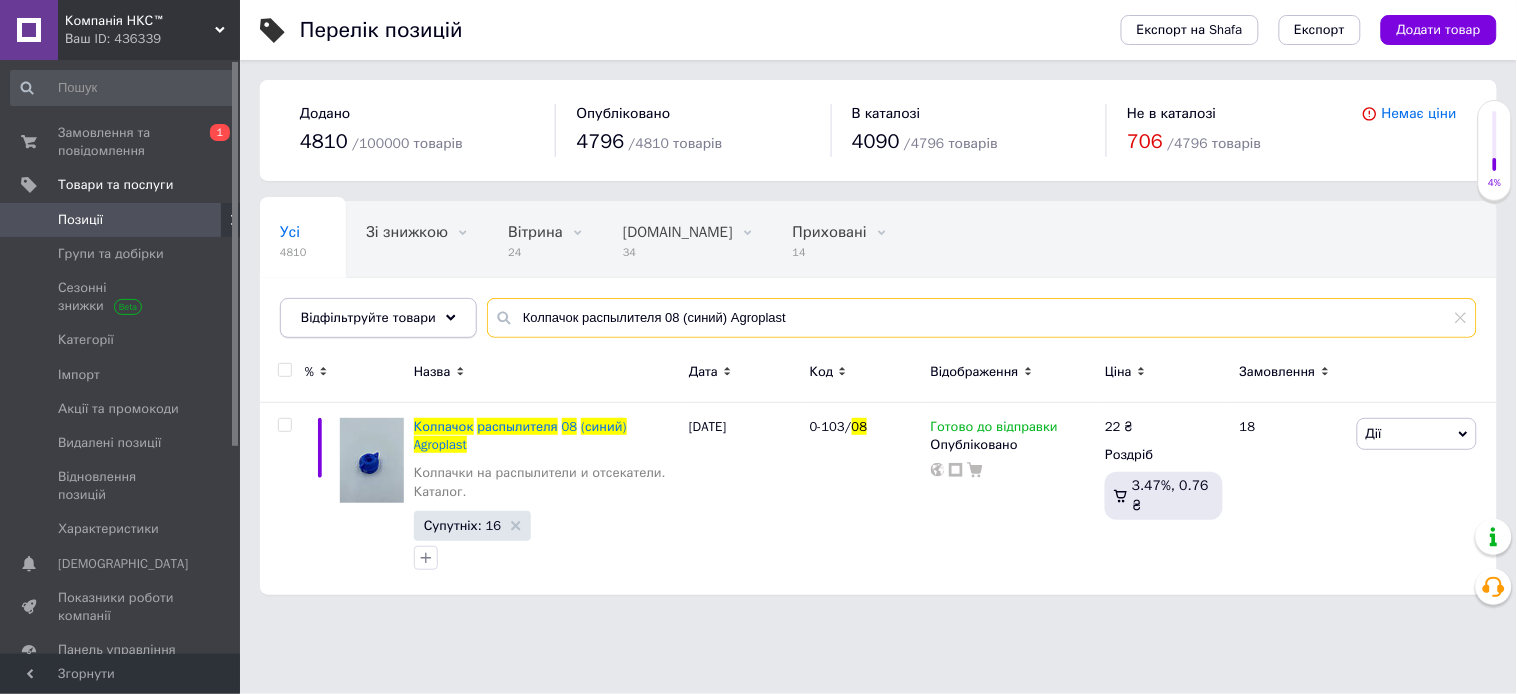 drag, startPoint x: 794, startPoint y: 315, endPoint x: 420, endPoint y: 315, distance: 374 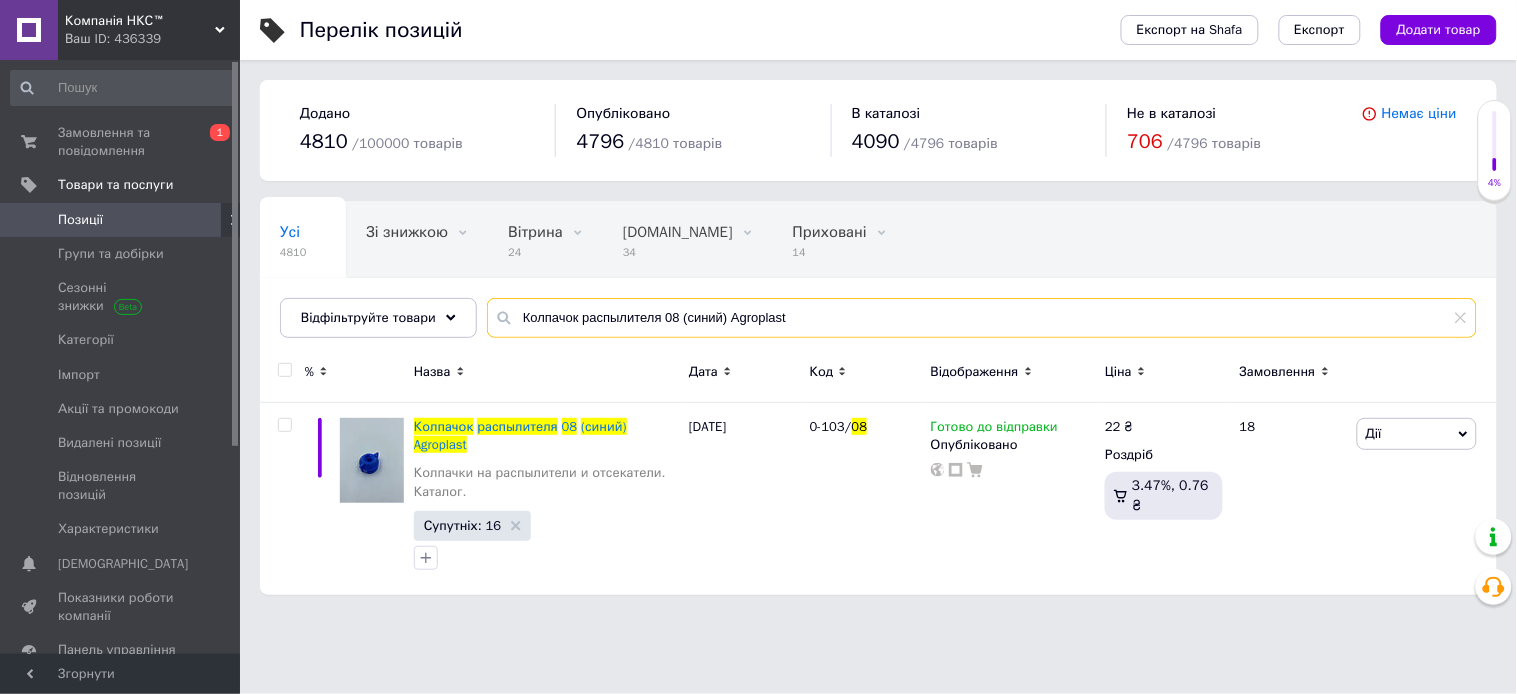 paste on "абор патрубков радиатора ЗИЛ-5301" 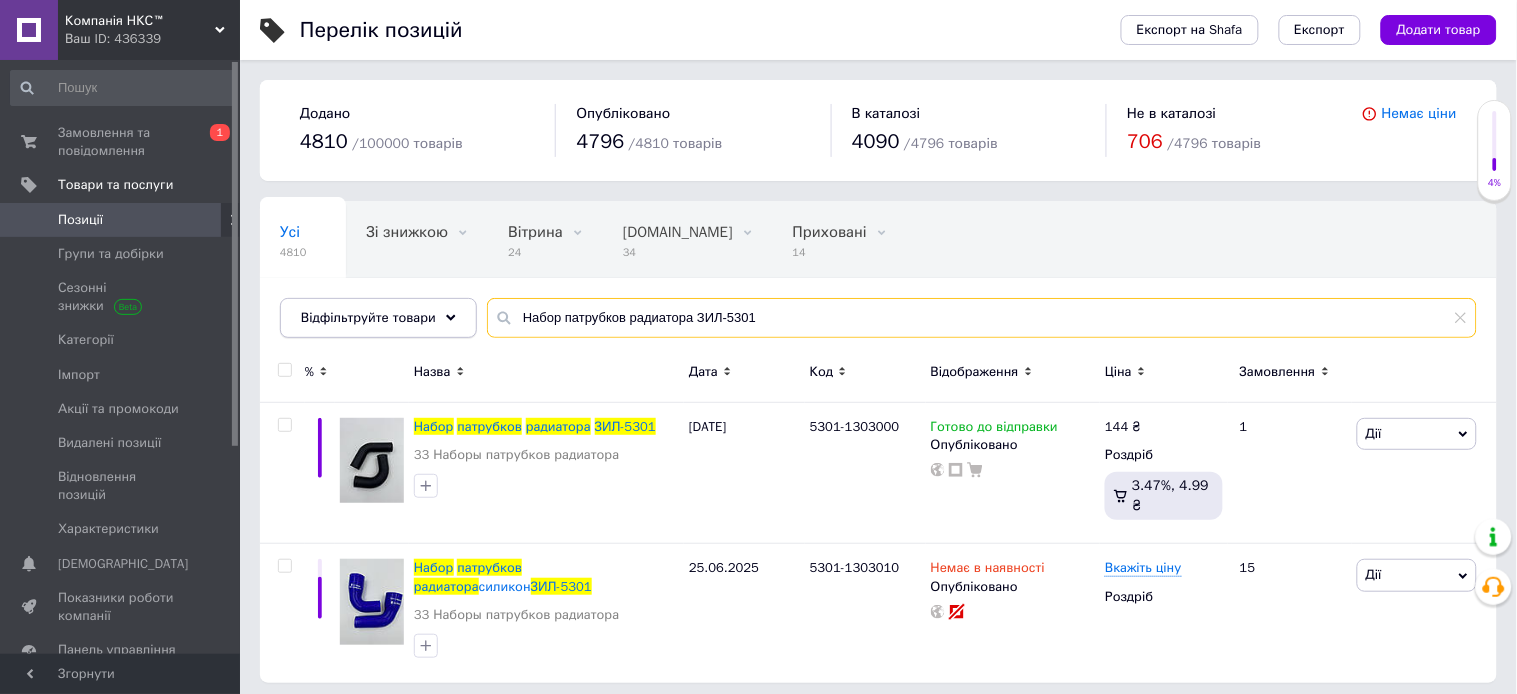 drag, startPoint x: 770, startPoint y: 314, endPoint x: 460, endPoint y: 316, distance: 310.00644 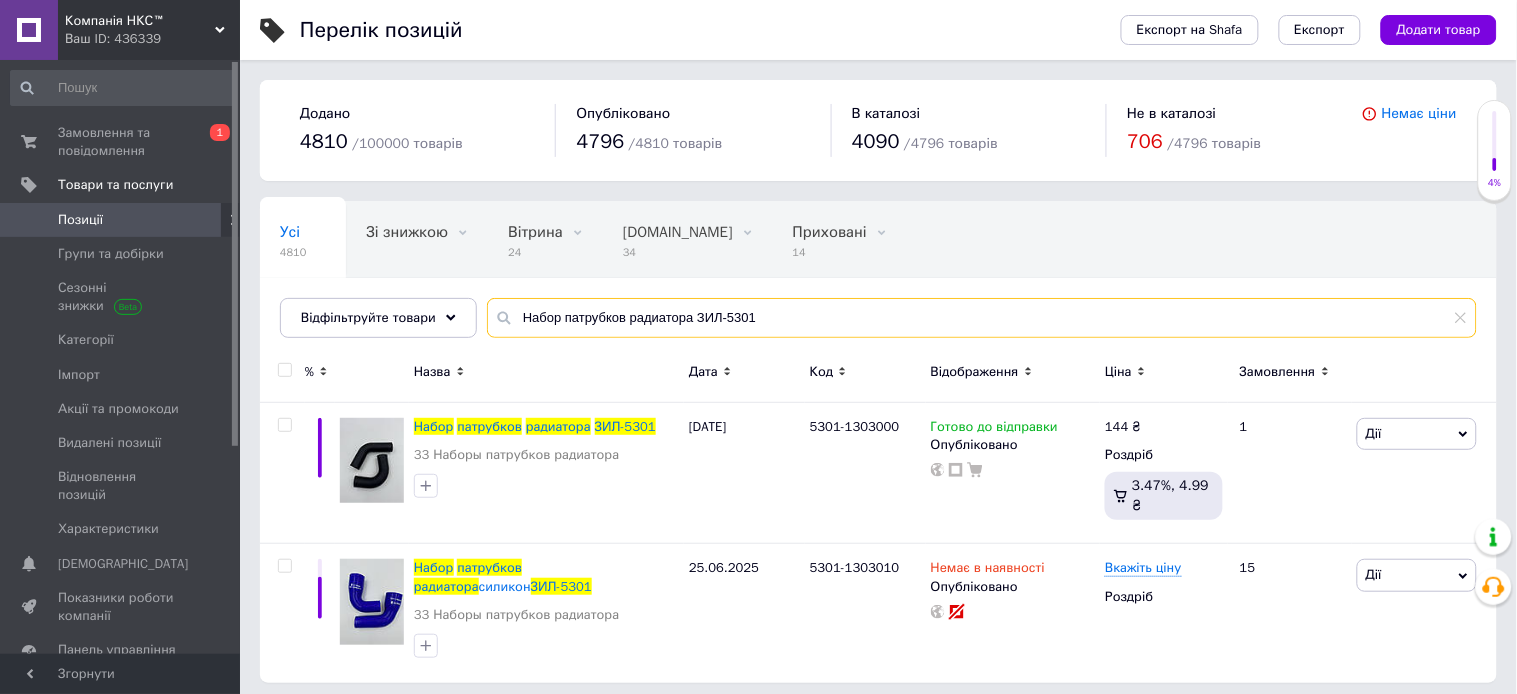 paste on "130" 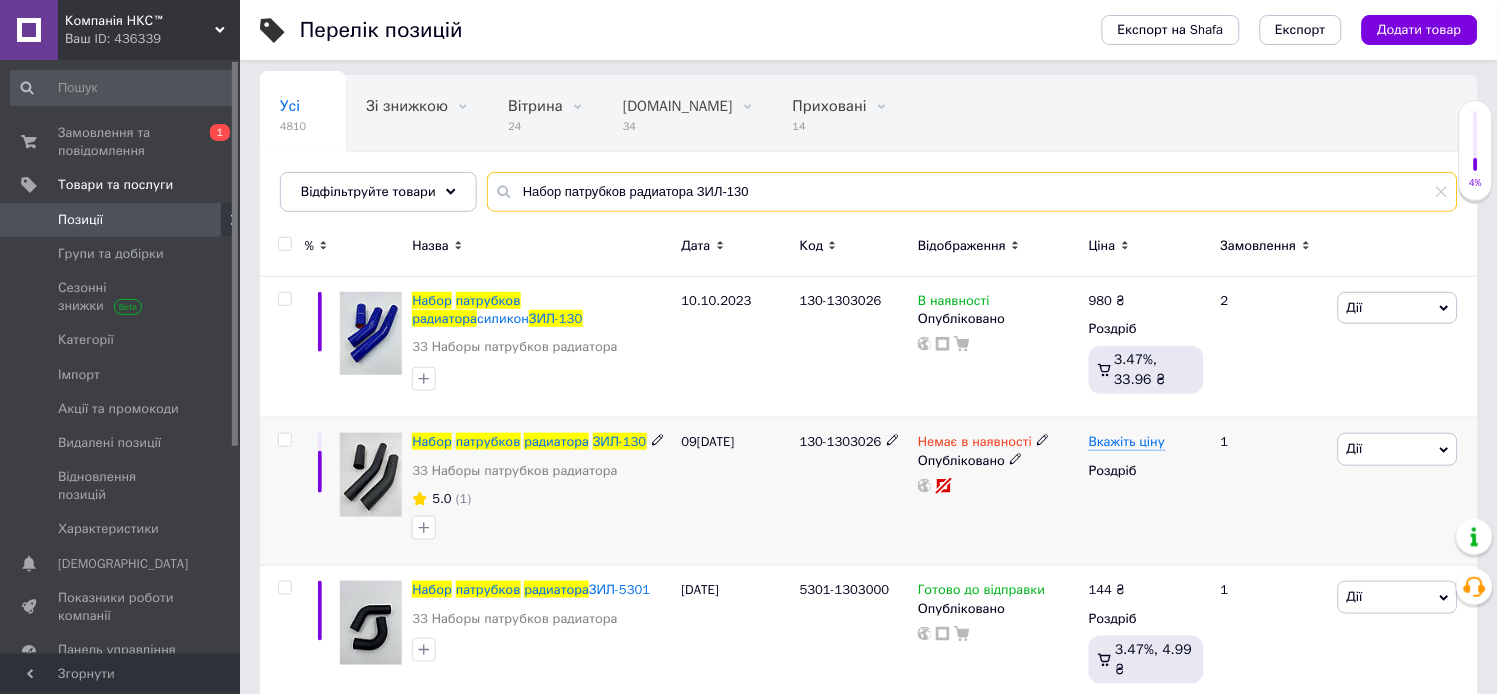scroll, scrollTop: 222, scrollLeft: 0, axis: vertical 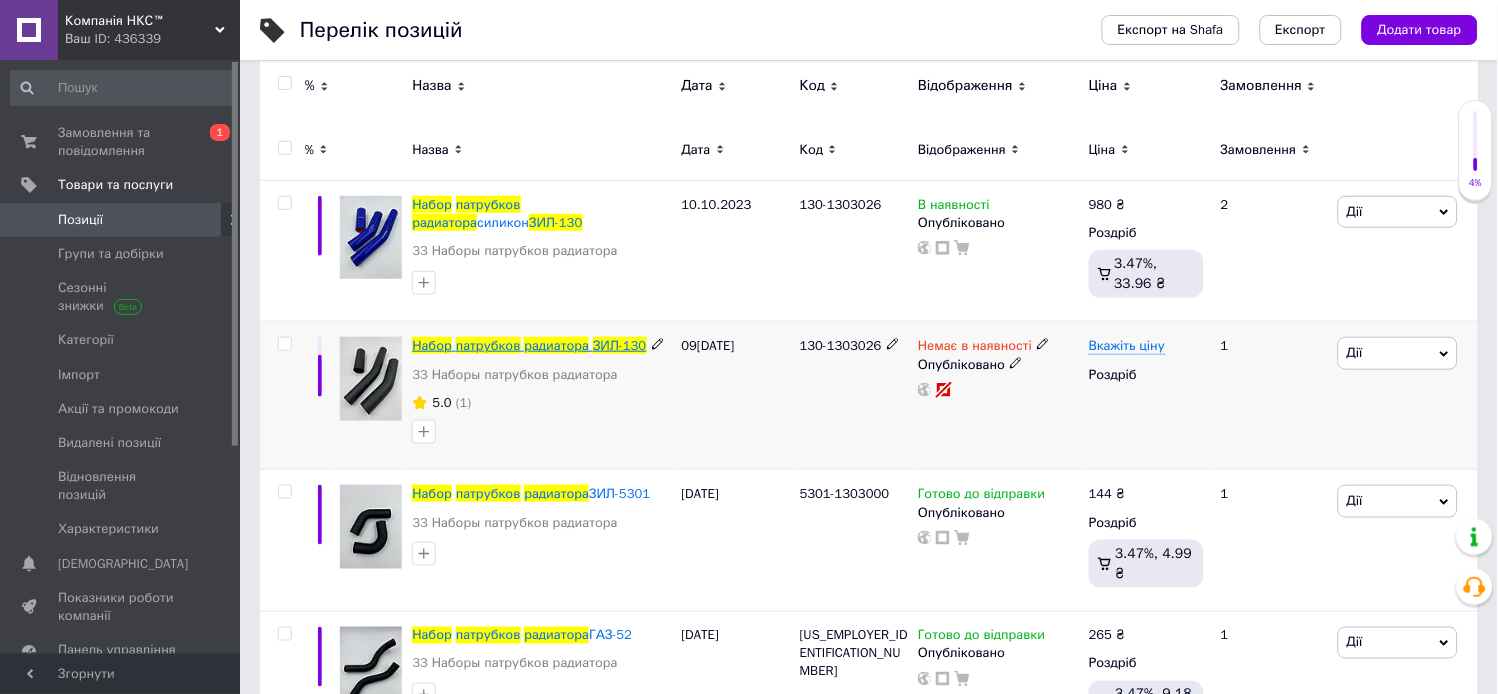 type on "Набор патрубков радиатора ЗИЛ-130" 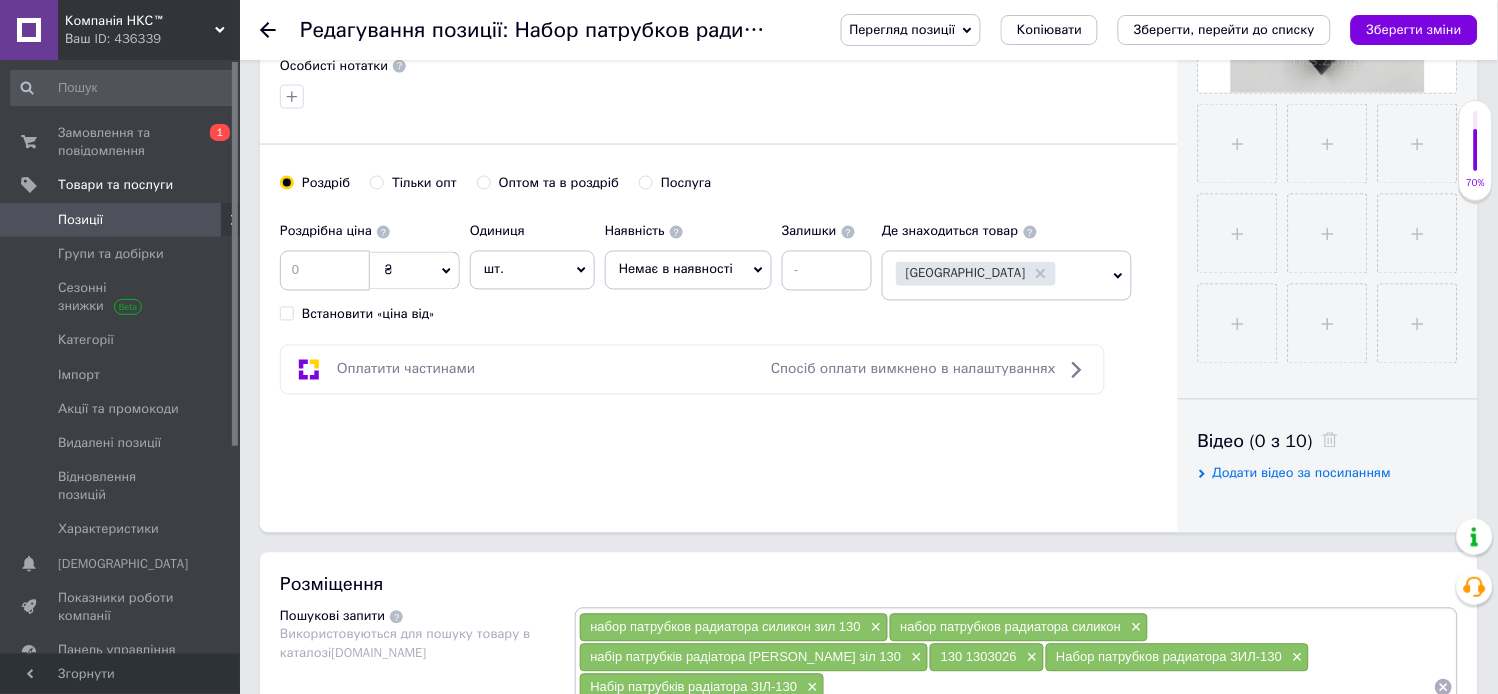 scroll, scrollTop: 666, scrollLeft: 0, axis: vertical 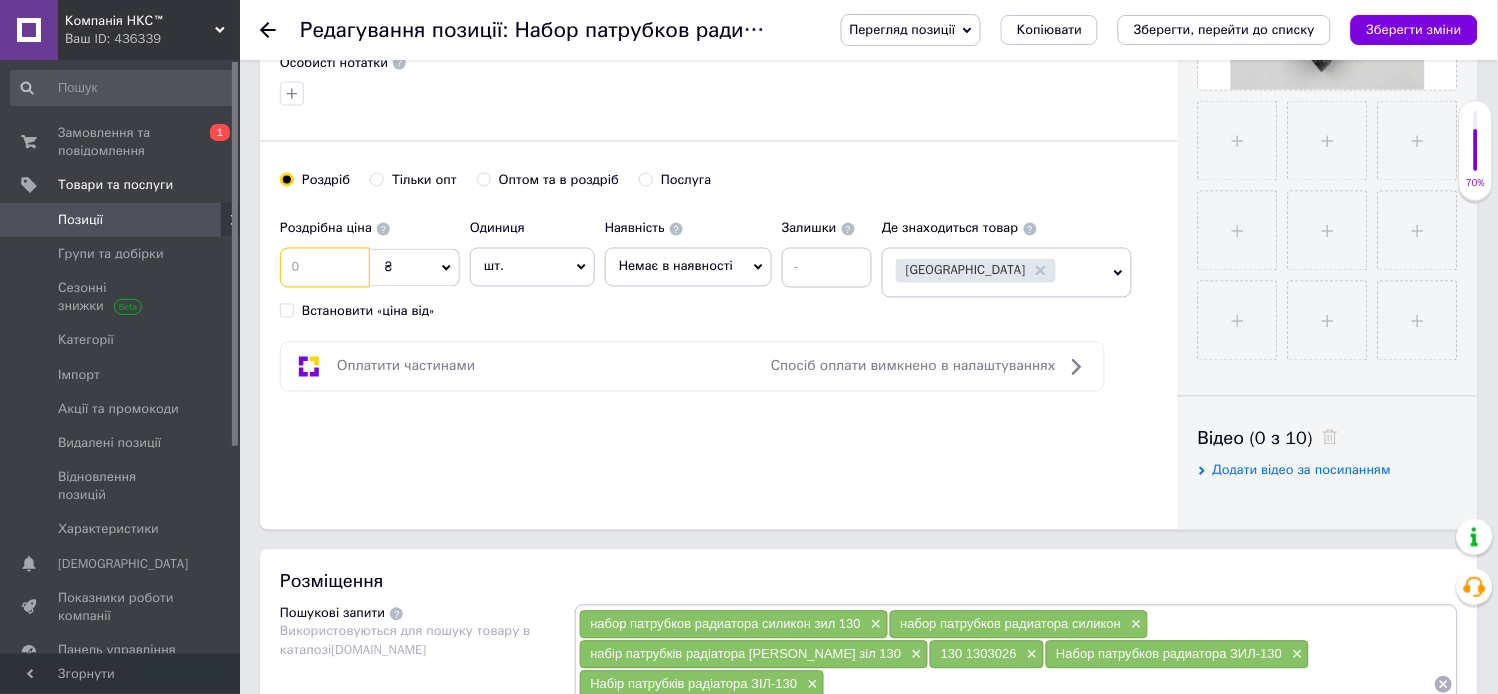 click at bounding box center (325, 268) 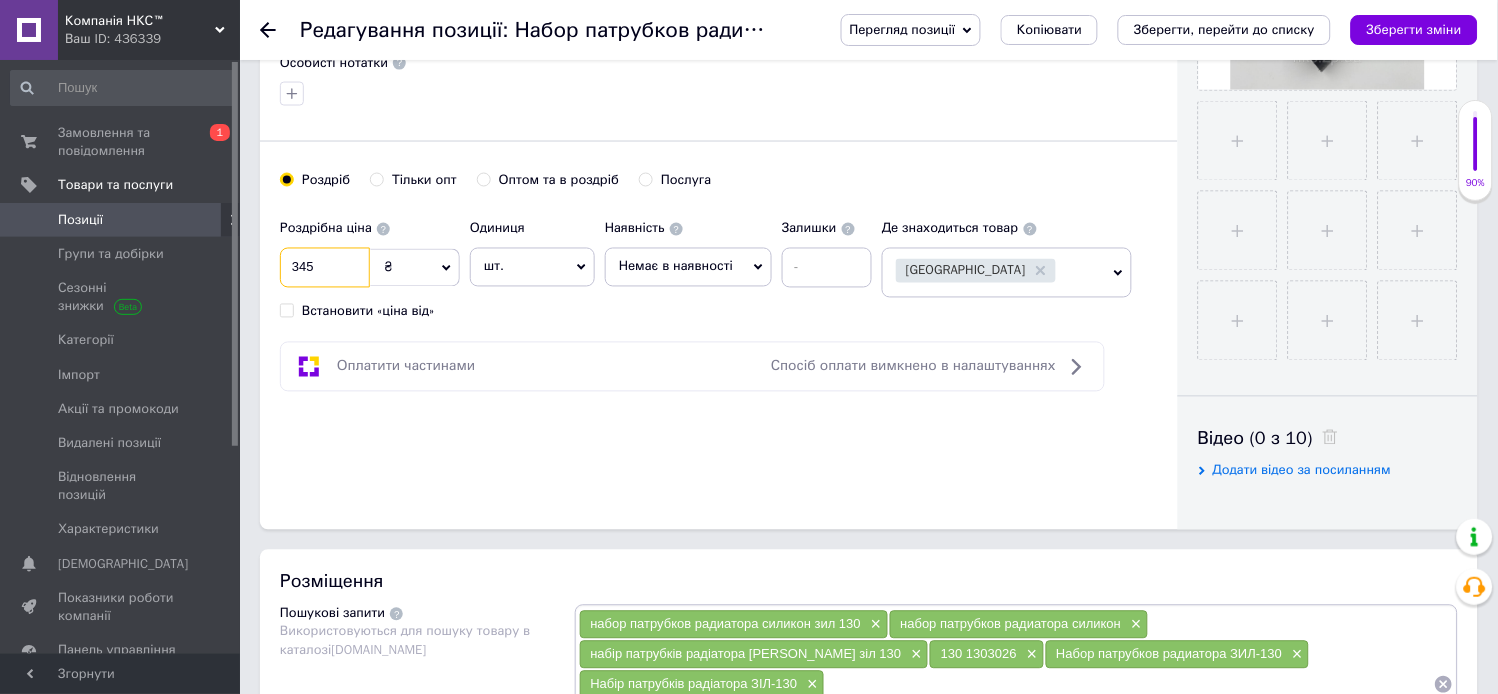 type on "345" 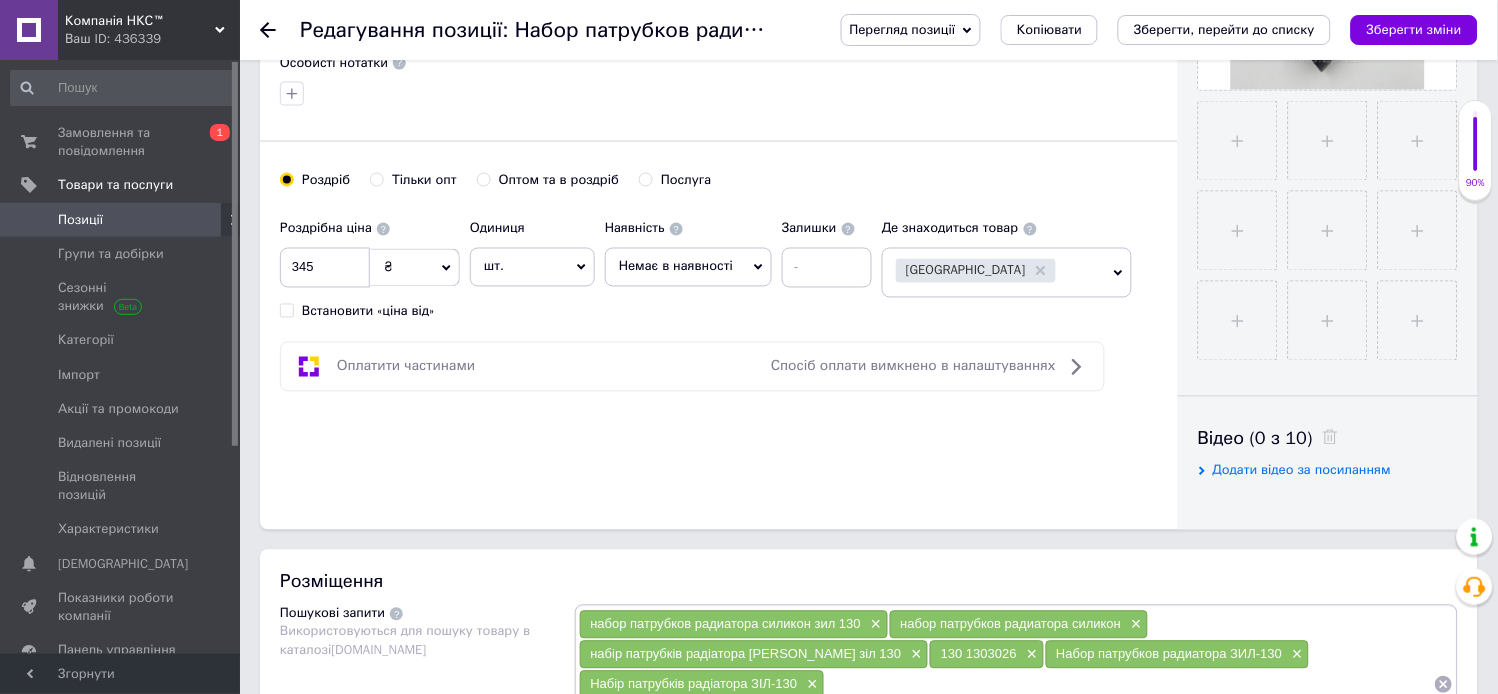 click on "Немає в наявності" at bounding box center (688, 267) 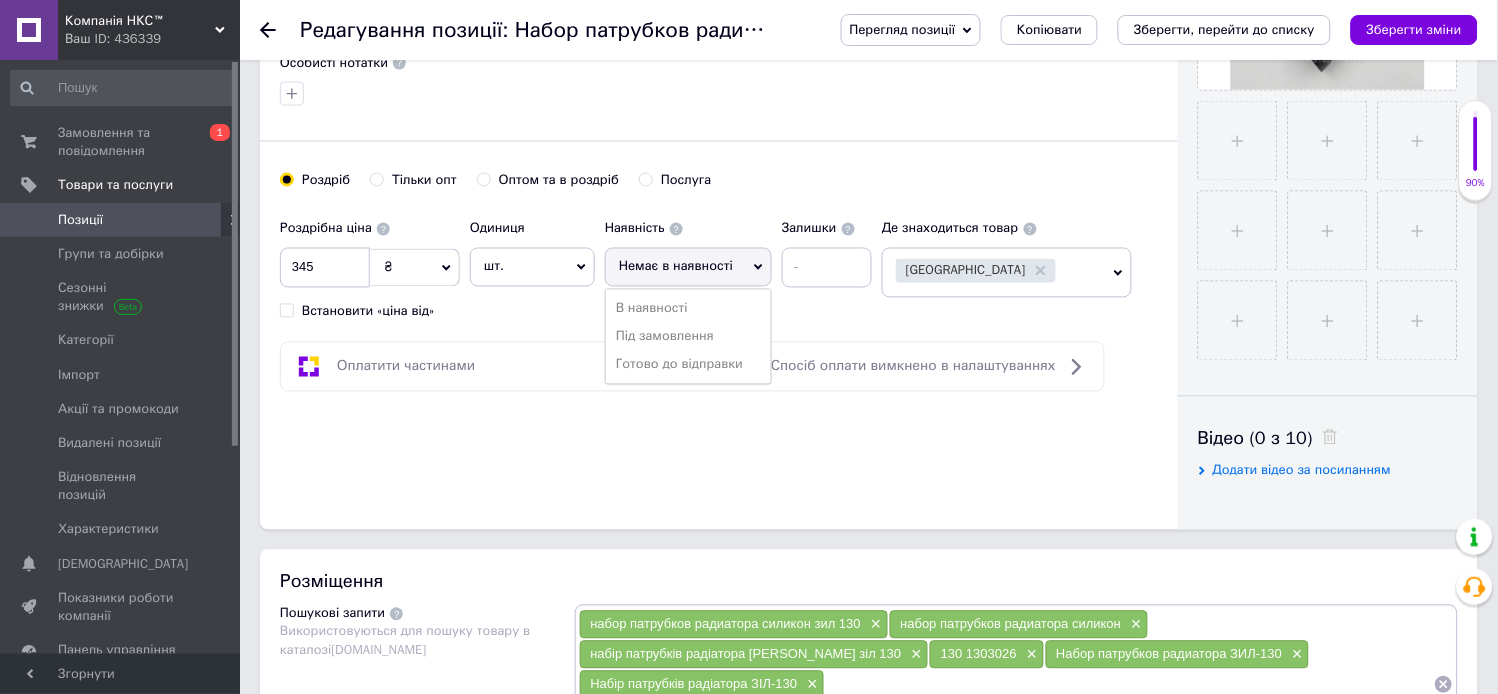 click on "Готово до відправки" at bounding box center [688, 365] 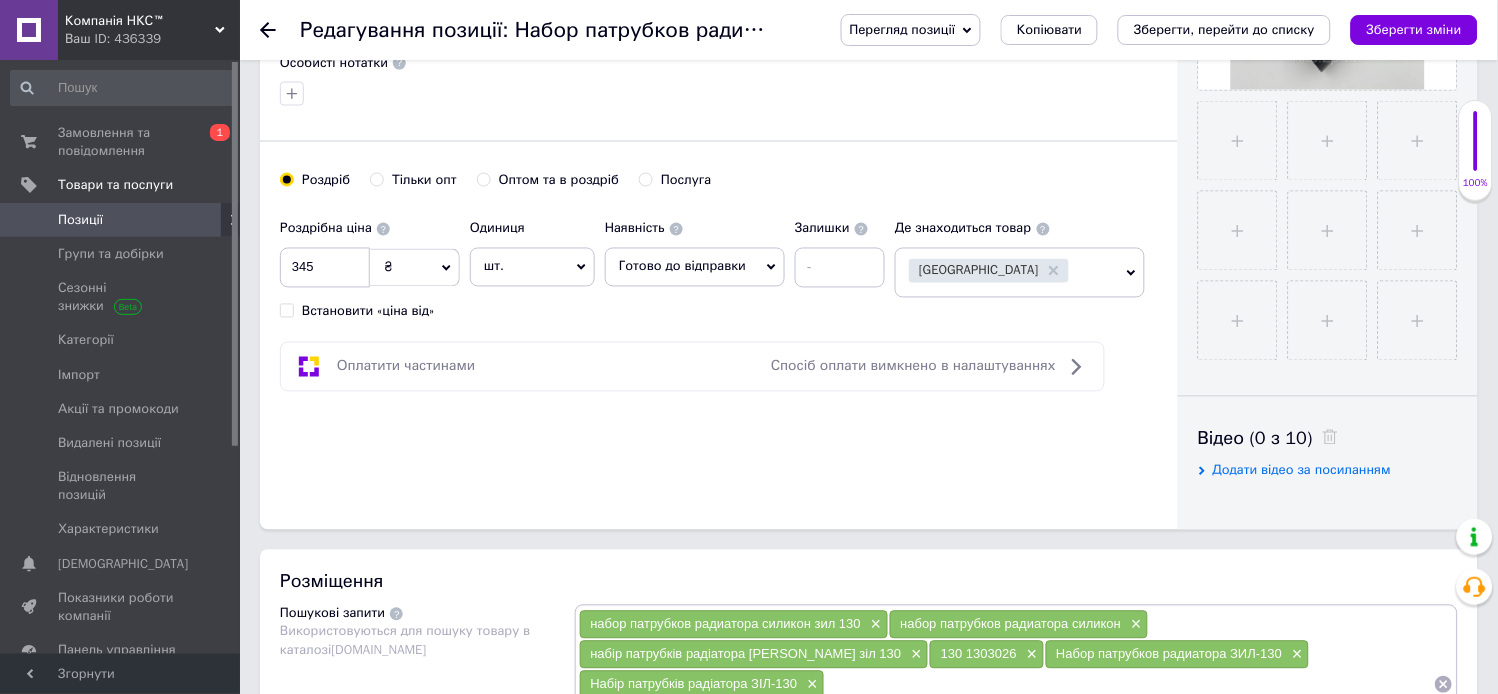 drag, startPoint x: 717, startPoint y: 472, endPoint x: 643, endPoint y: 457, distance: 75.50497 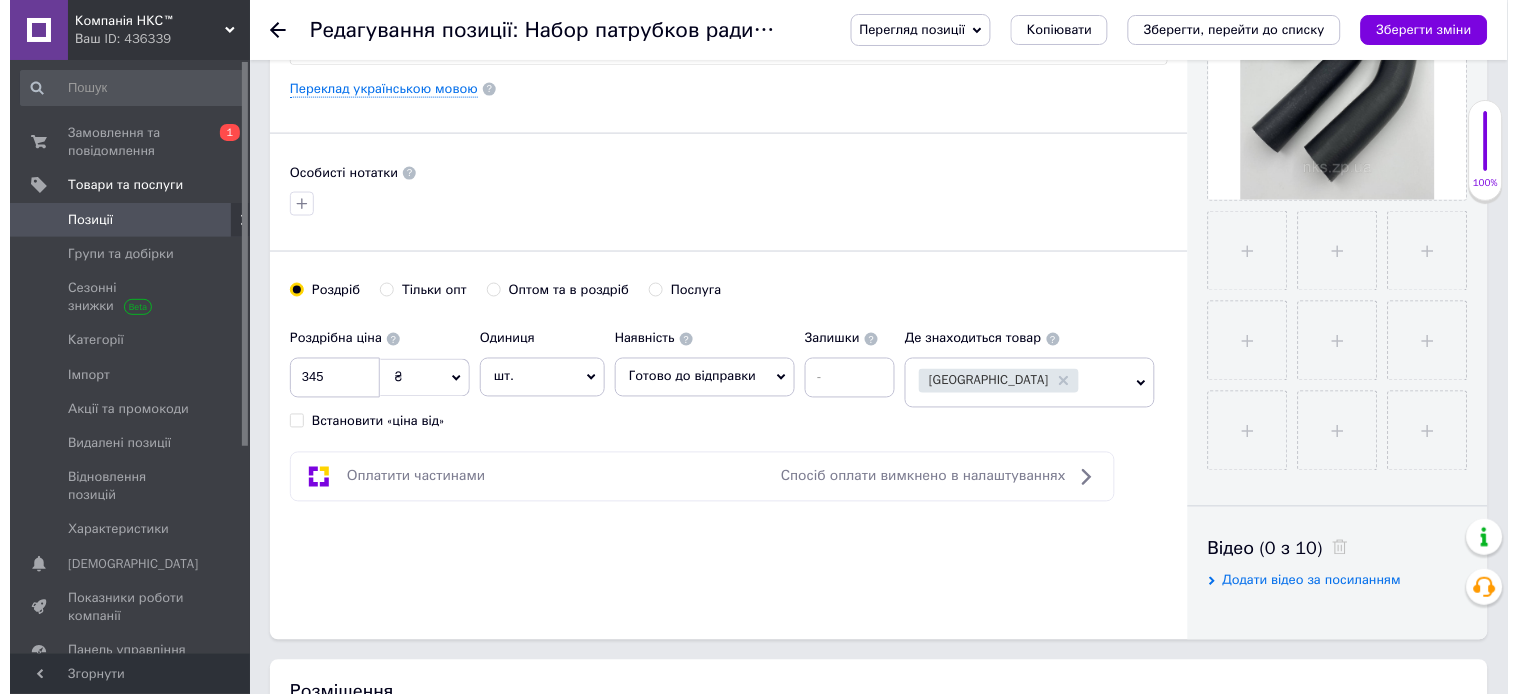 scroll, scrollTop: 333, scrollLeft: 0, axis: vertical 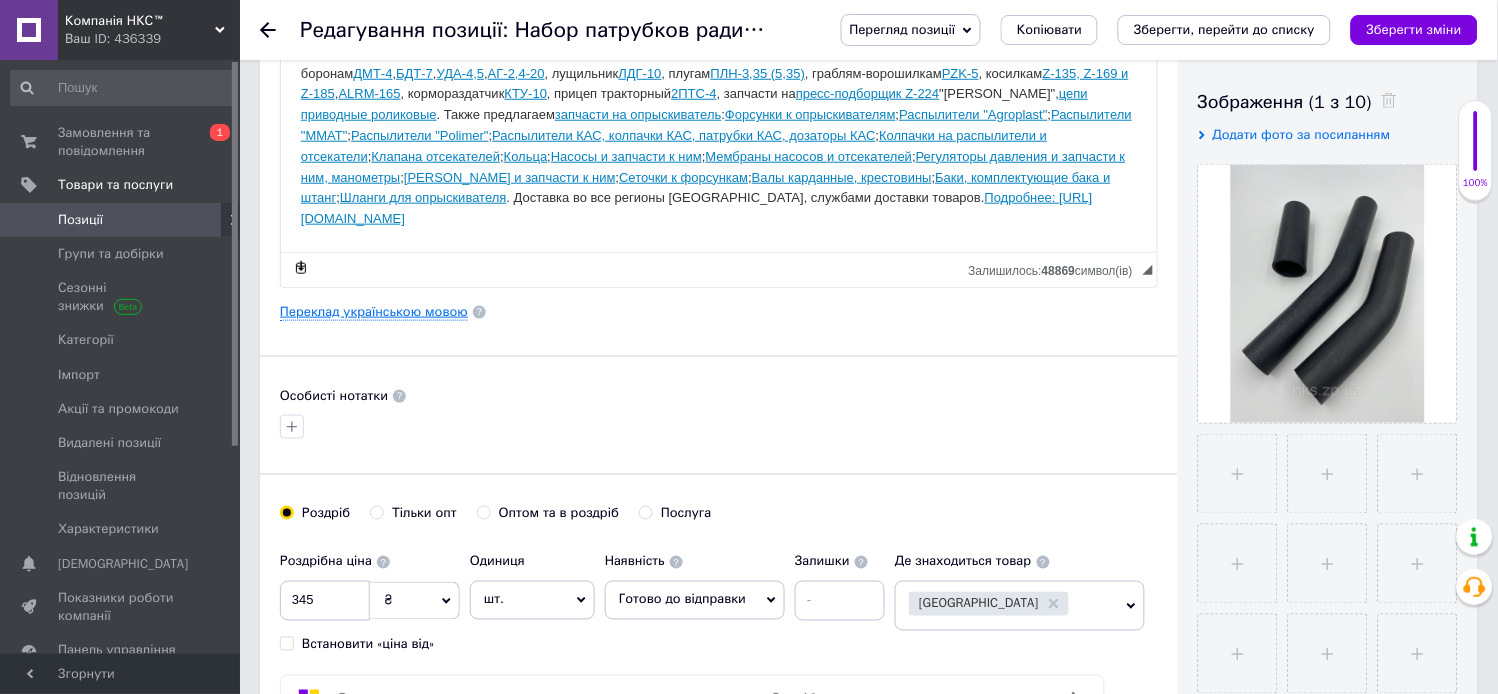 click on "Переклад українською мовою" at bounding box center [374, 312] 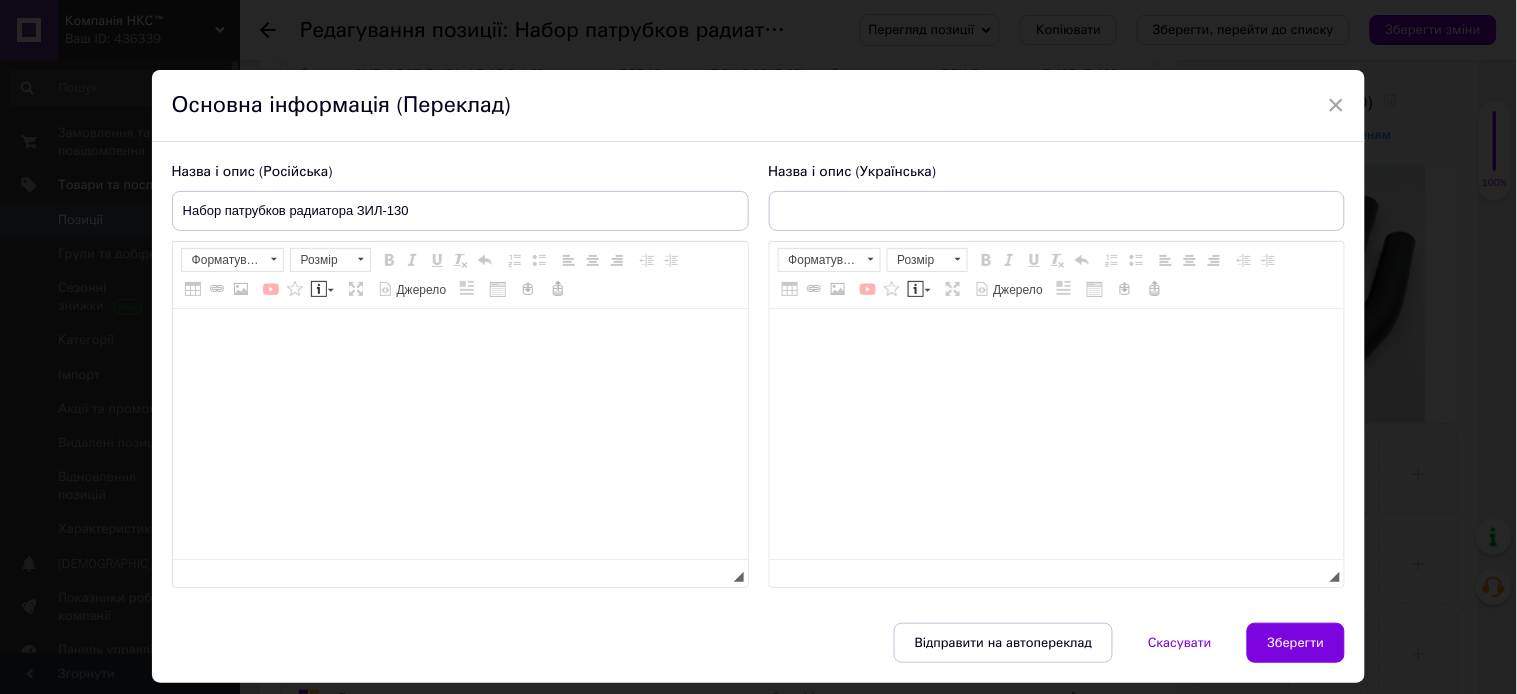 type on "Набір патрубків радіатора ЗІЛ-130" 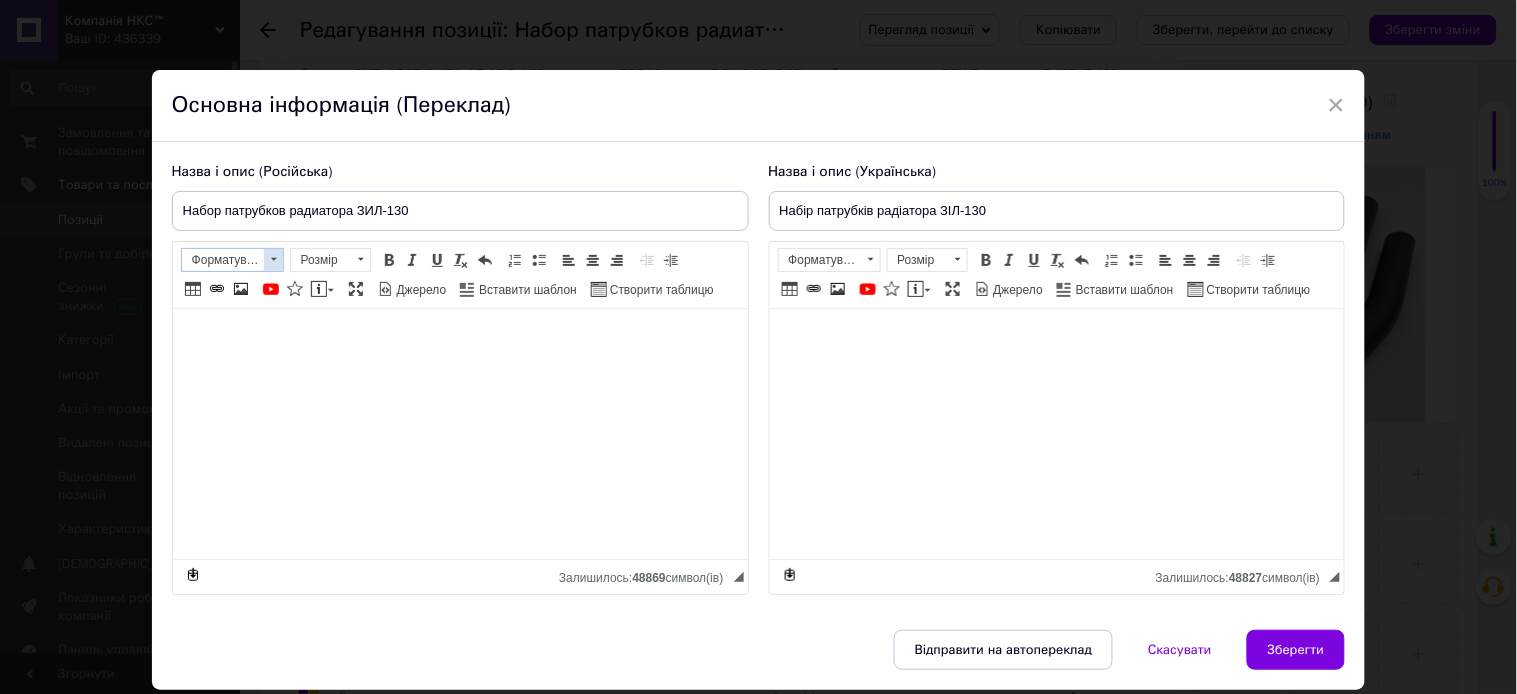 click at bounding box center (273, 260) 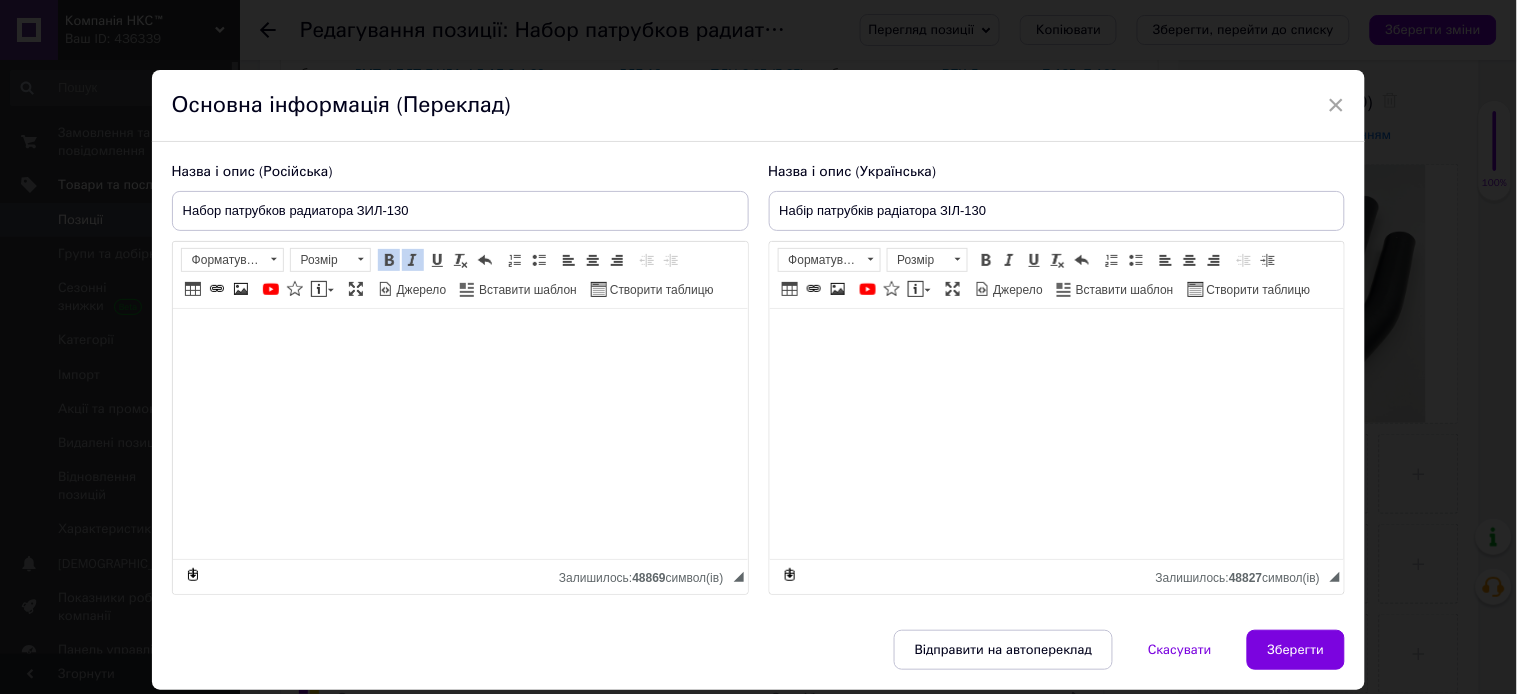 scroll, scrollTop: 0, scrollLeft: 0, axis: both 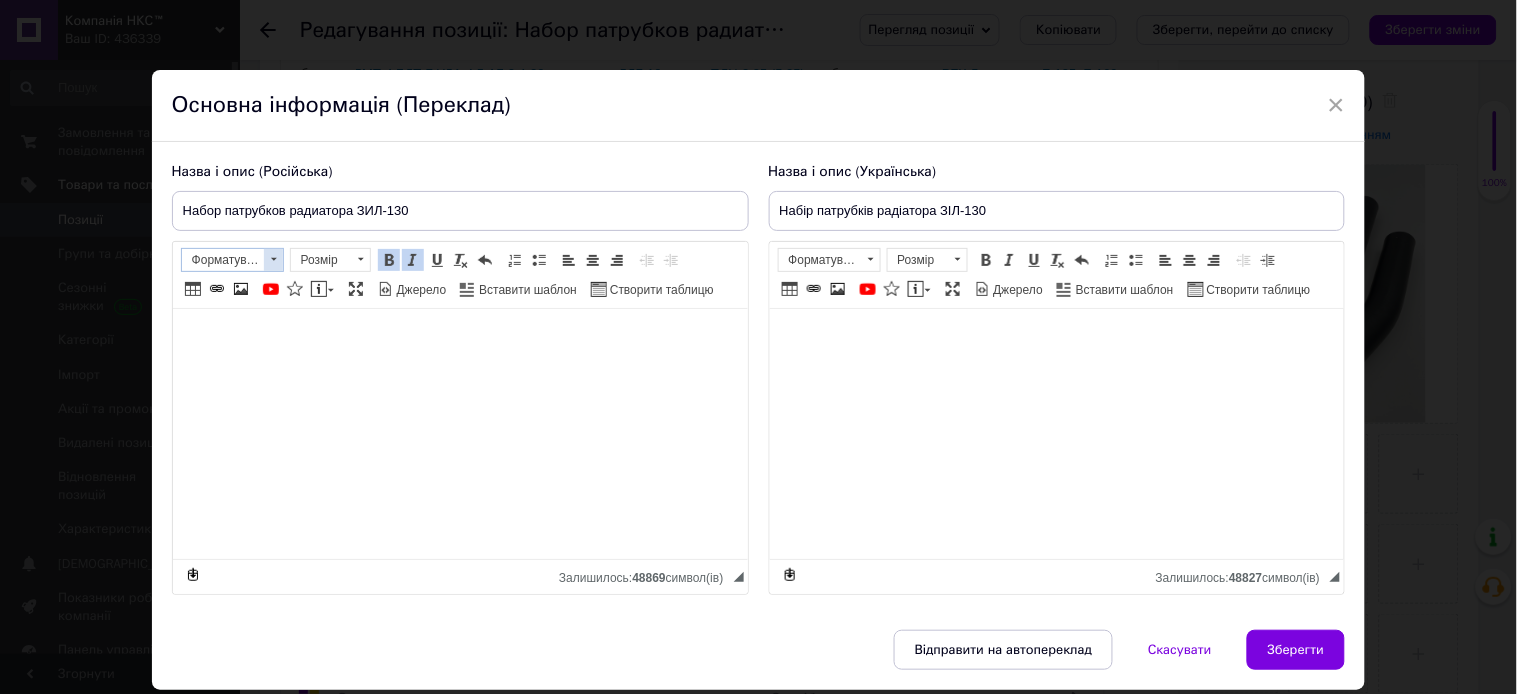 click at bounding box center [274, 259] 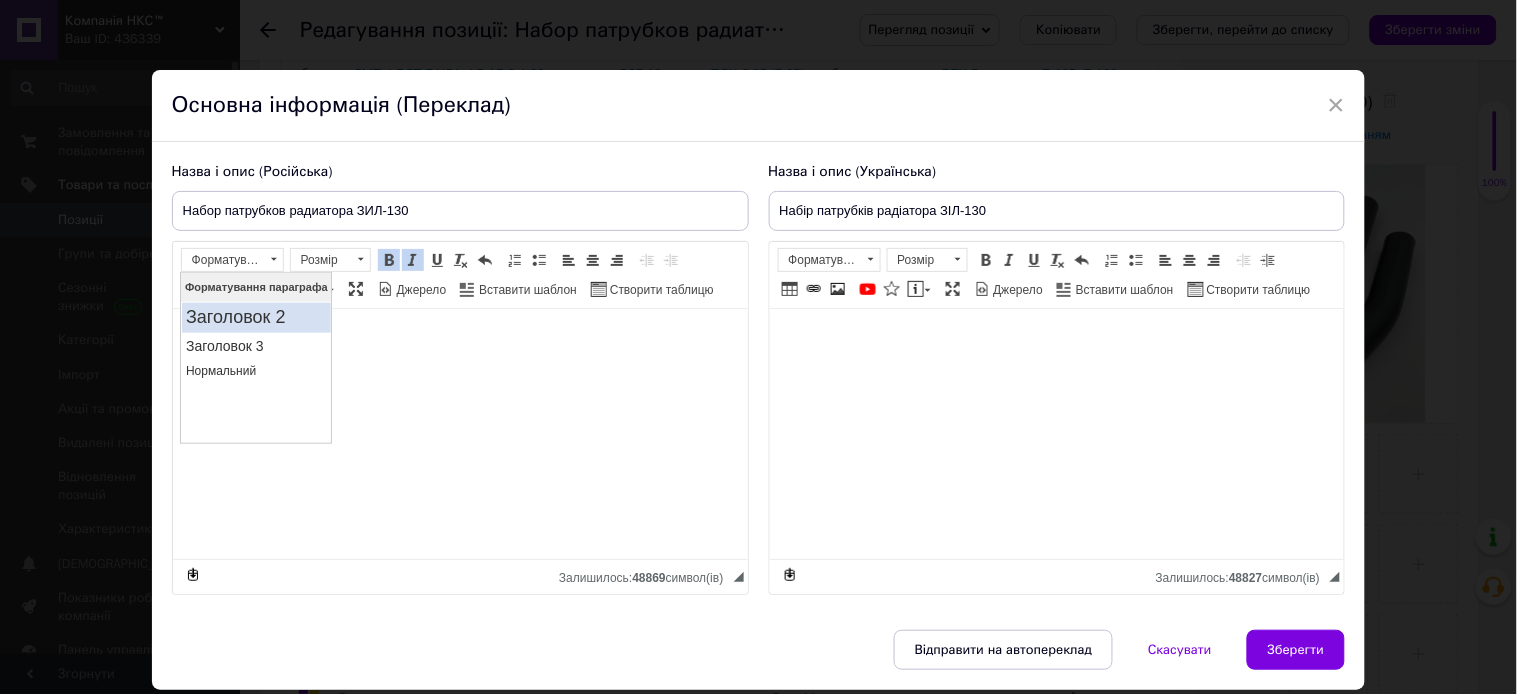 drag, startPoint x: 250, startPoint y: 318, endPoint x: 439, endPoint y: 590, distance: 331.21744 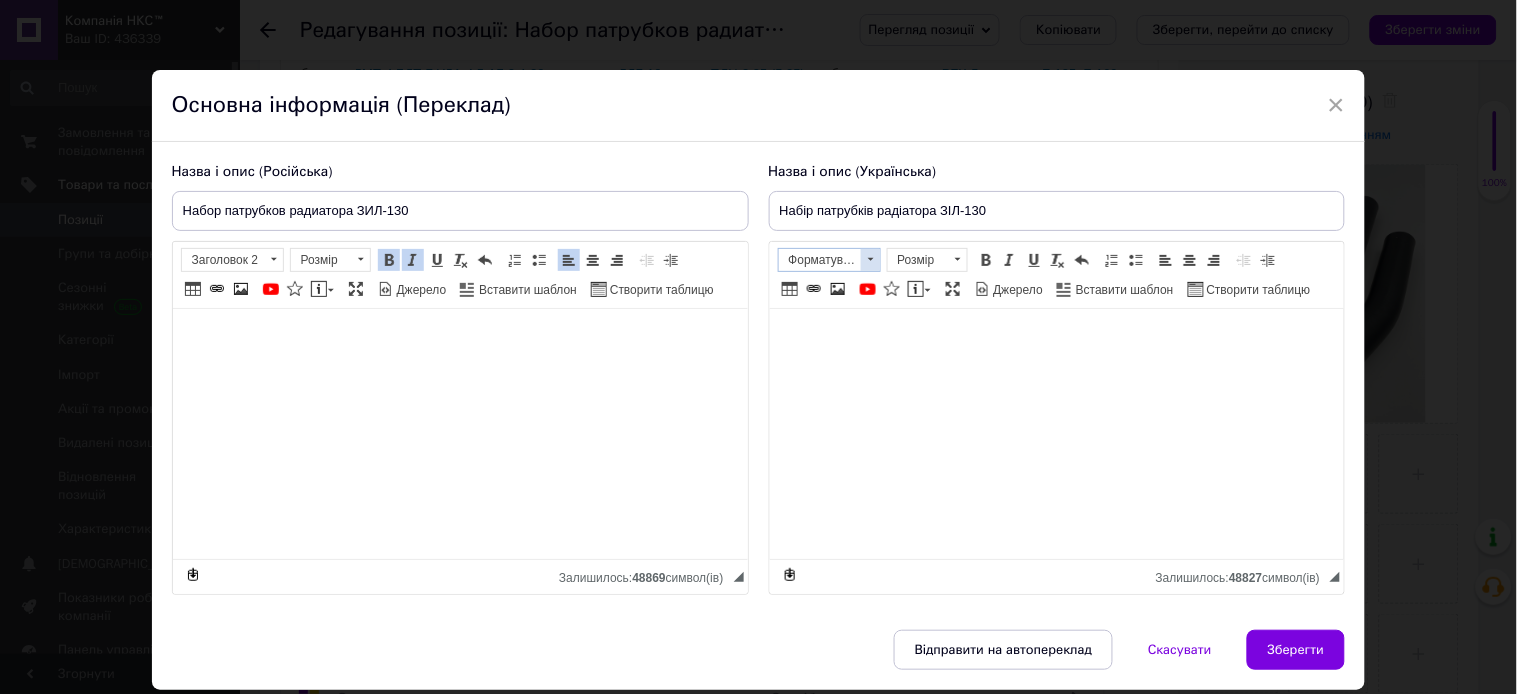 click at bounding box center (870, 260) 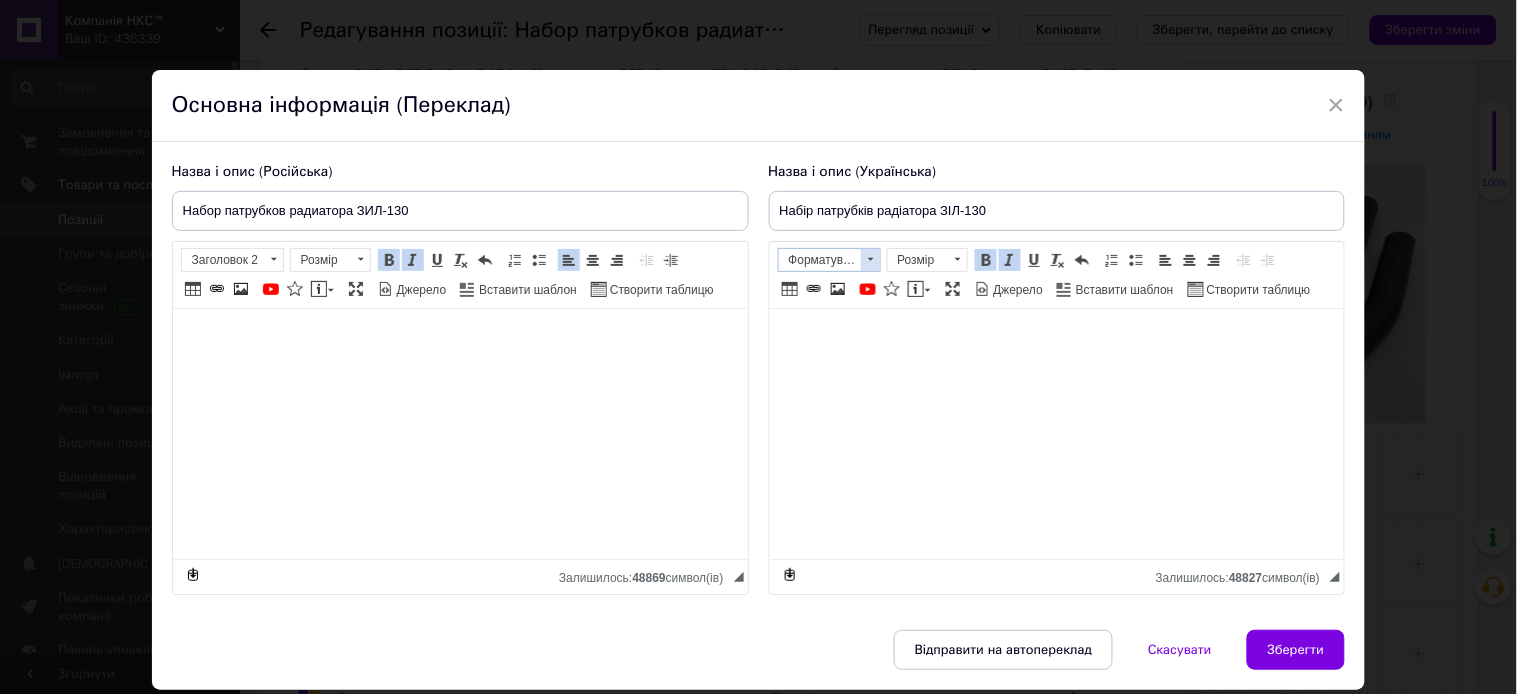 click at bounding box center (870, 260) 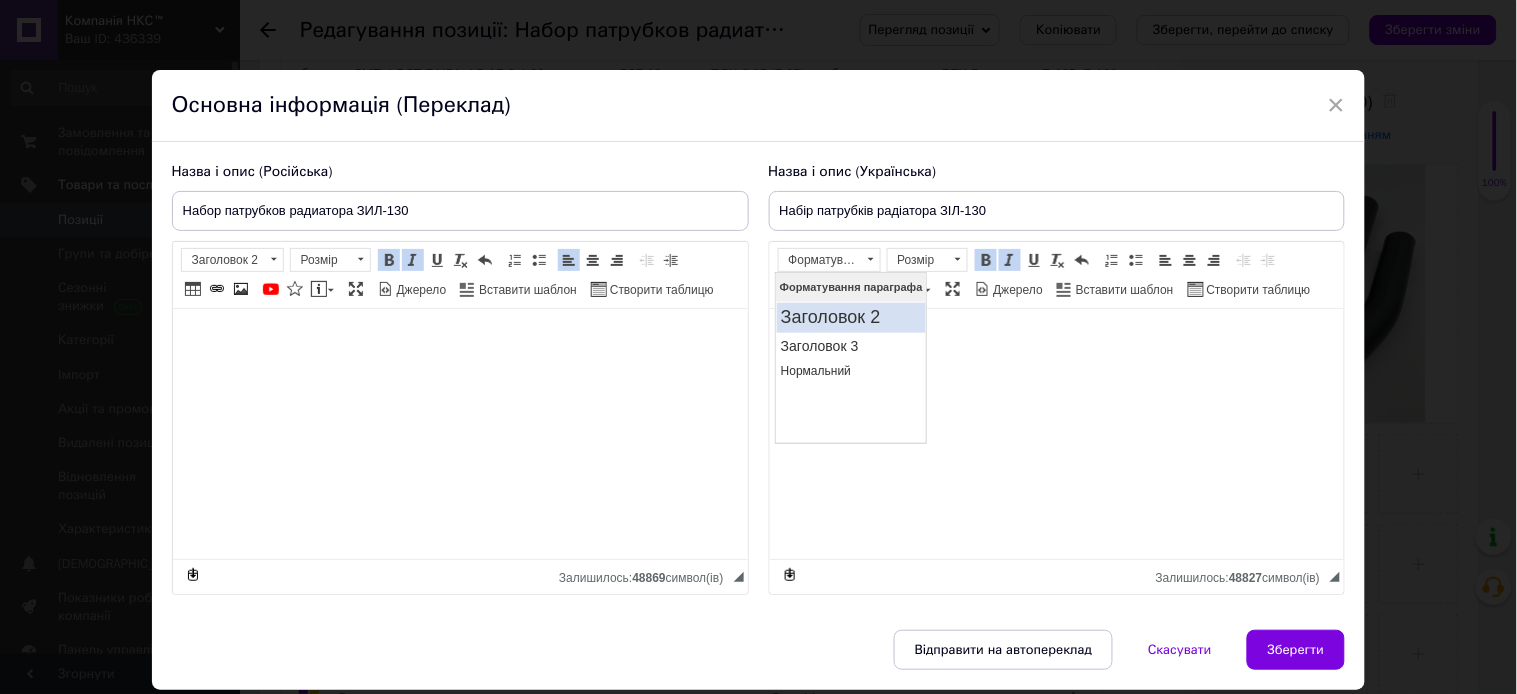 click on "Заголовок 2" at bounding box center [850, 317] 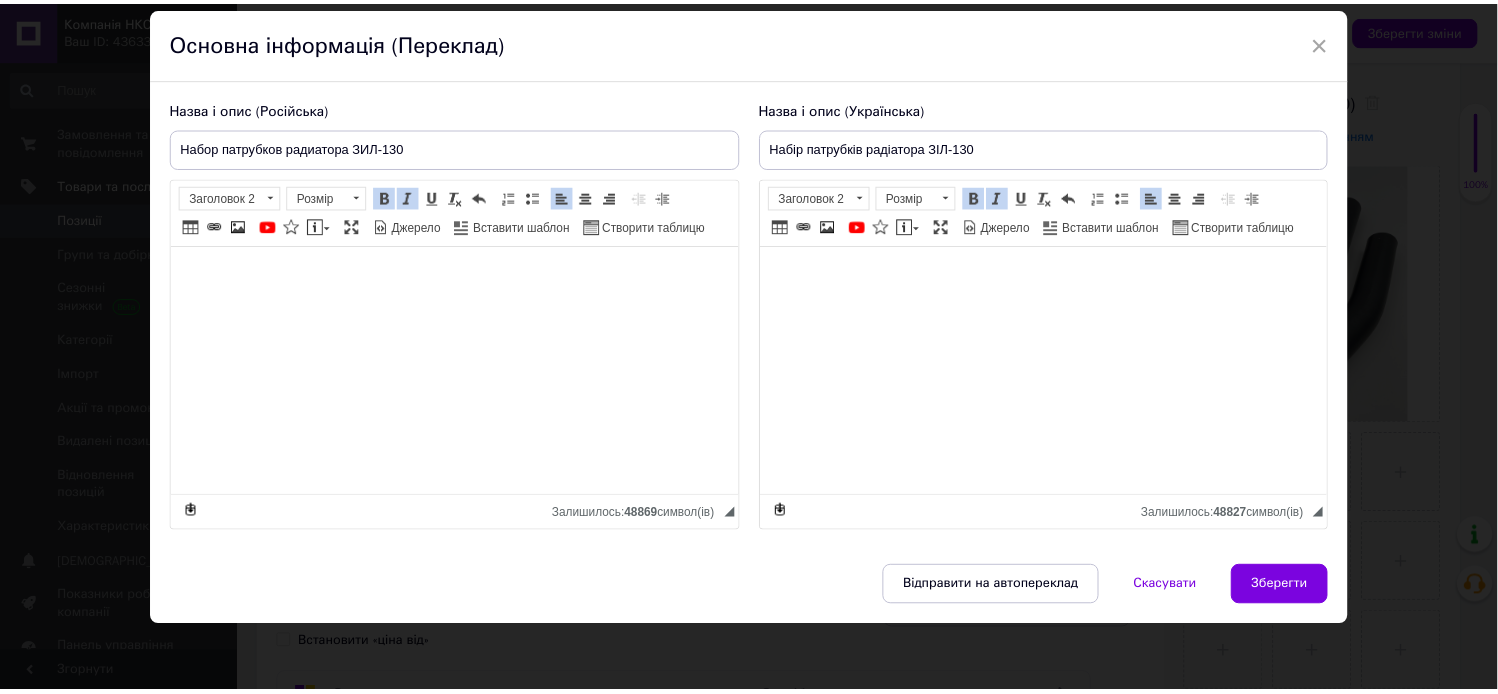 scroll, scrollTop: 96, scrollLeft: 0, axis: vertical 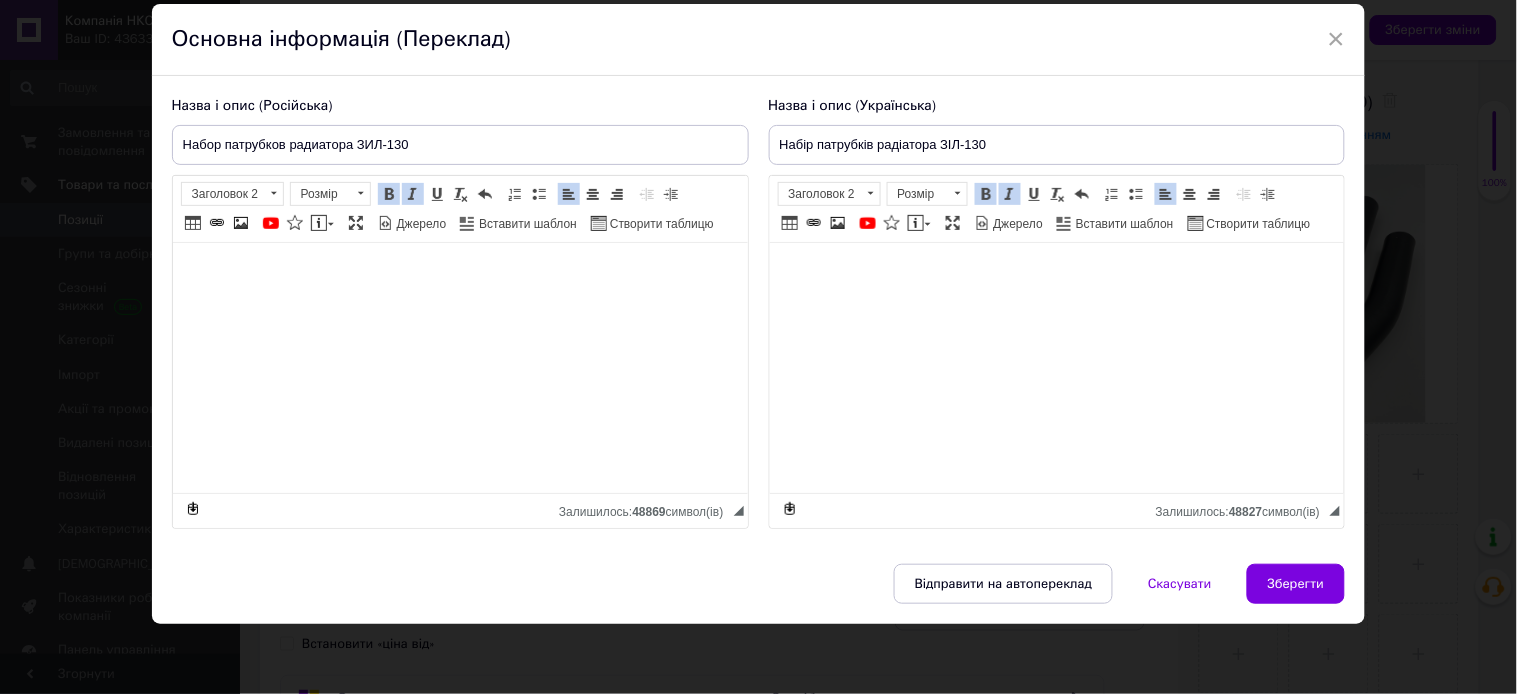 click on "Зберегти" at bounding box center [1296, 584] 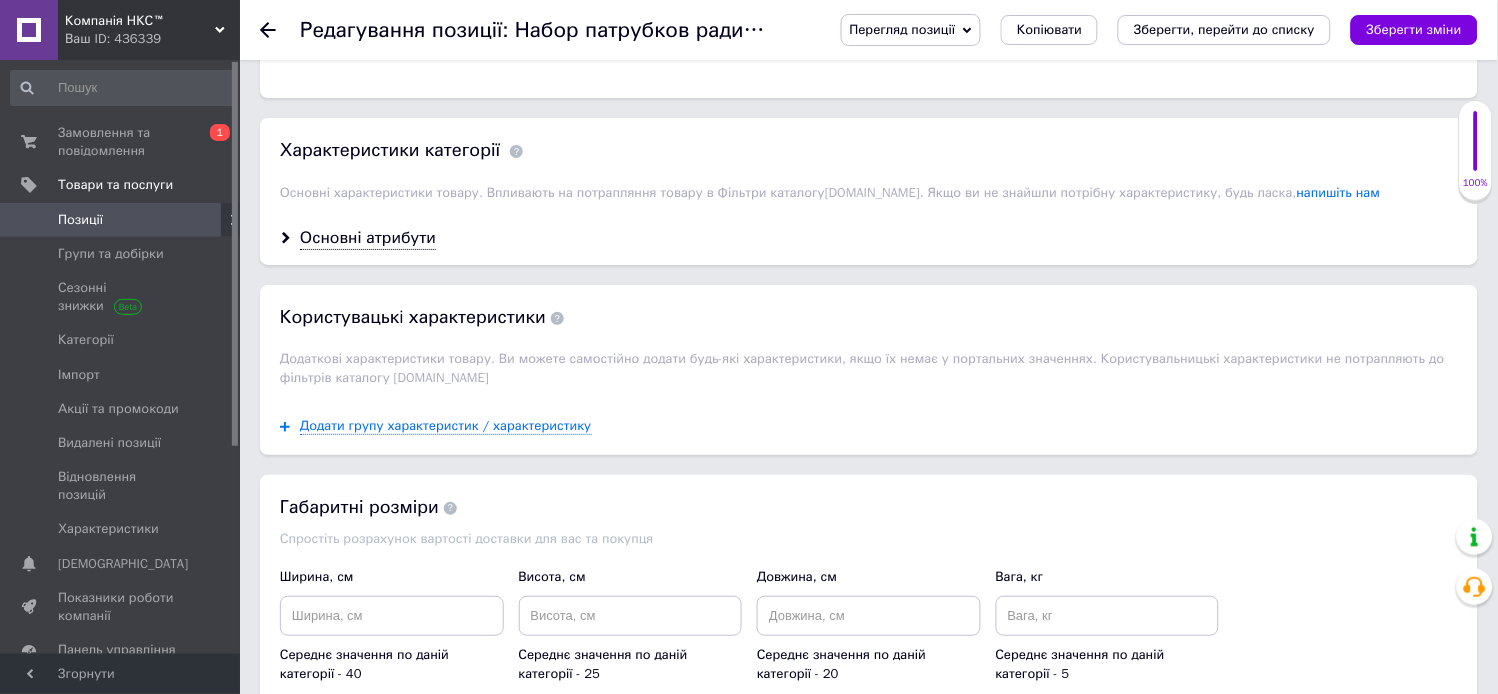 scroll, scrollTop: 1555, scrollLeft: 0, axis: vertical 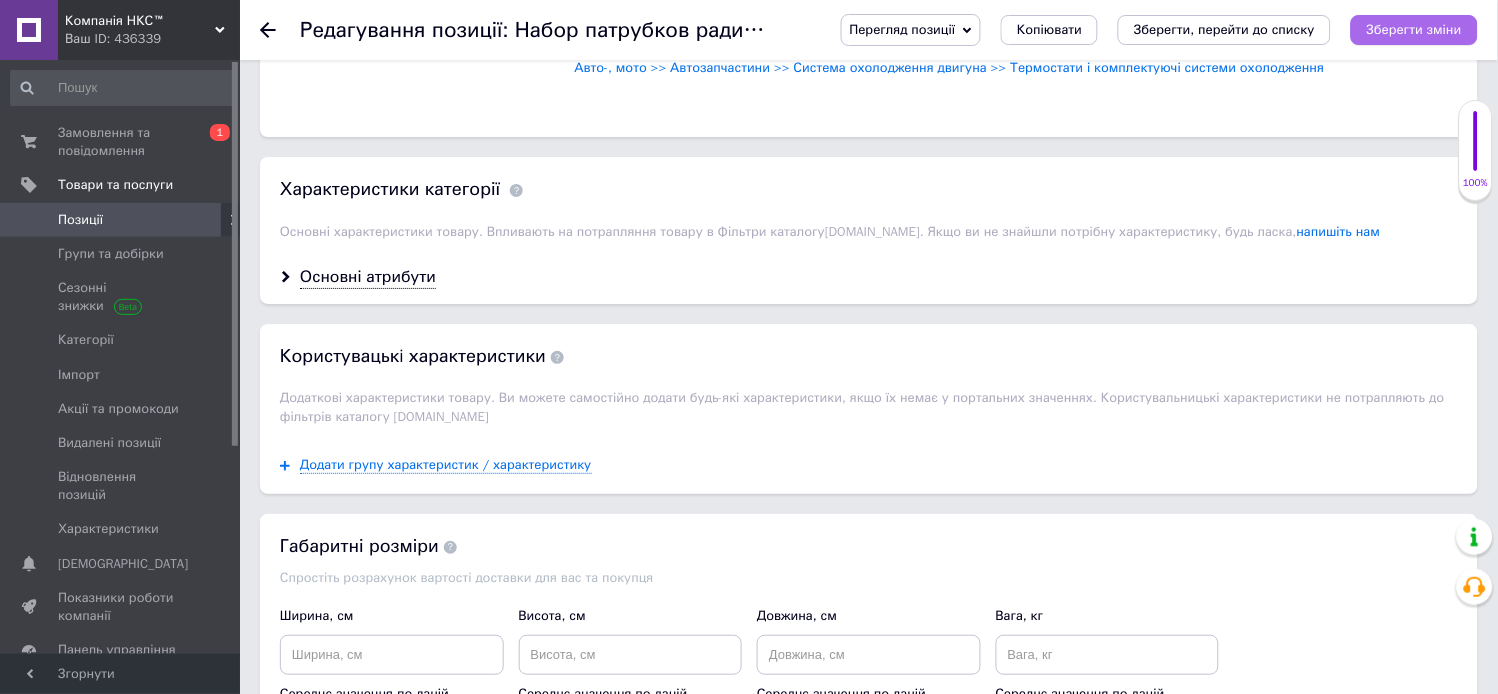 click on "Зберегти зміни" at bounding box center [1414, 29] 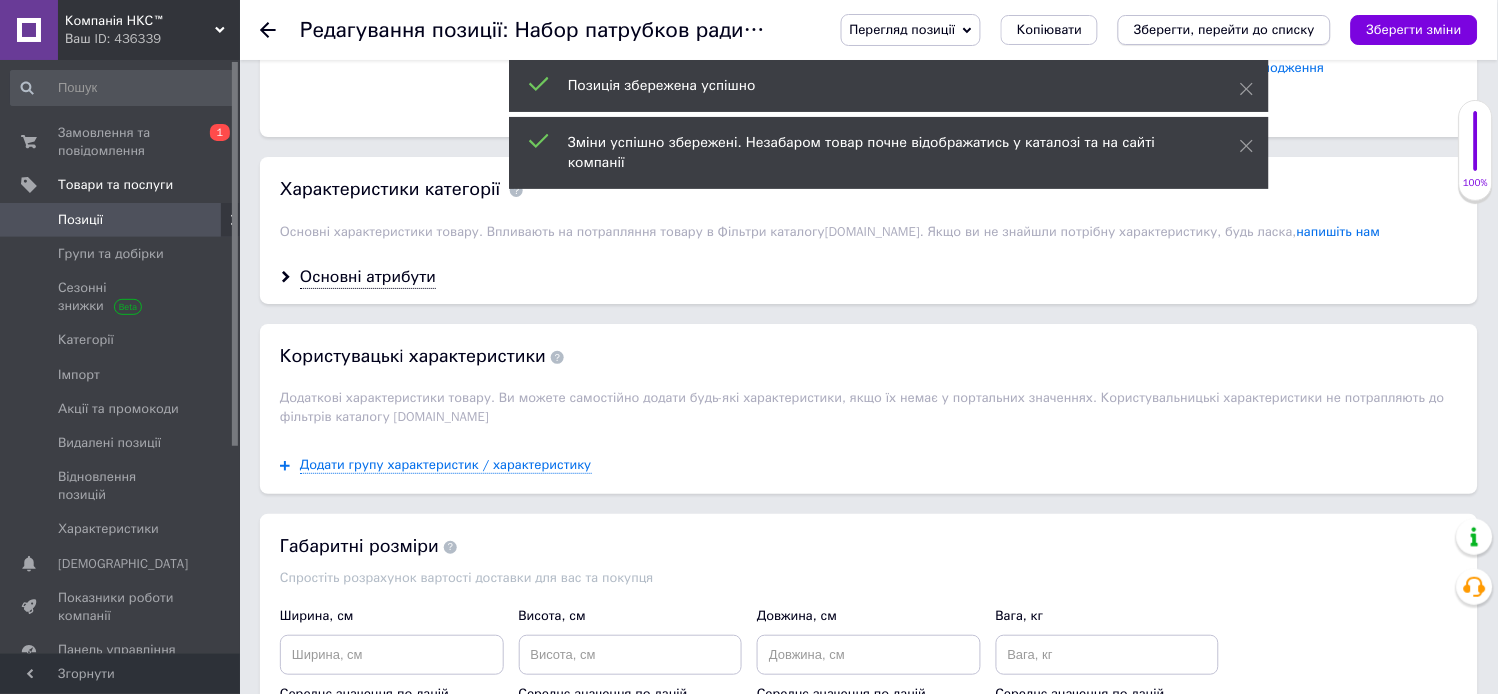 click on "Зберегти, перейти до списку" at bounding box center (1224, 29) 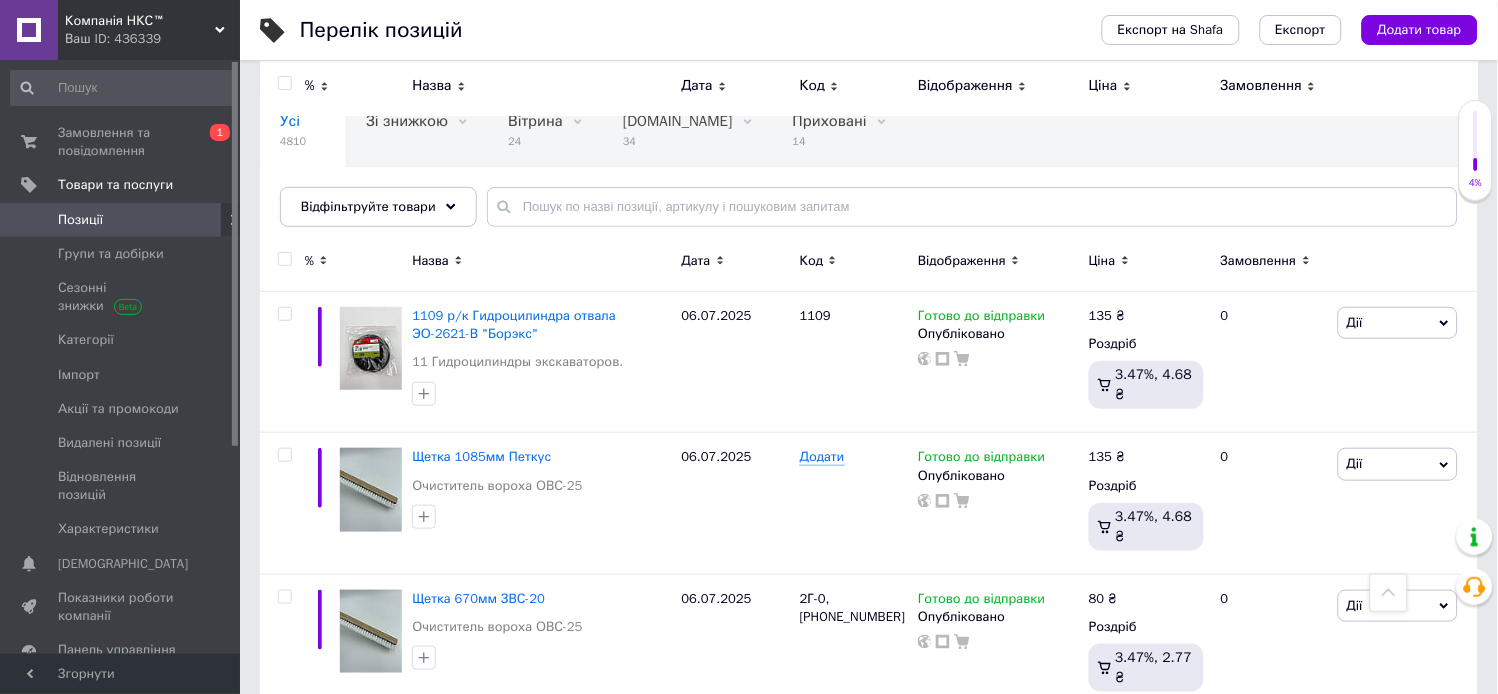 scroll, scrollTop: 0, scrollLeft: 0, axis: both 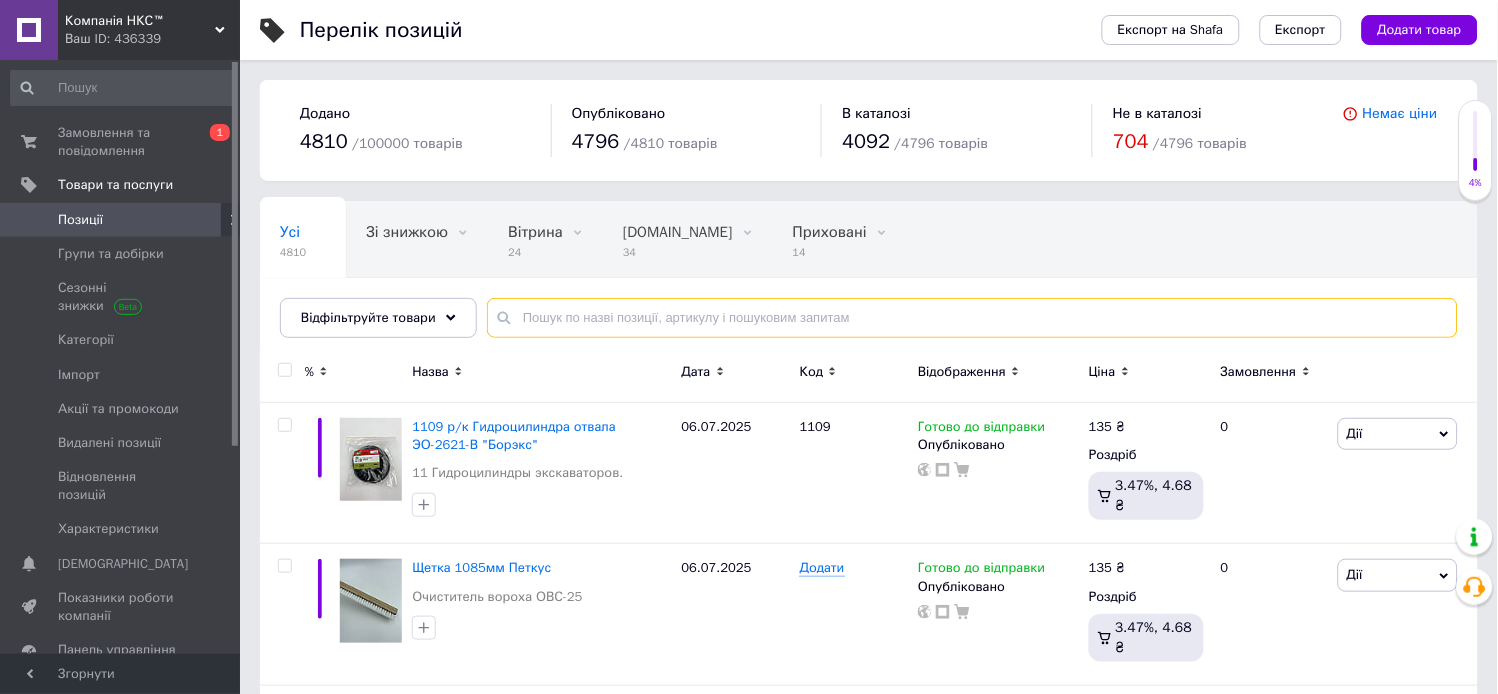 drag, startPoint x: 540, startPoint y: 320, endPoint x: 686, endPoint y: 372, distance: 154.98387 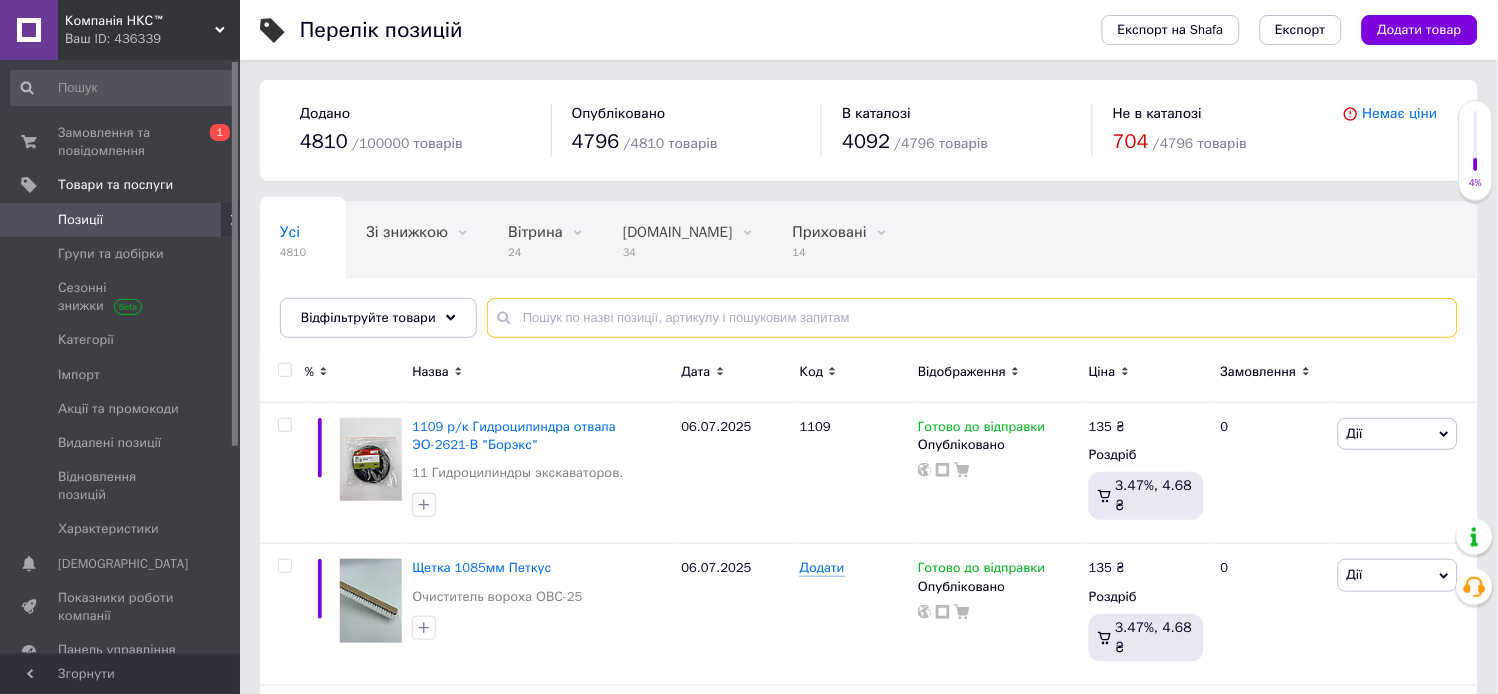 paste on "70Л-1119072-[PERSON_NAME]" 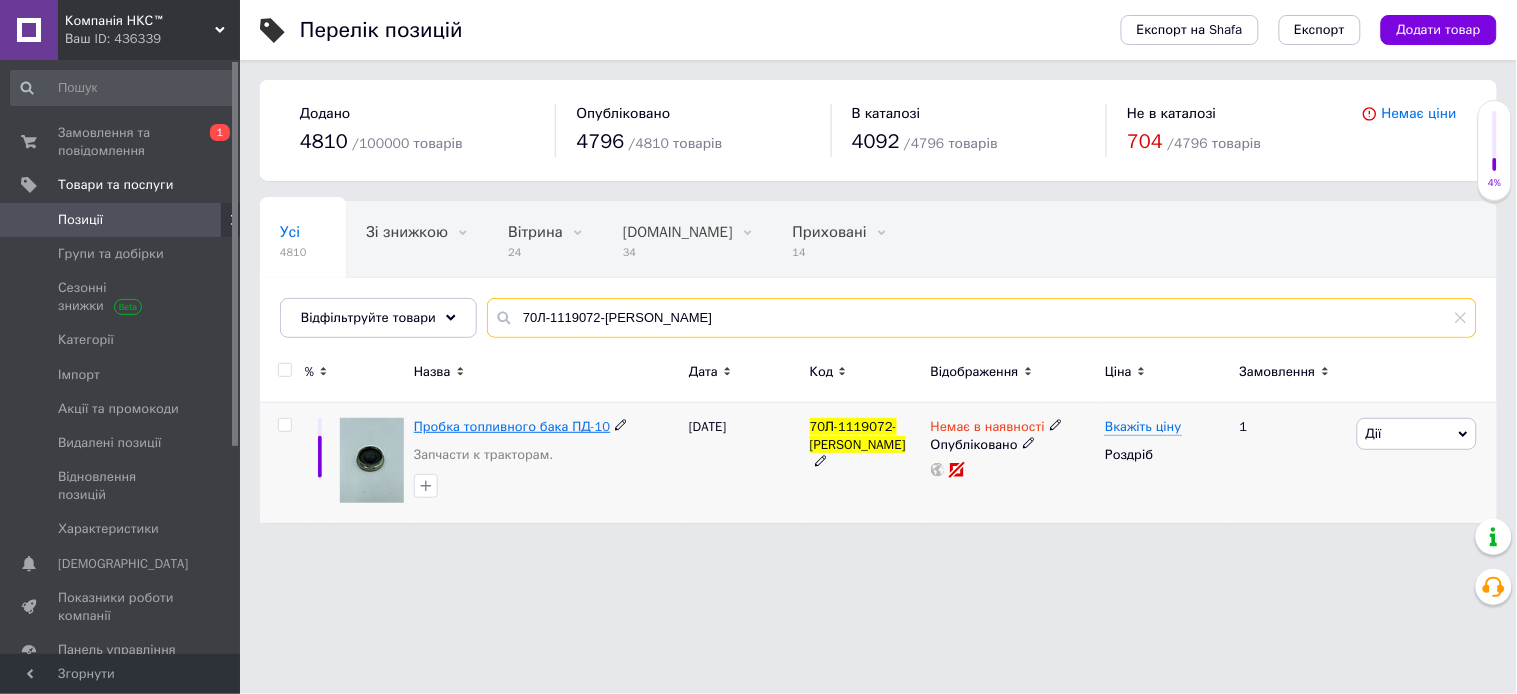 type on "70Л-1119072-[PERSON_NAME]" 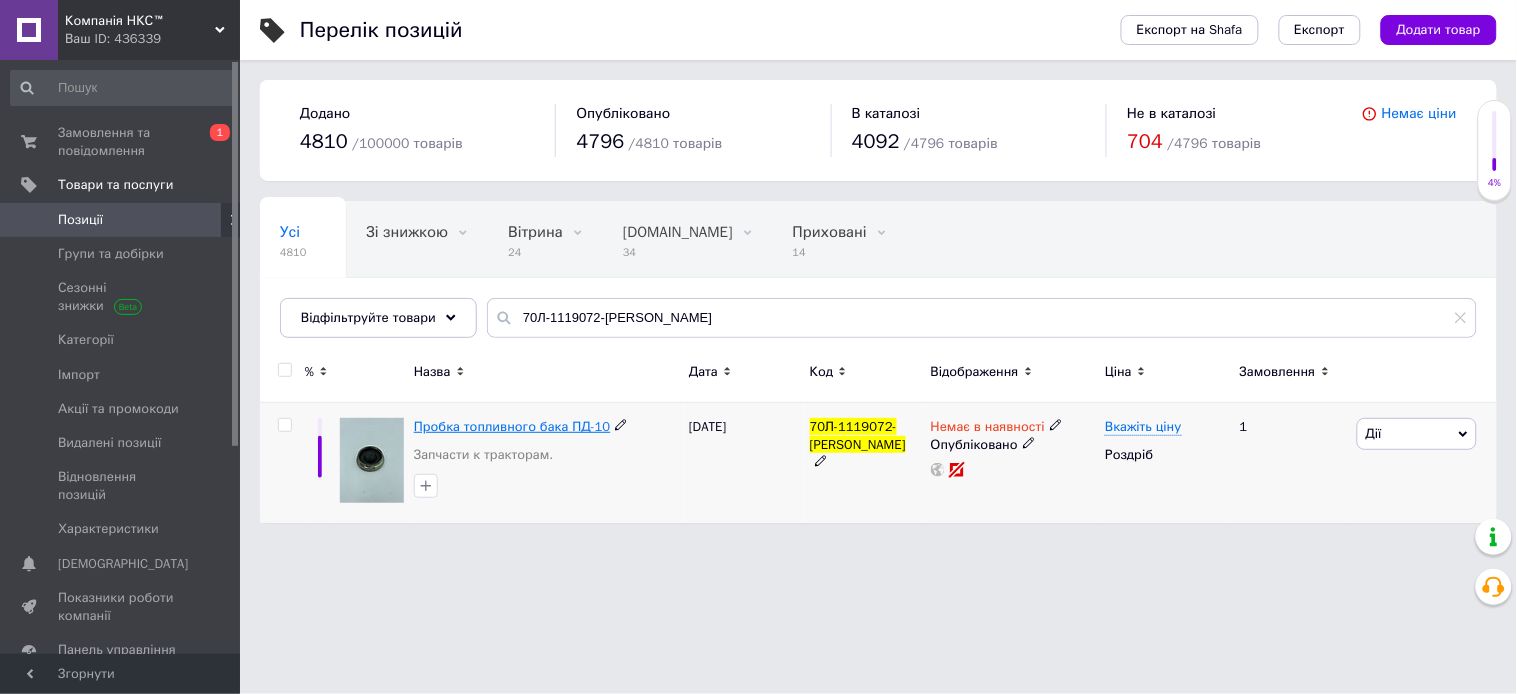 click on "Пробка топливного бака ПД-10" at bounding box center [512, 426] 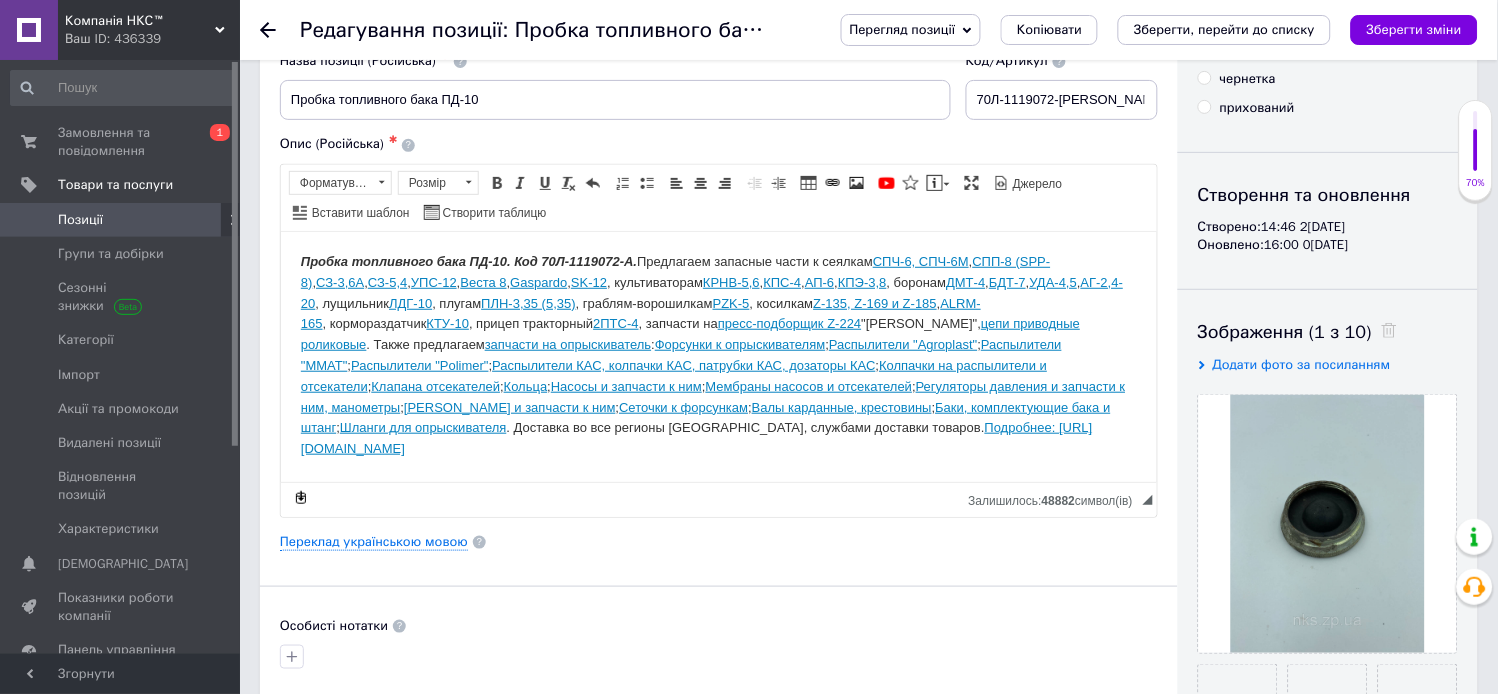 scroll, scrollTop: 333, scrollLeft: 0, axis: vertical 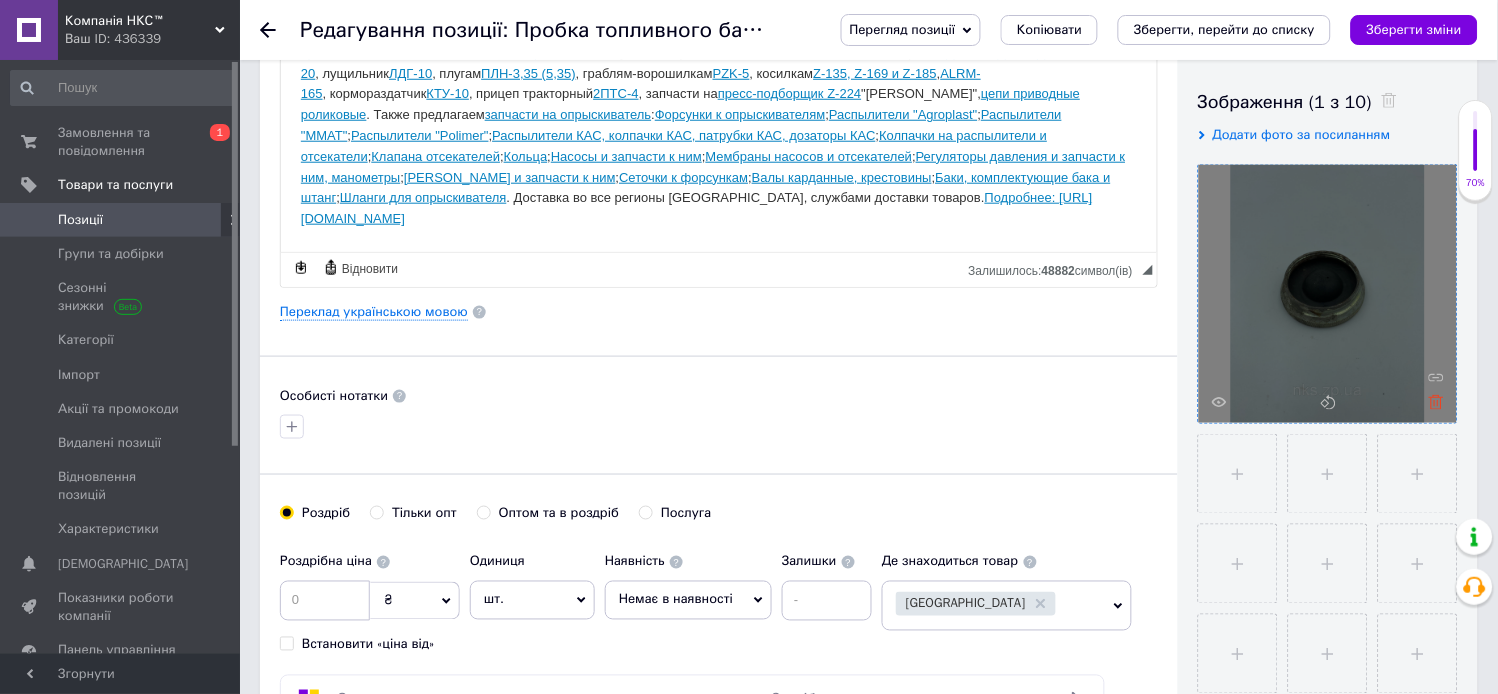 click 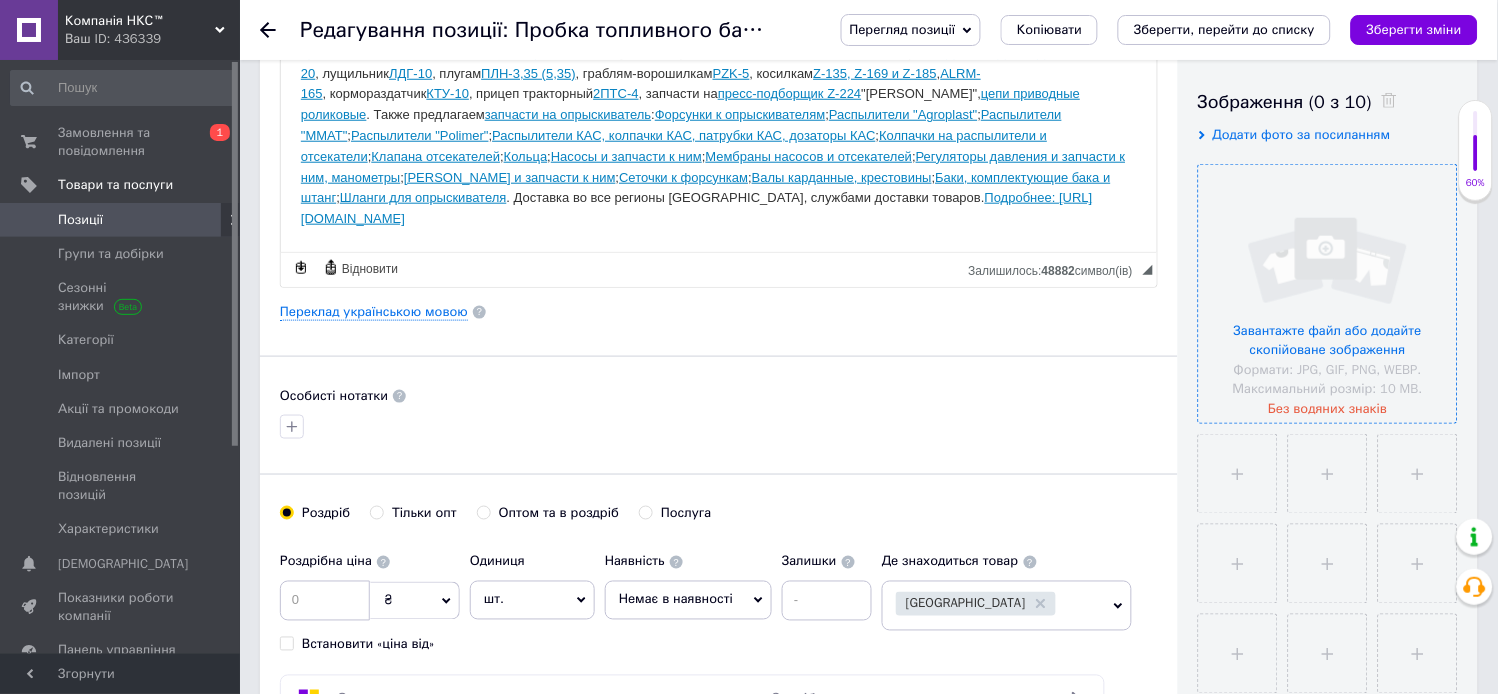 click at bounding box center [1328, 294] 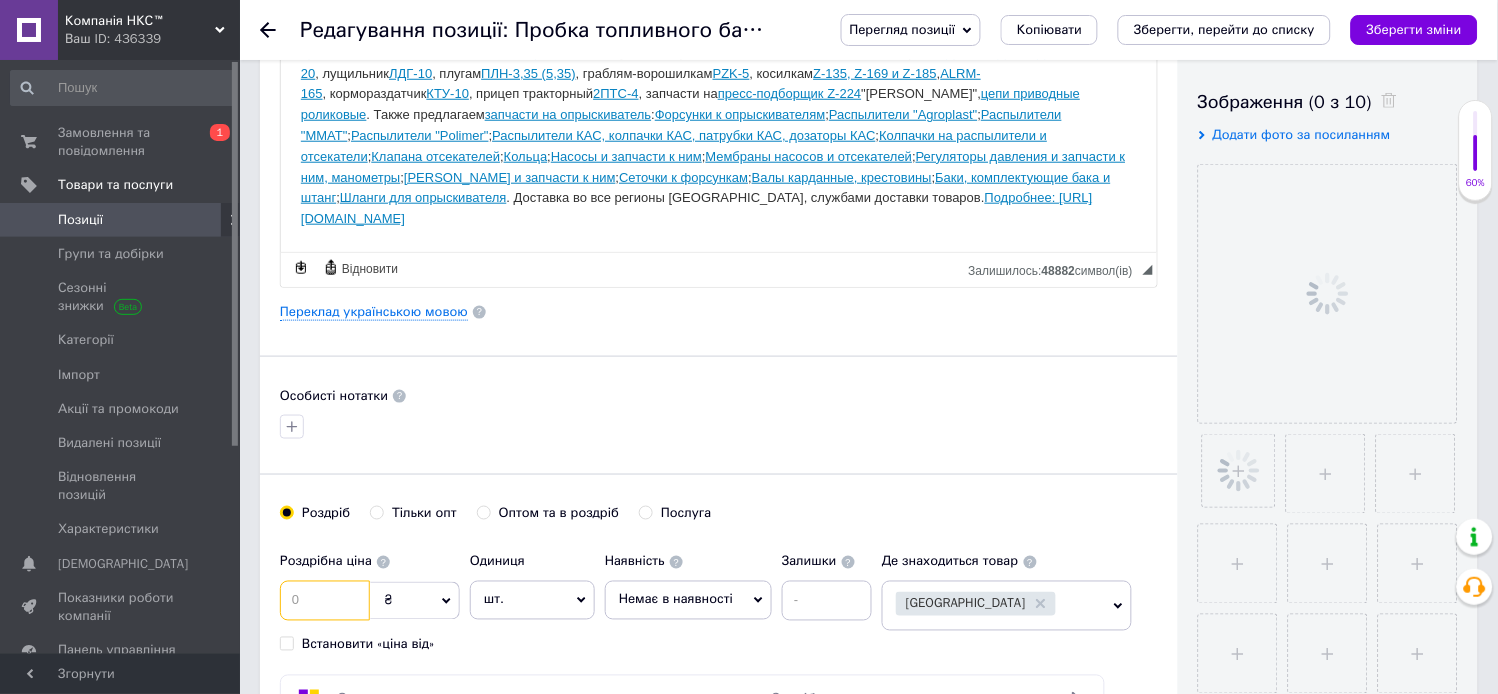click at bounding box center (325, 601) 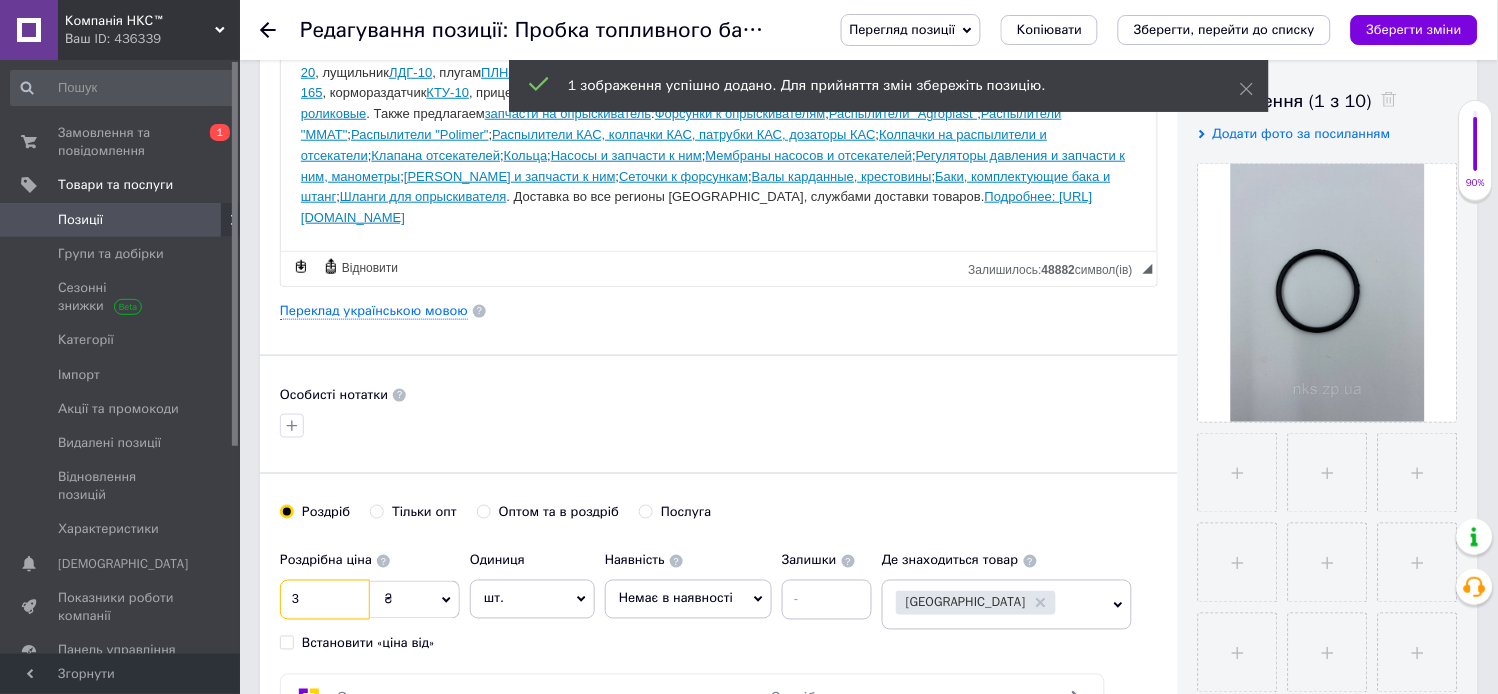 scroll, scrollTop: 666, scrollLeft: 0, axis: vertical 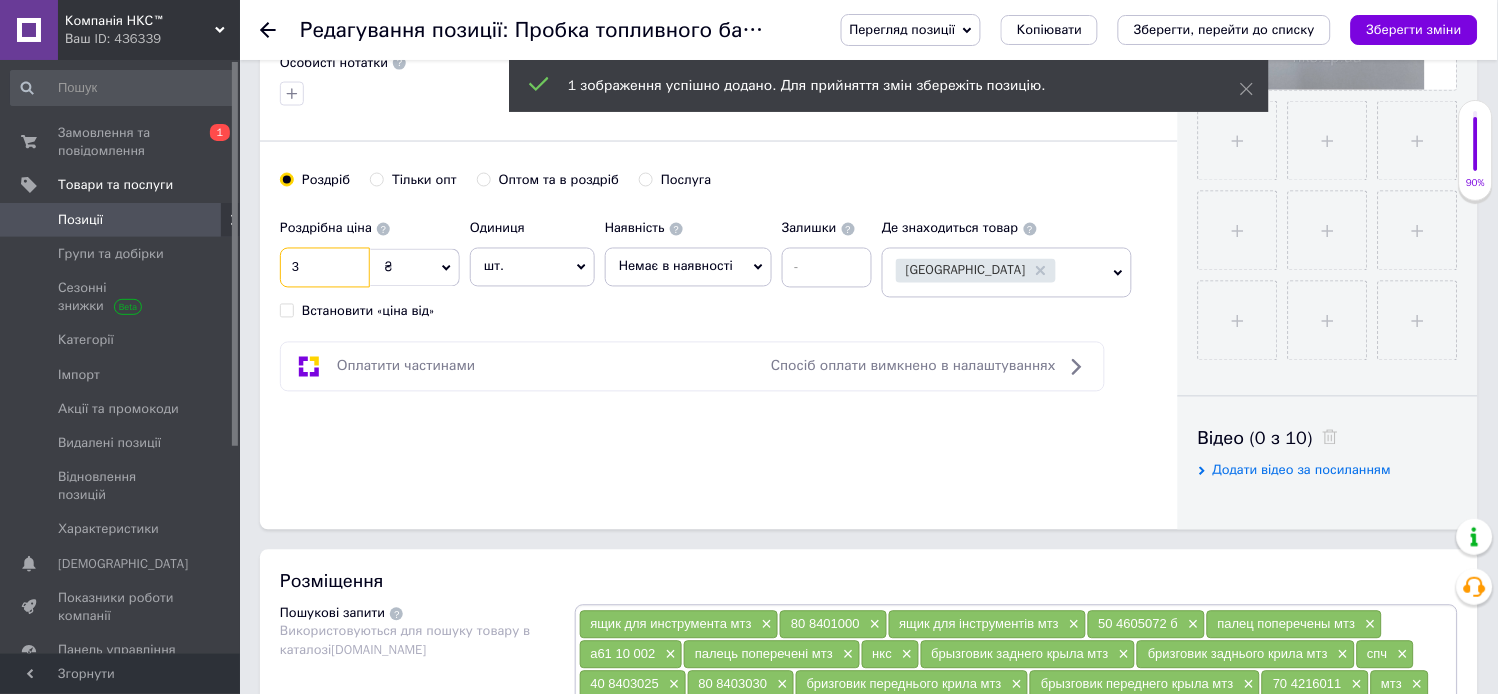type on "3" 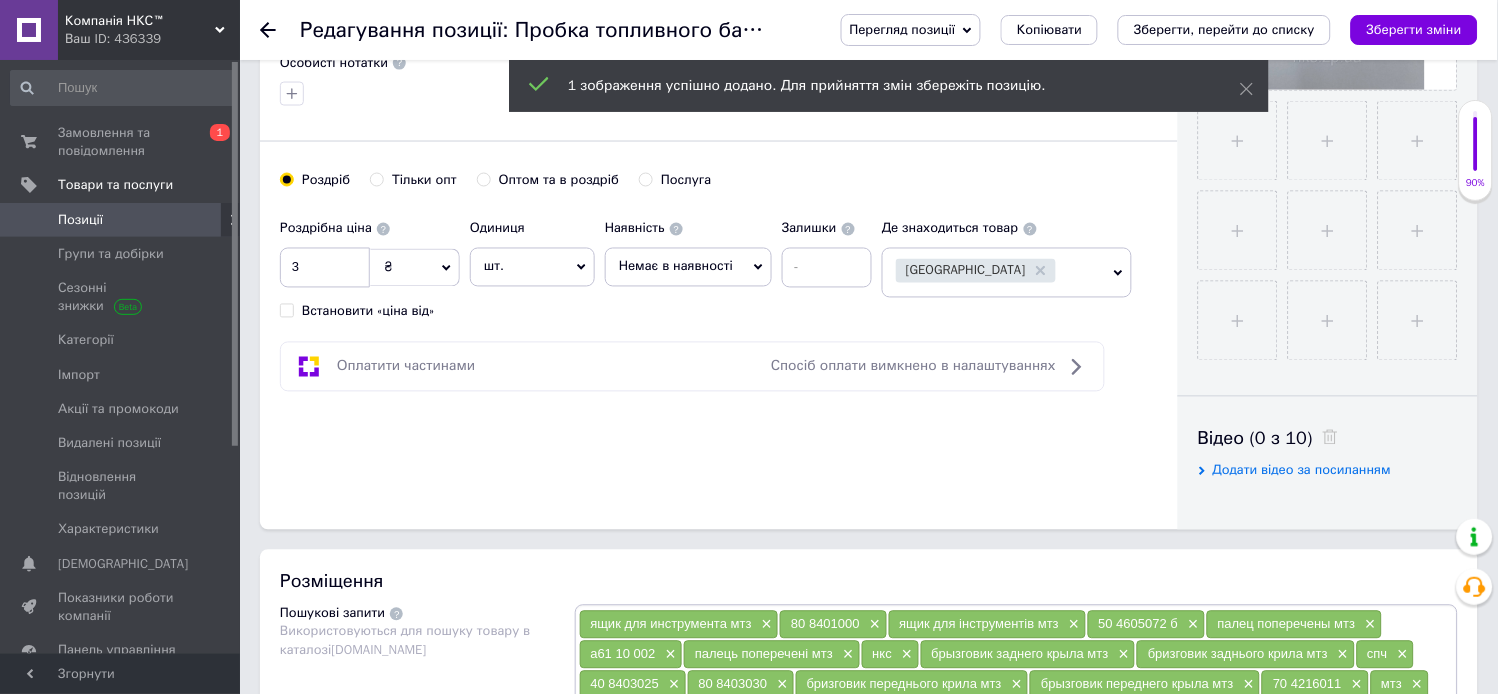 click 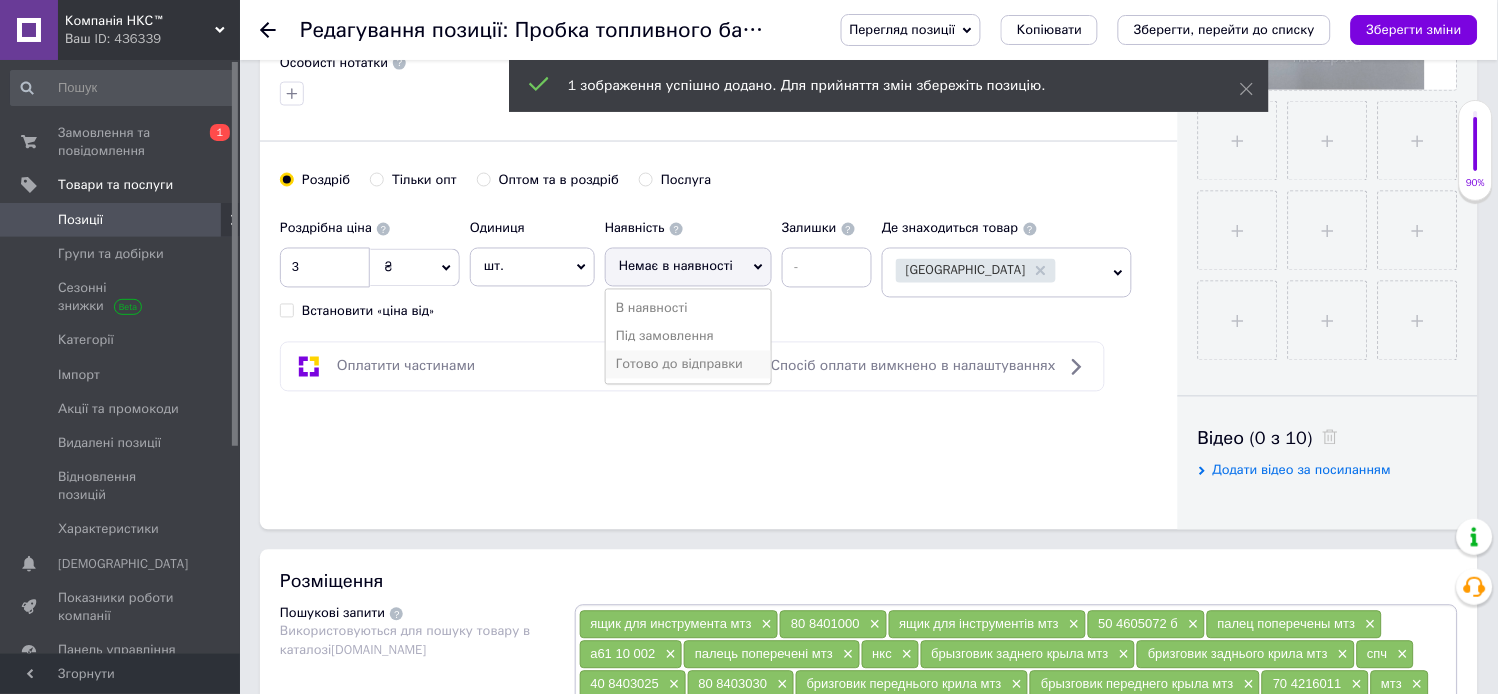 click on "Готово до відправки" at bounding box center [688, 365] 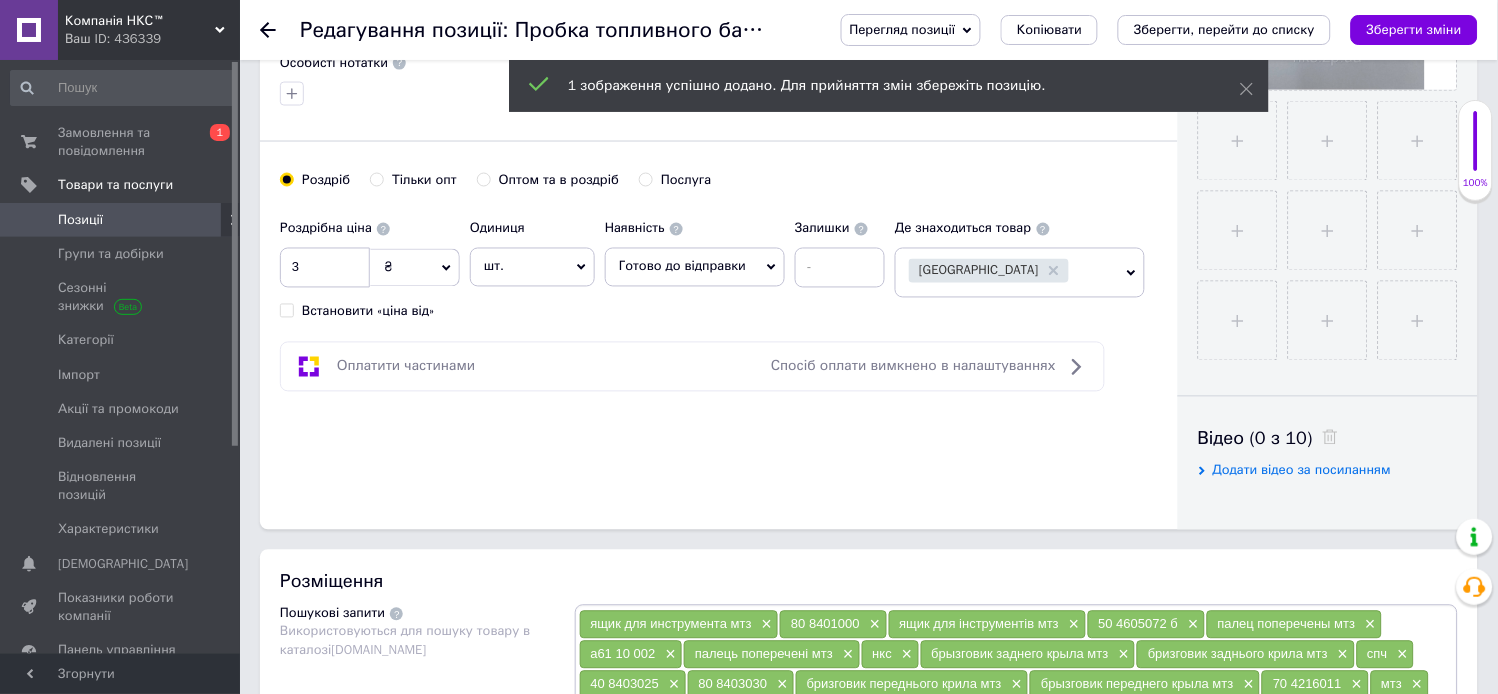 click on "Основна інформація Назва позиції (Російська) ✱ Пробка топливного бака ПД-10 Код/Артикул 70Л-1119072-А Опис (Російська) ✱ Пробка топливного бака ПД-10. Код 70Л-1119072-А.  Предлагаем запасные части к сеялкам  СПЧ-6, СПЧ-6М ,  СПП-8 (SPP-8) ,  СЗ-3,6А ,  СЗ-5,4 ,  УПС-12 ,  Веста 8 ,  Gaspardo ,  SK-12 , культиваторам  КРНВ-5,6 ,  КПС-4 ,  АП-6 ,  КПЭ-3,8 , боронам  ДМТ-4 ,  БДТ-7 ,  УДА-4,5 ,  АГ-2,4-20 , лущильник  ЛДГ-10 , плугам  ПЛН-3,35 (5,35) , граблям-ворошилкам  PZK-5 , косилкам  Z-1 35, Z-169 и Z-185 ,  ALRM-165 , кормораздатчик  КТУ-10 , прицеп тракторный  2ПТС-4 , запчасти на  пресс-подборщик Z-224  "[PERSON_NAME]",  цепи приводные роликовые :  ;  ;  ;  ;  ;  ;  3" at bounding box center (719, -28) 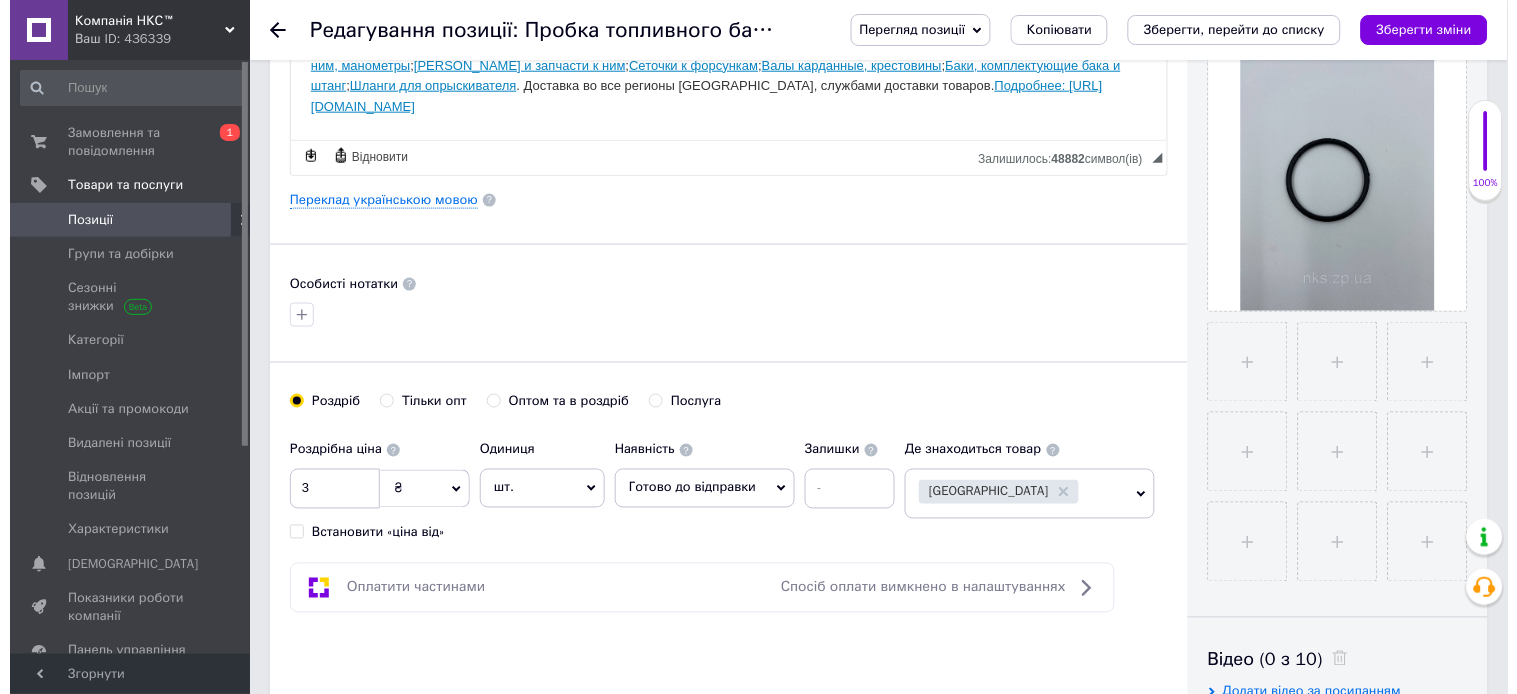 scroll, scrollTop: 333, scrollLeft: 0, axis: vertical 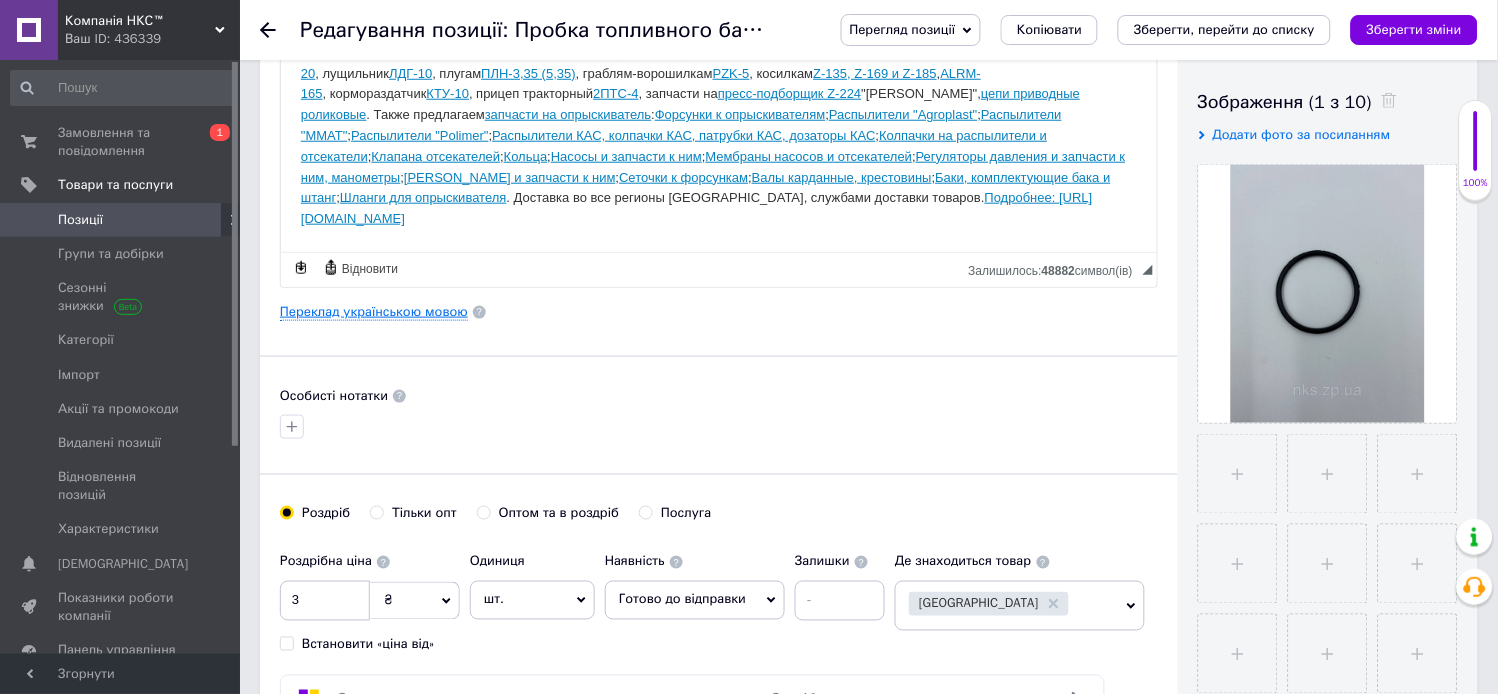 click on "Переклад українською мовою" at bounding box center [374, 312] 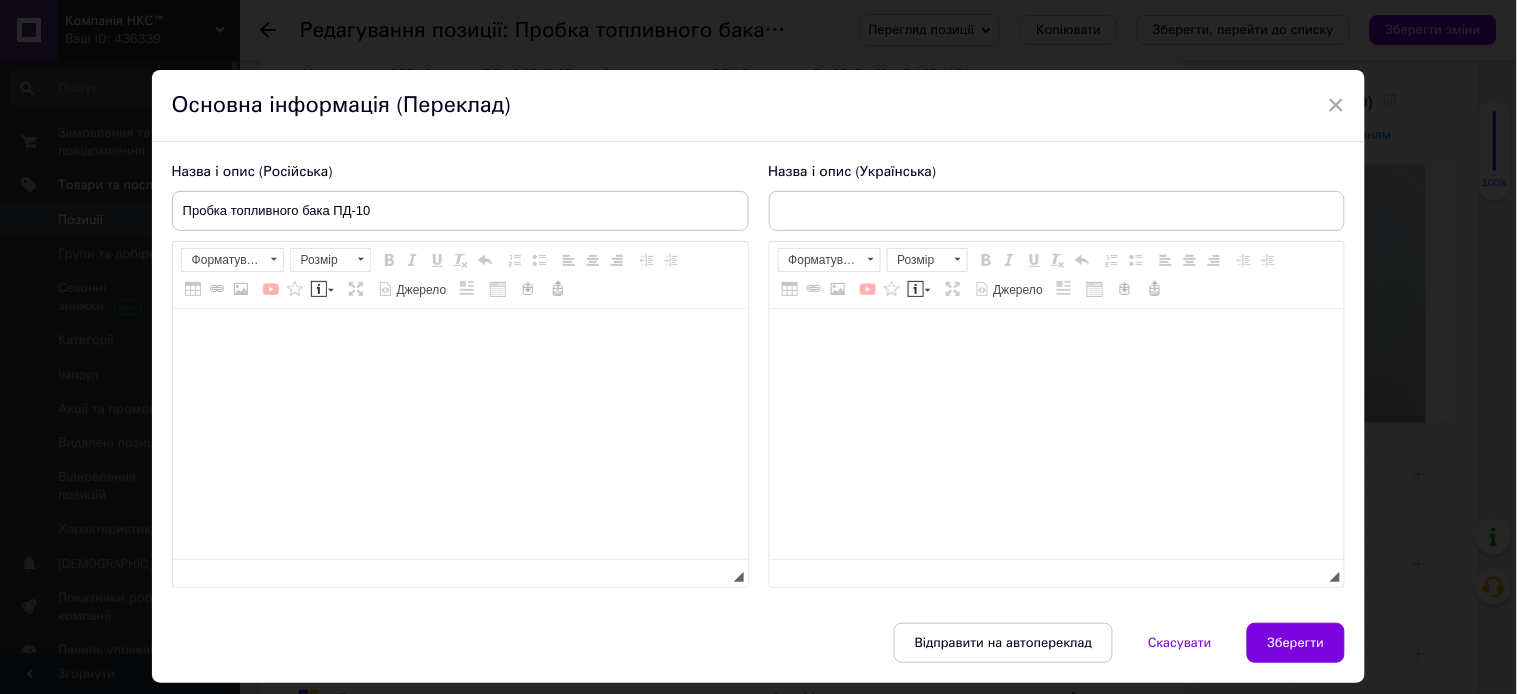type on "Пробка паливного бака ПД-10" 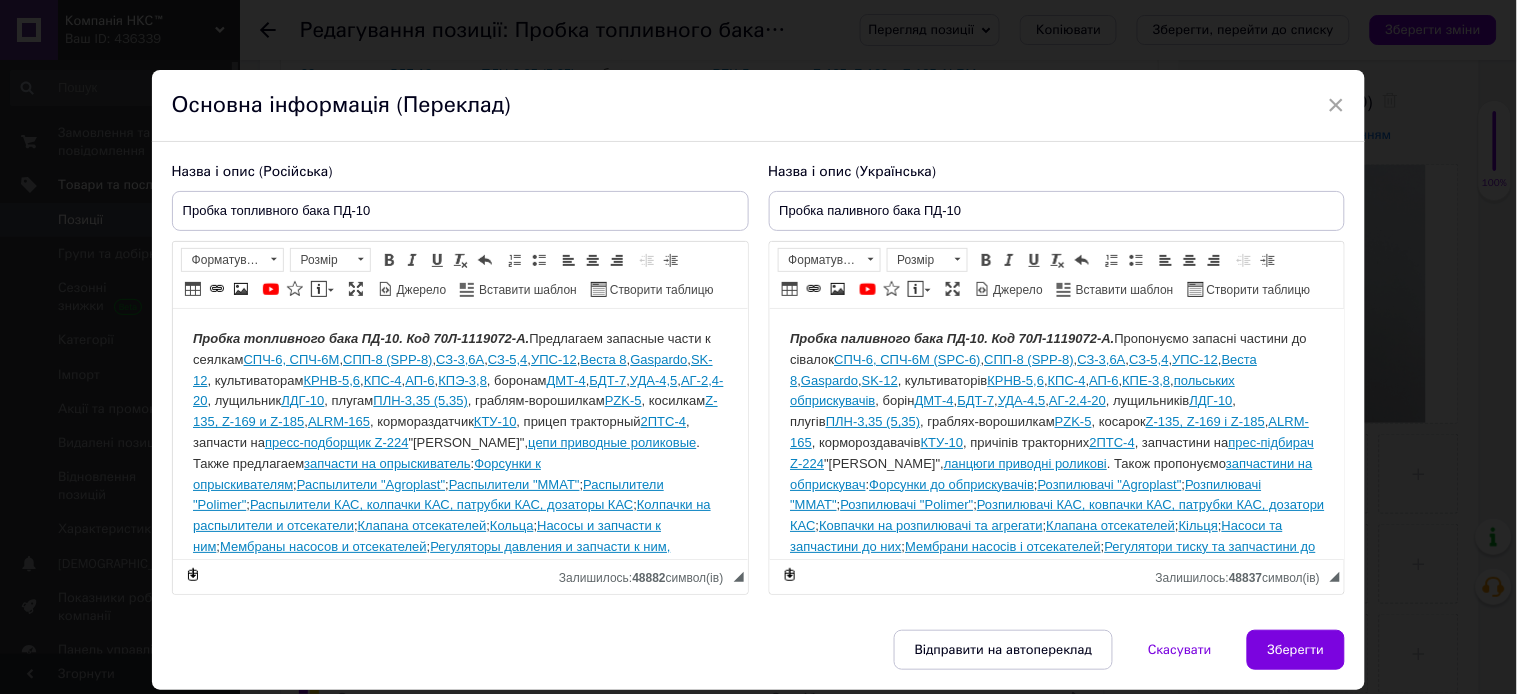 scroll, scrollTop: 0, scrollLeft: 0, axis: both 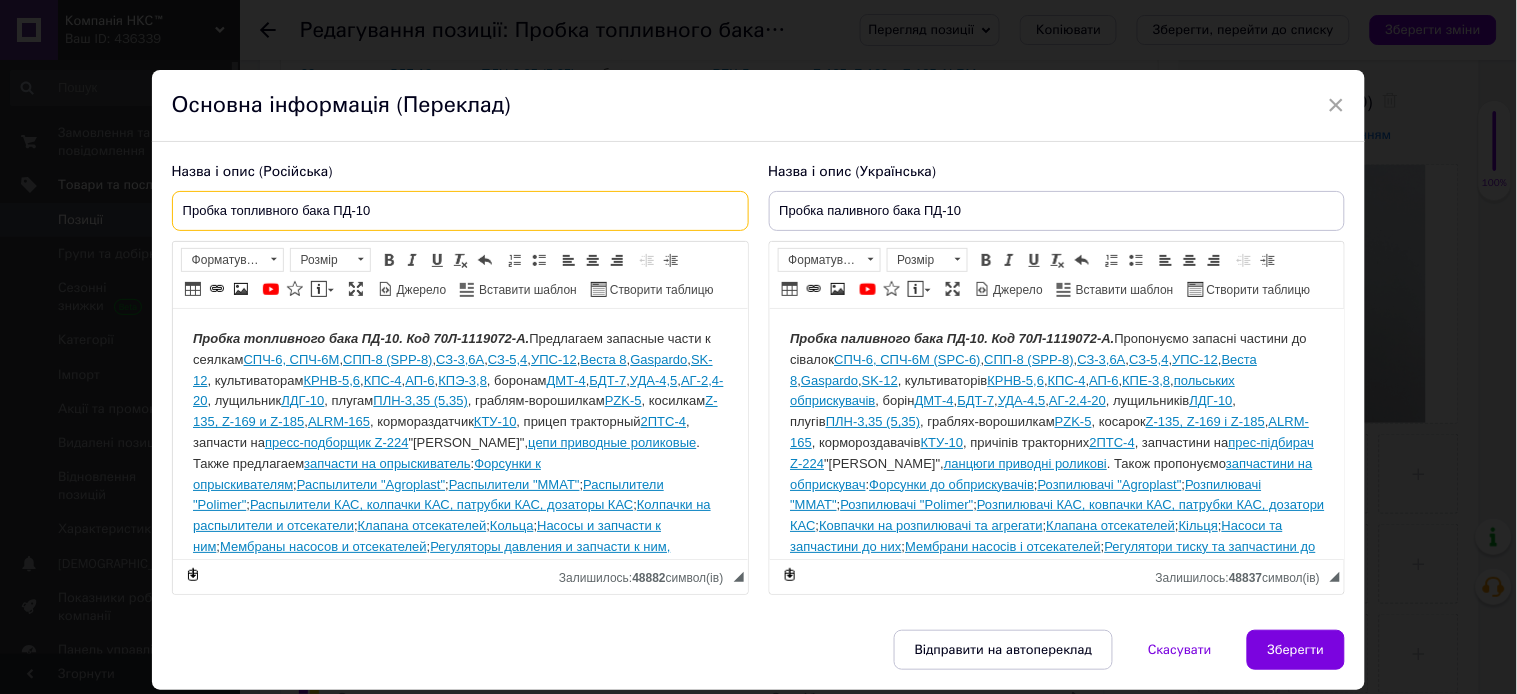 drag, startPoint x: 280, startPoint y: 204, endPoint x: 116, endPoint y: 213, distance: 164.24677 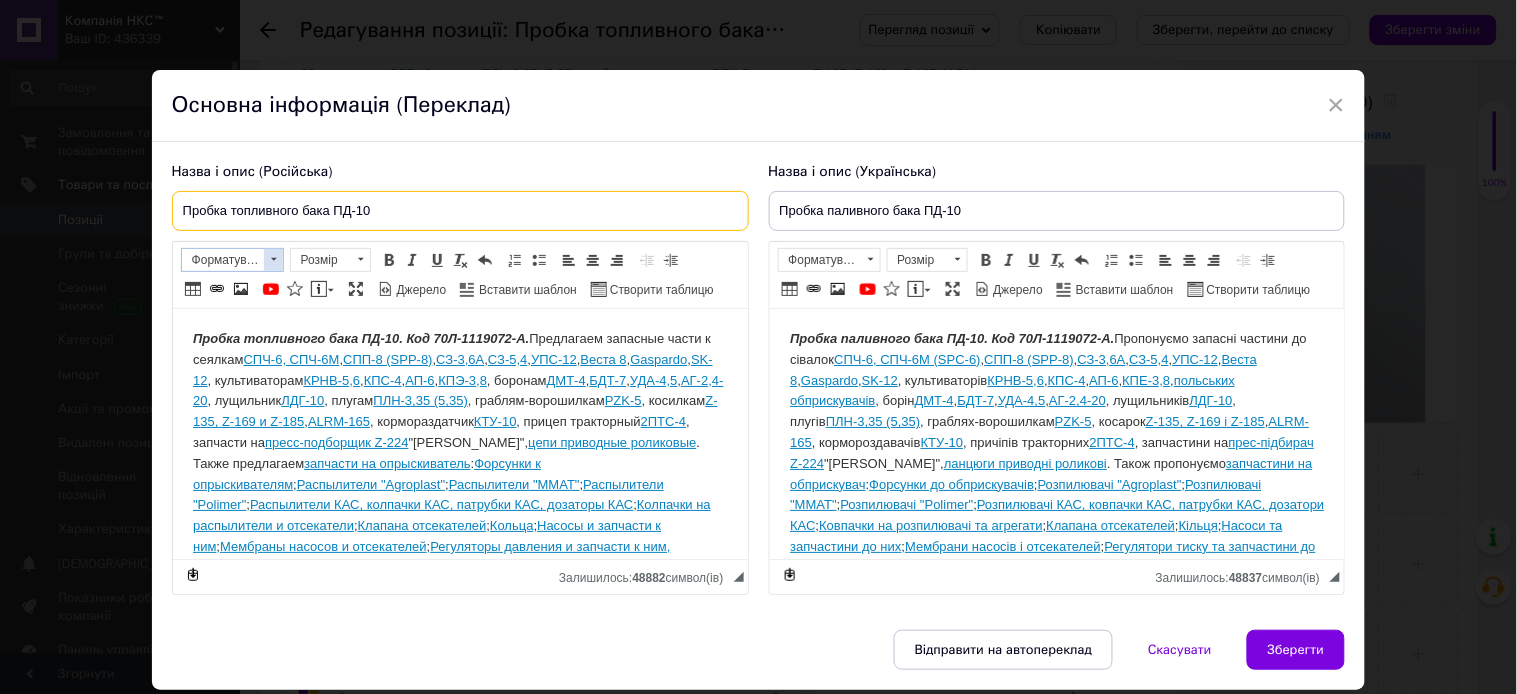 paste on "ольцо пробки маслозаливной Д-24" 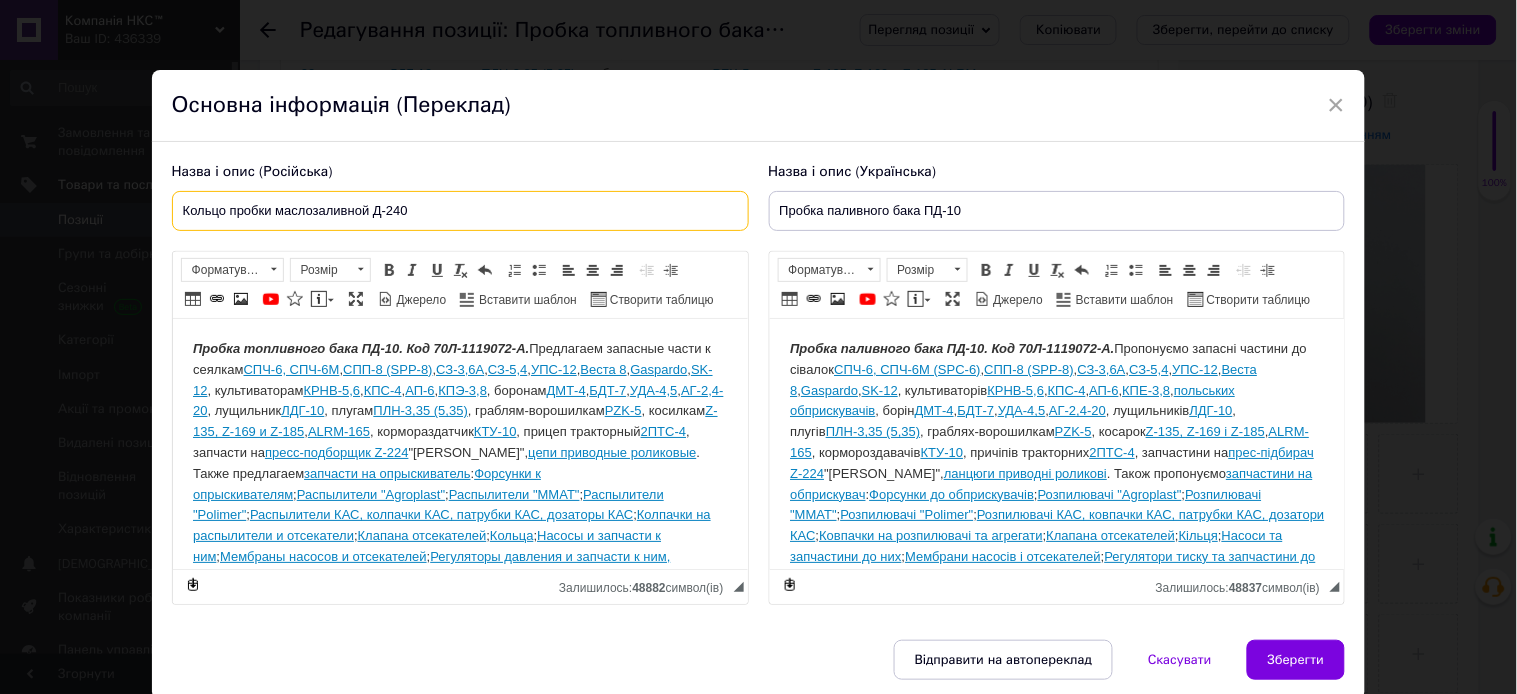 type on "Кольцо пробки маслозаливной Д-240" 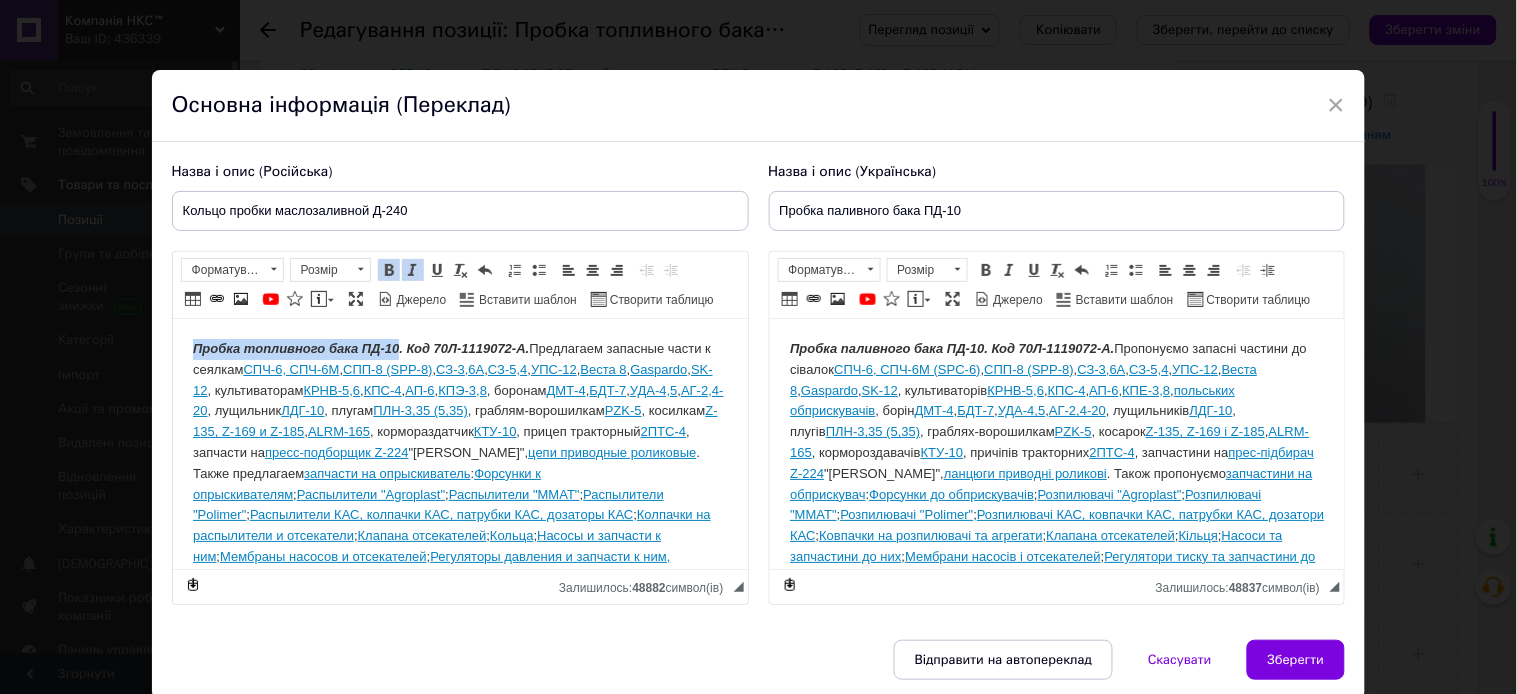 drag, startPoint x: 395, startPoint y: 346, endPoint x: 186, endPoint y: 347, distance: 209.0024 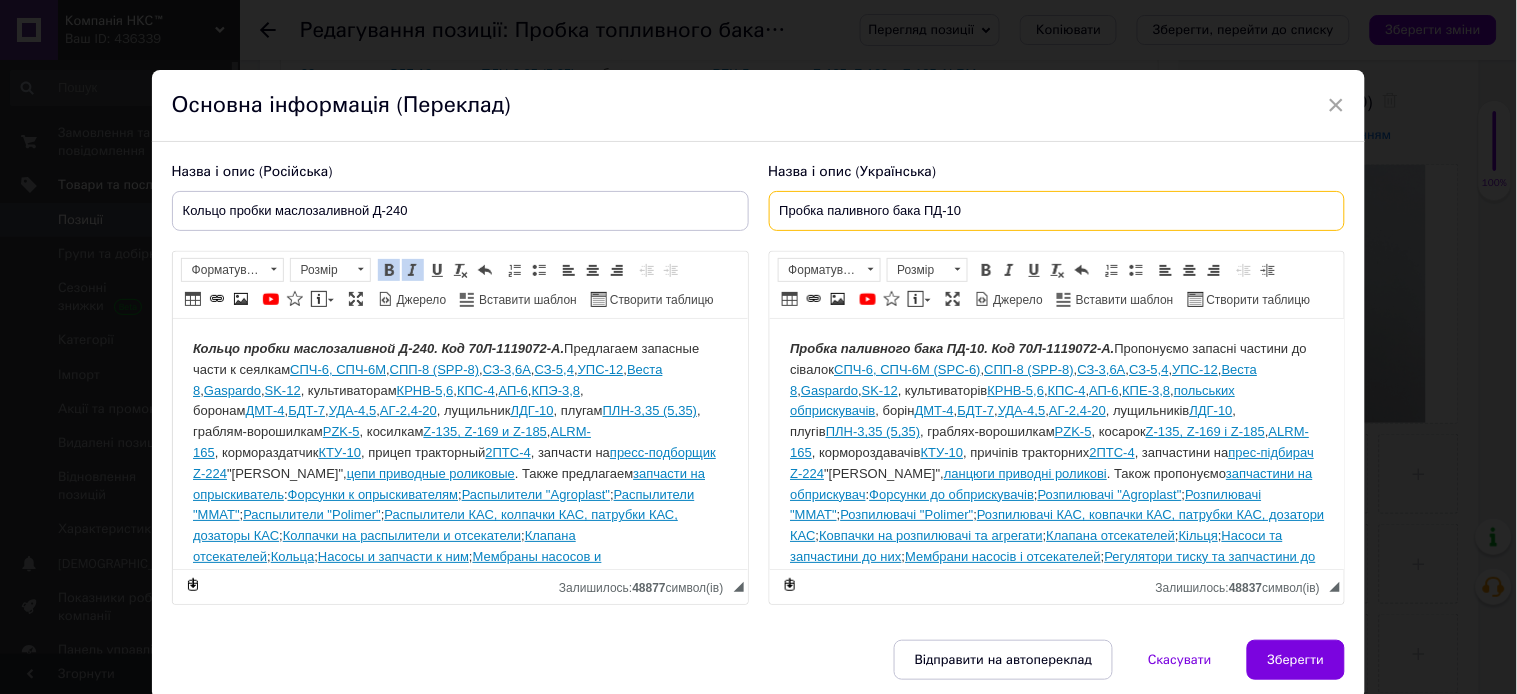 drag, startPoint x: 953, startPoint y: 206, endPoint x: 783, endPoint y: 213, distance: 170.14406 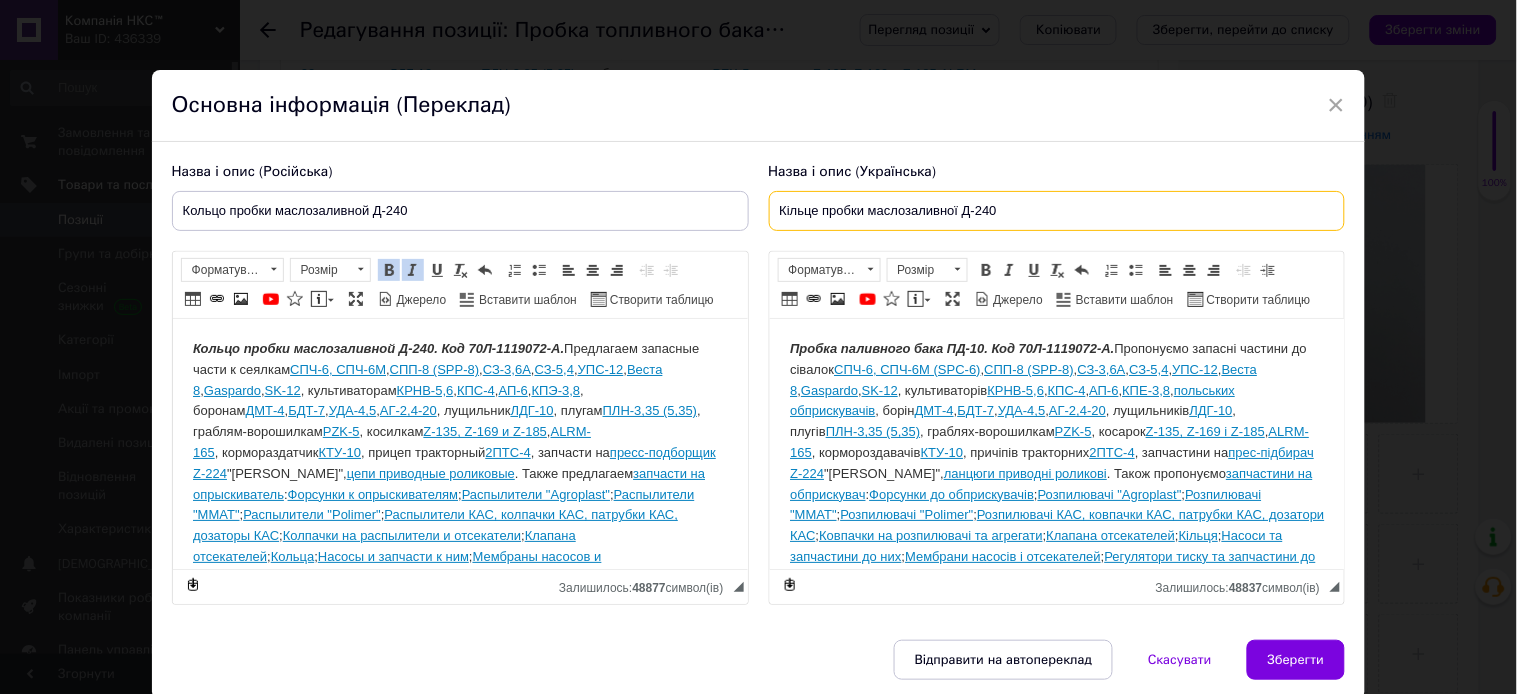 type on "Кільце пробки маслозаливної Д-240" 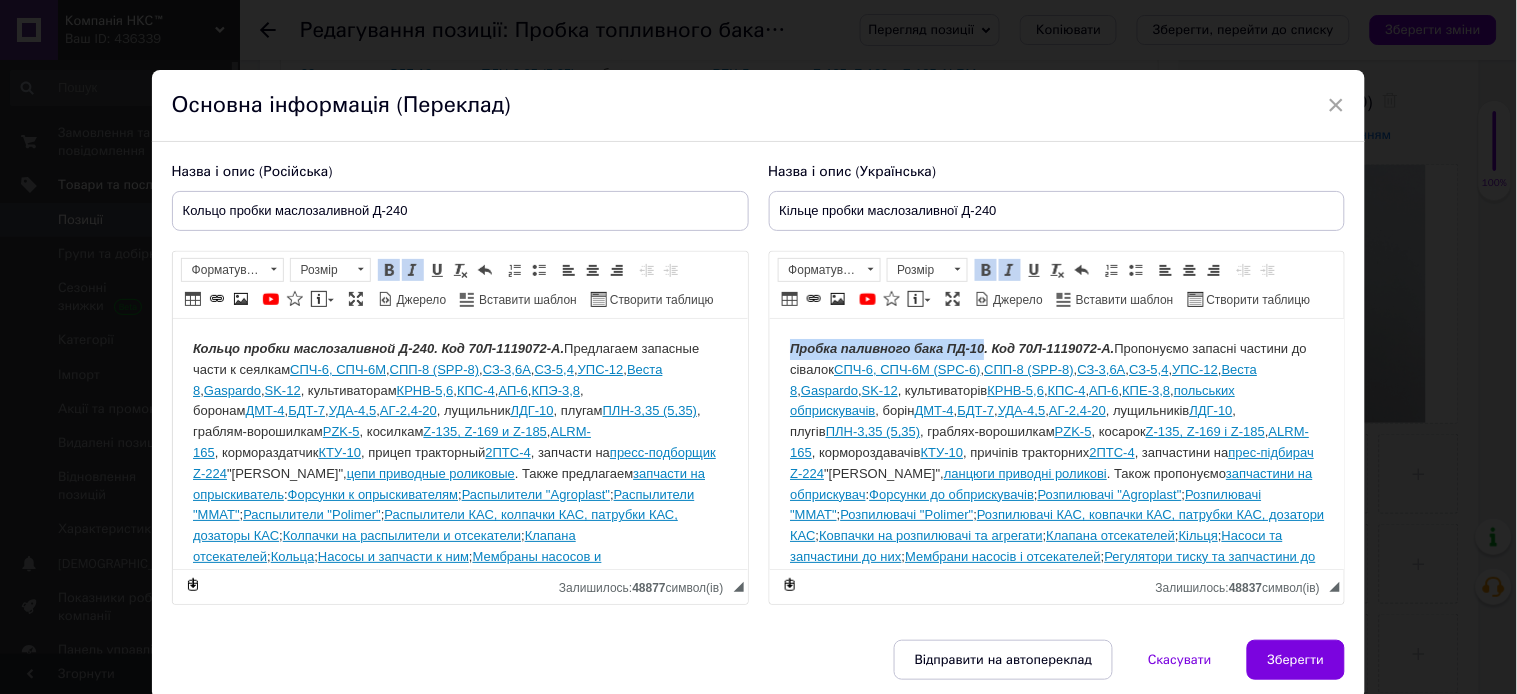 drag, startPoint x: 981, startPoint y: 345, endPoint x: 785, endPoint y: 342, distance: 196.02296 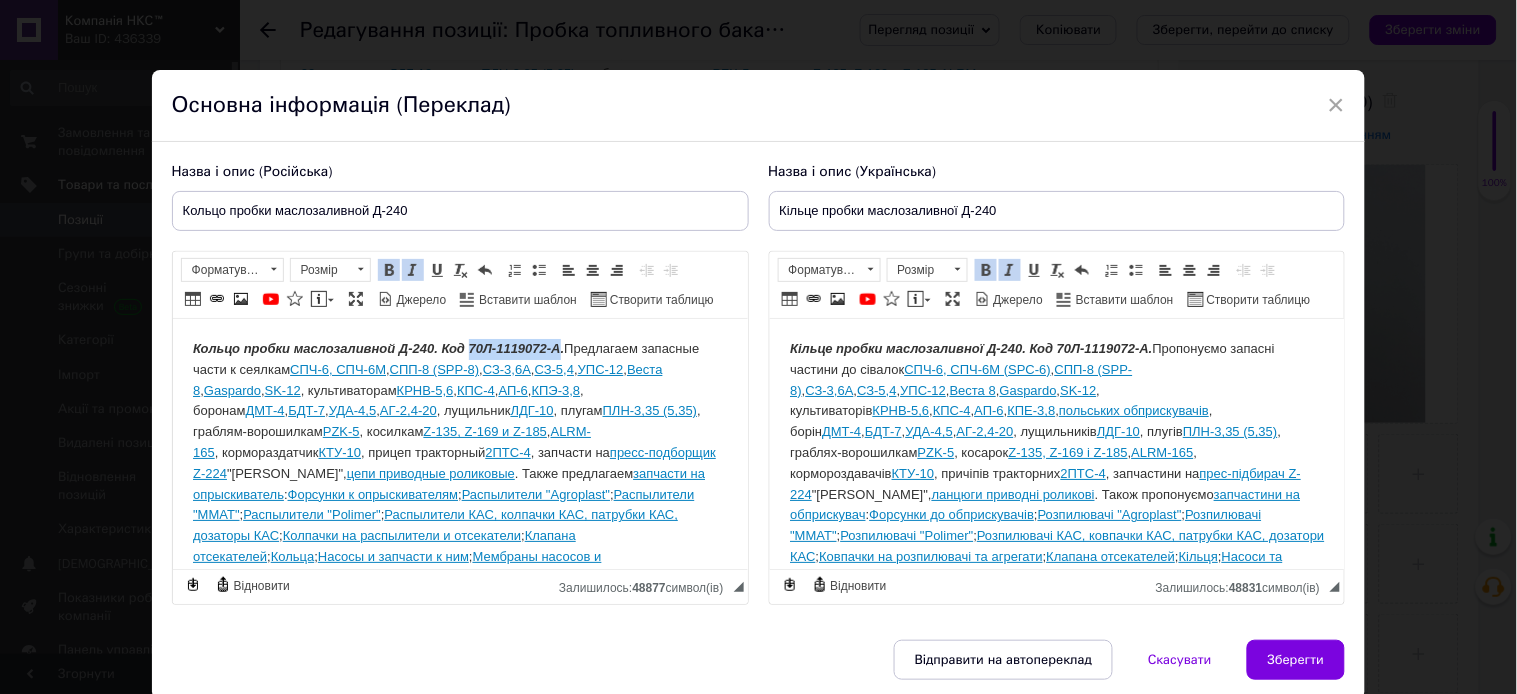 drag, startPoint x: 555, startPoint y: 345, endPoint x: 468, endPoint y: 342, distance: 87.05171 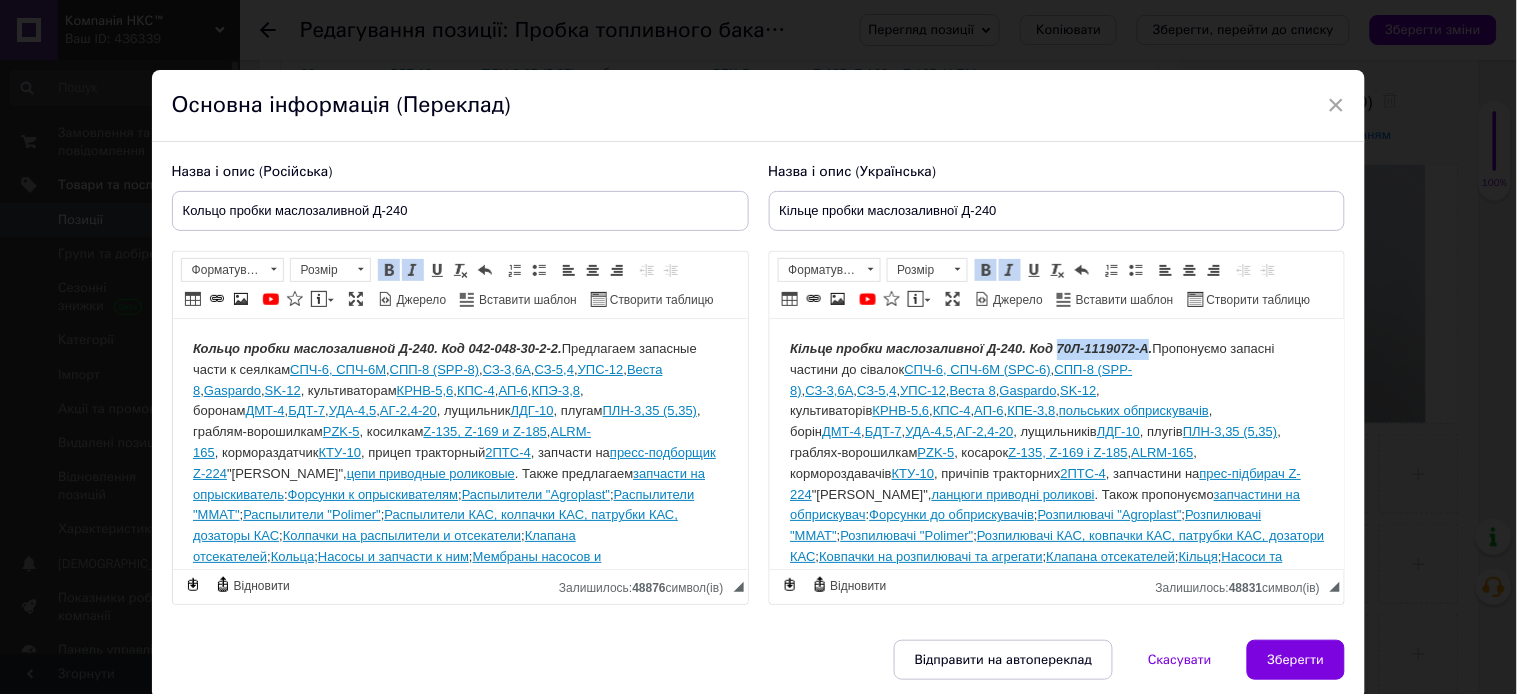 drag, startPoint x: 1144, startPoint y: 345, endPoint x: 1058, endPoint y: 352, distance: 86.28442 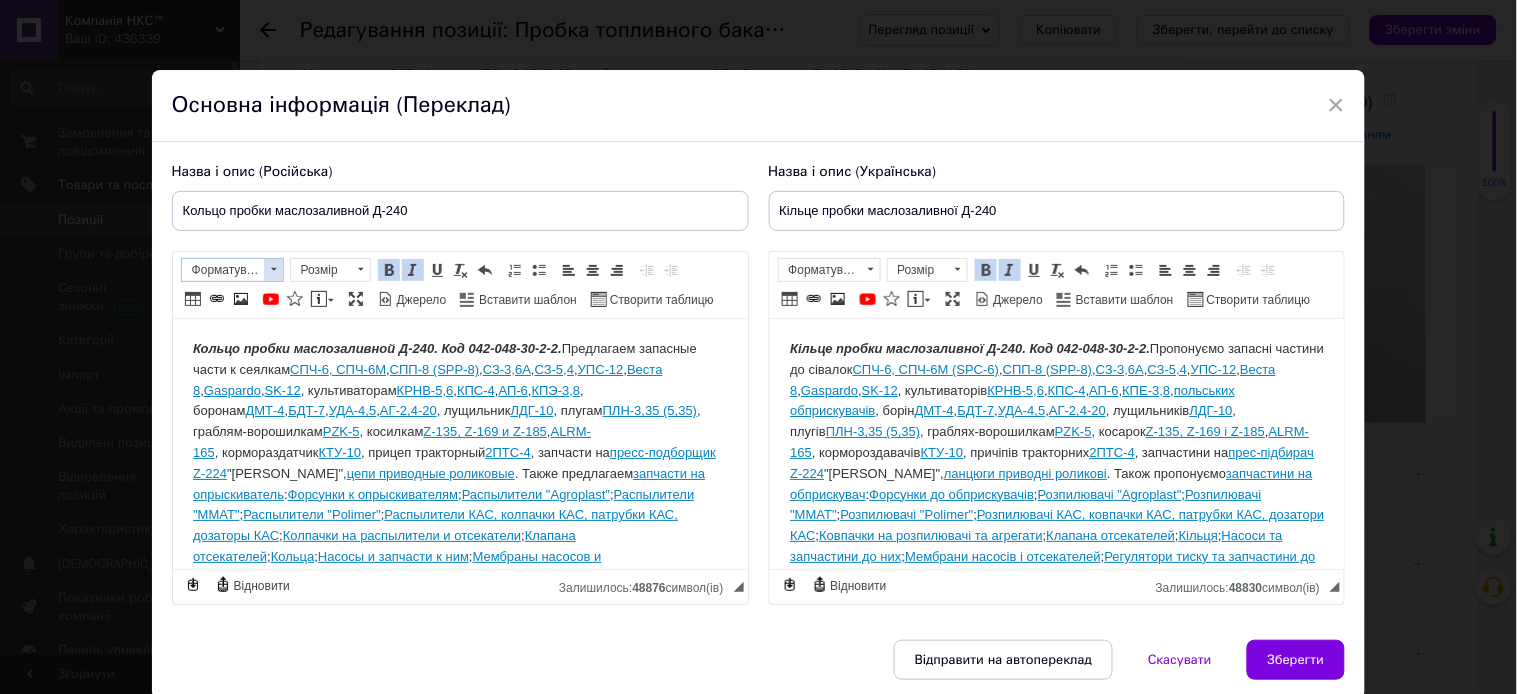click at bounding box center (273, 270) 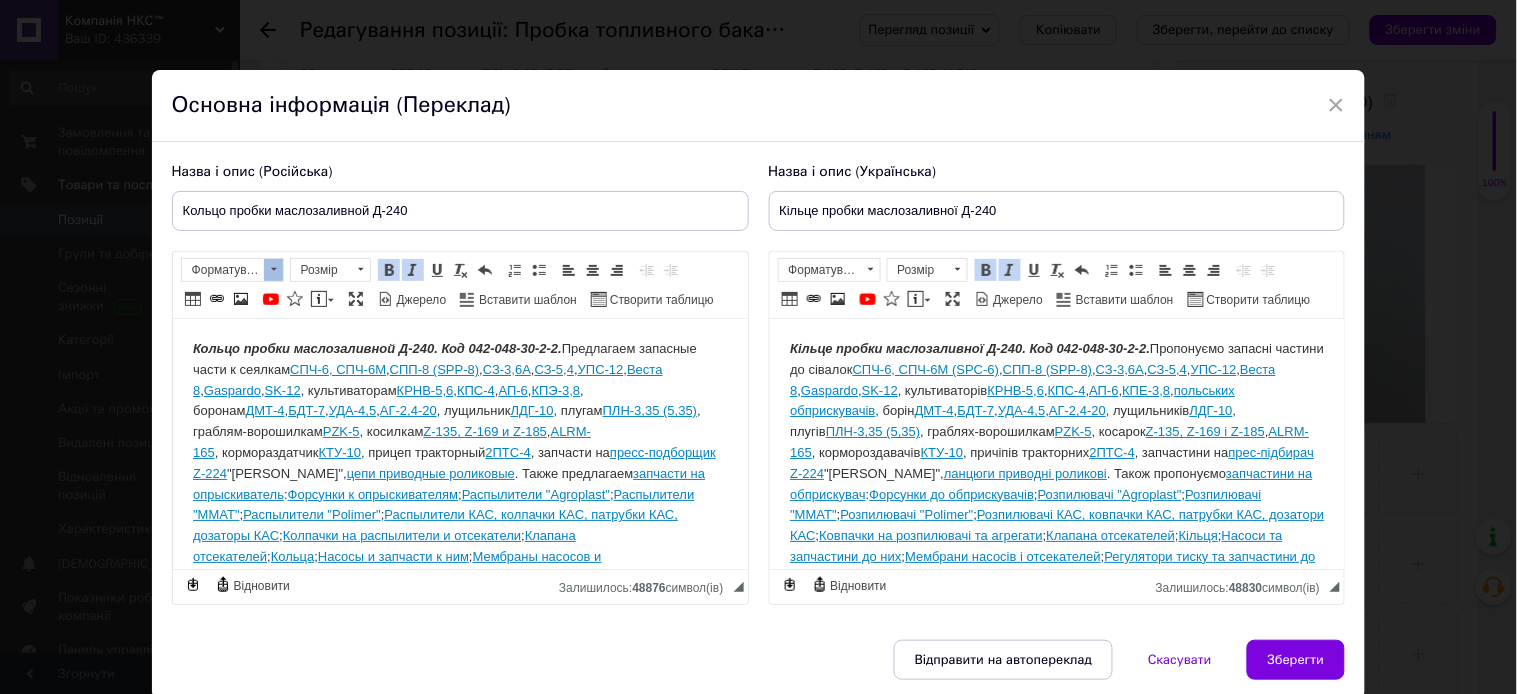 scroll, scrollTop: 0, scrollLeft: 0, axis: both 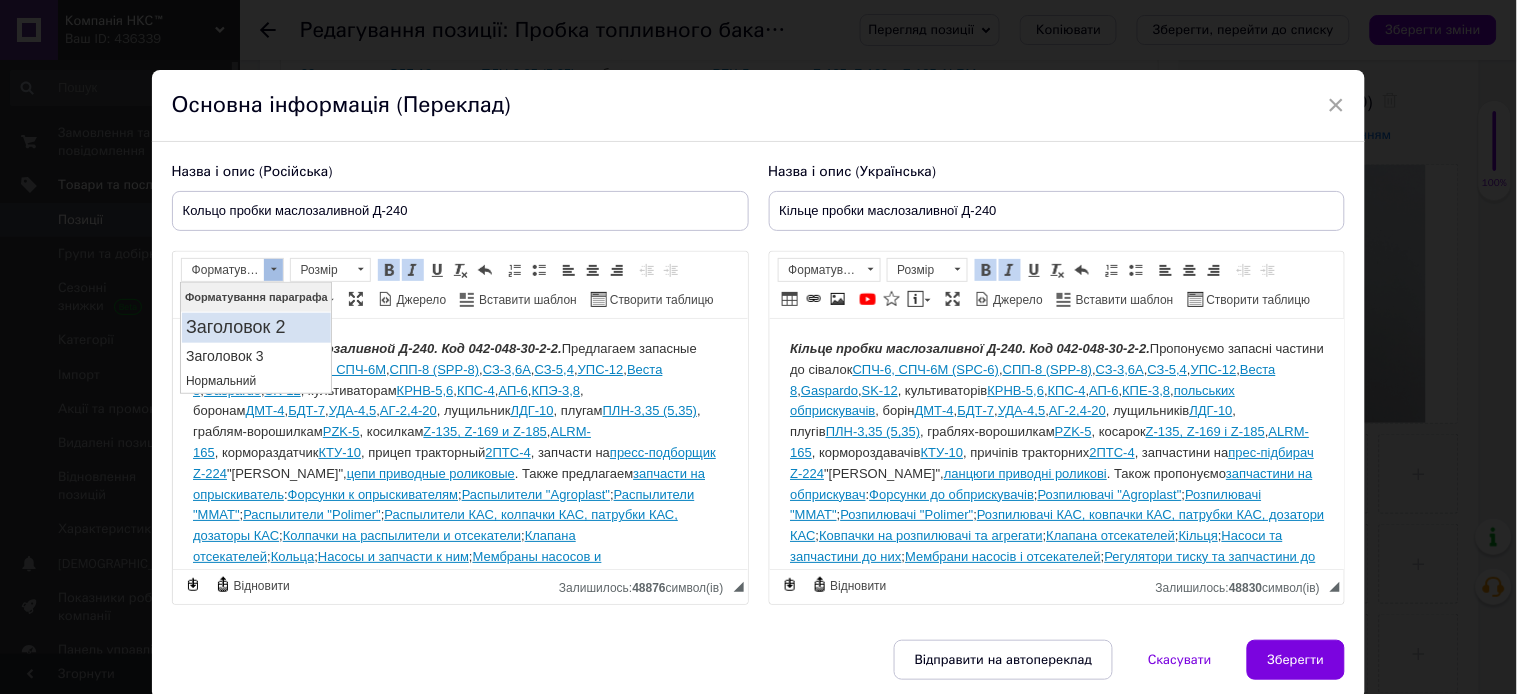 click on "Заголовок 2" at bounding box center (256, 327) 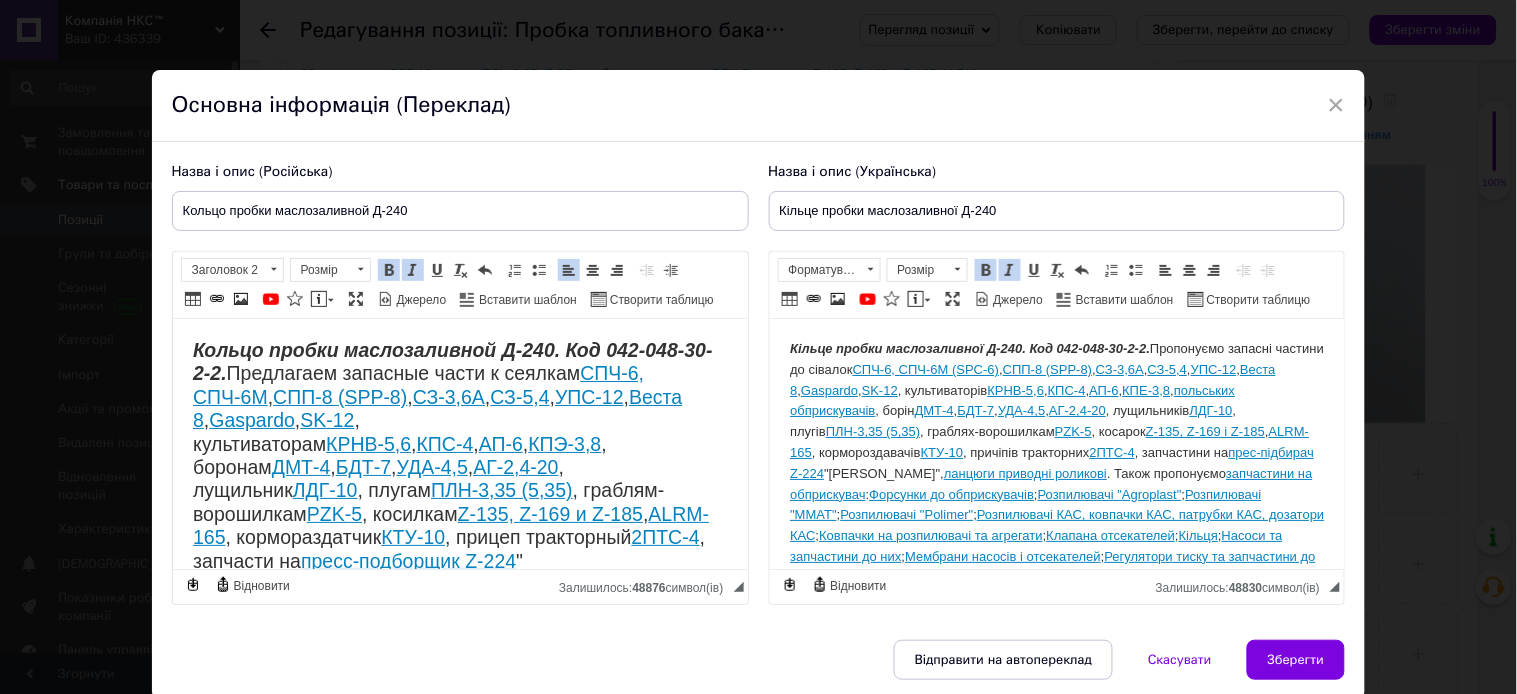 drag, startPoint x: 861, startPoint y: 266, endPoint x: 872, endPoint y: 307, distance: 42.44997 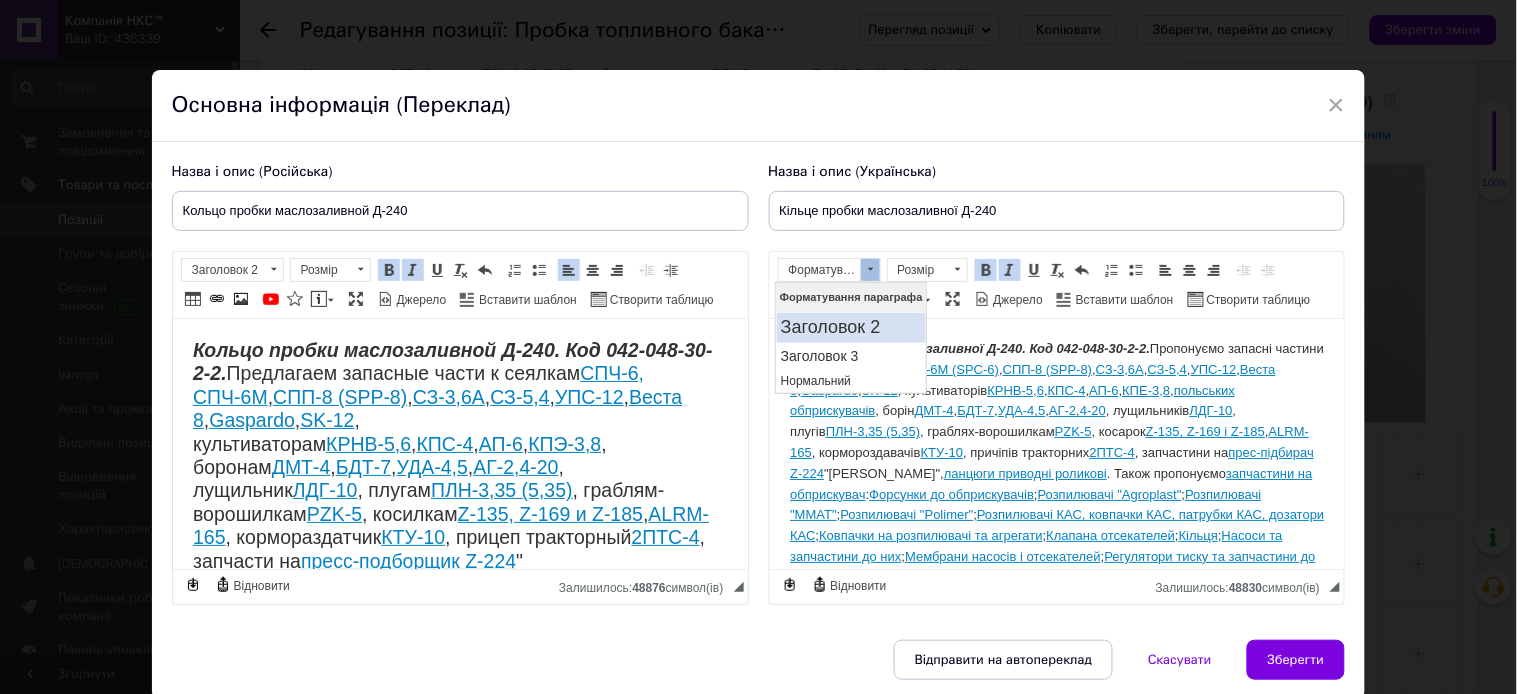 click on "Заголовок 2" at bounding box center (850, 327) 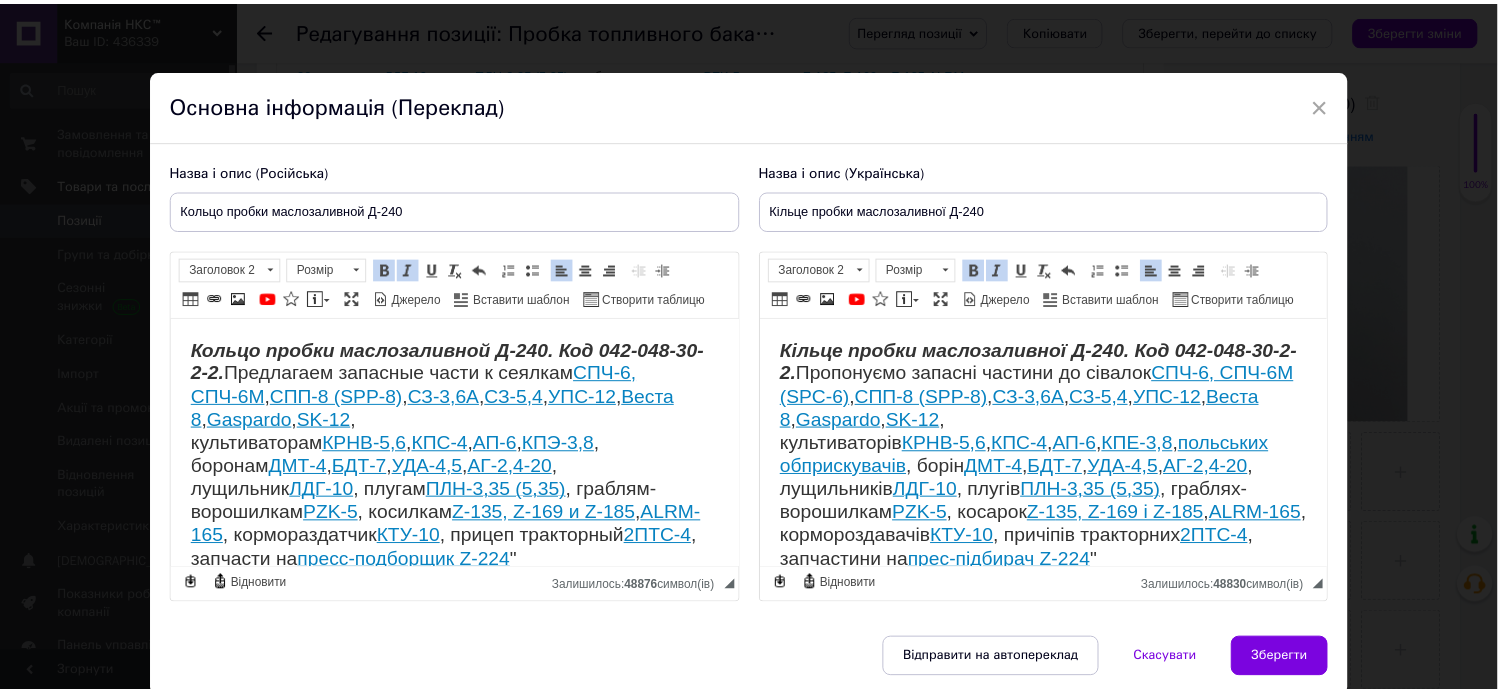 scroll, scrollTop: 106, scrollLeft: 0, axis: vertical 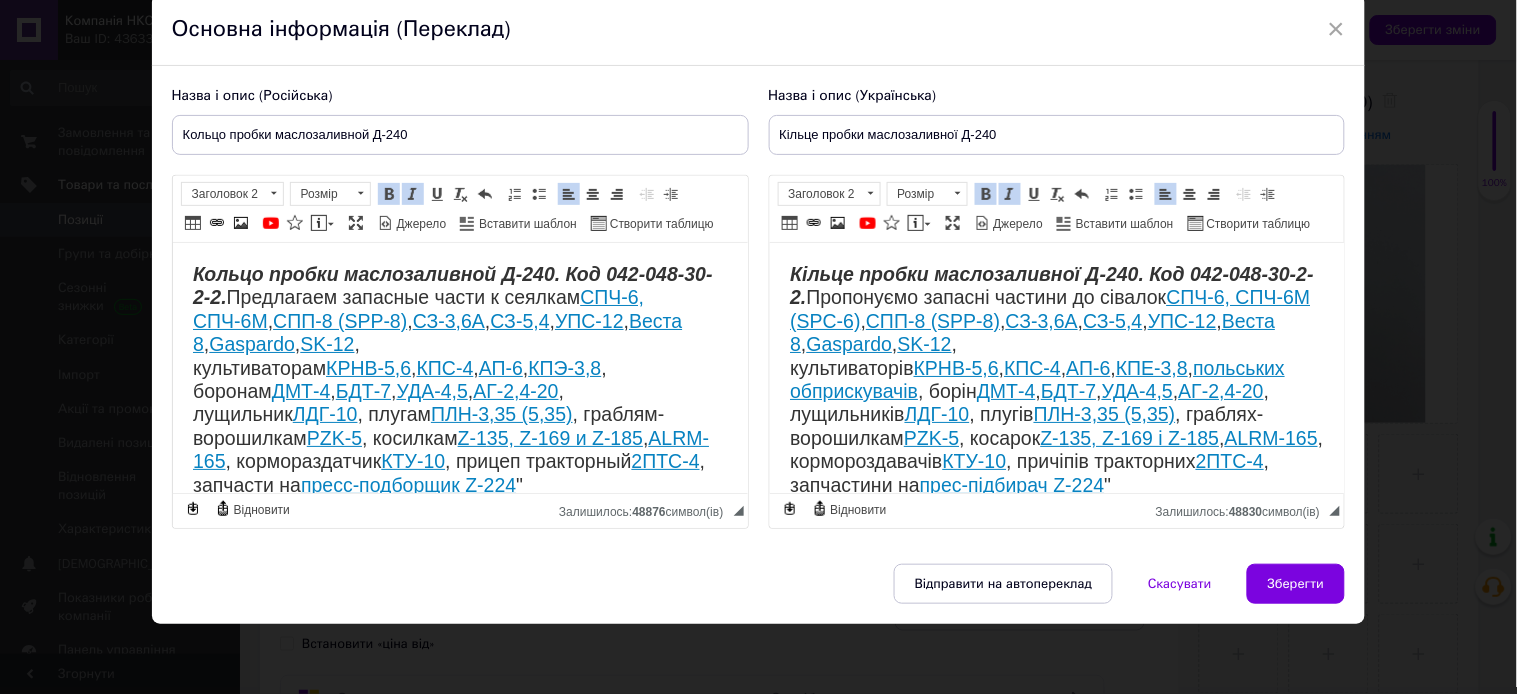 click on "Зберегти" at bounding box center [1296, 584] 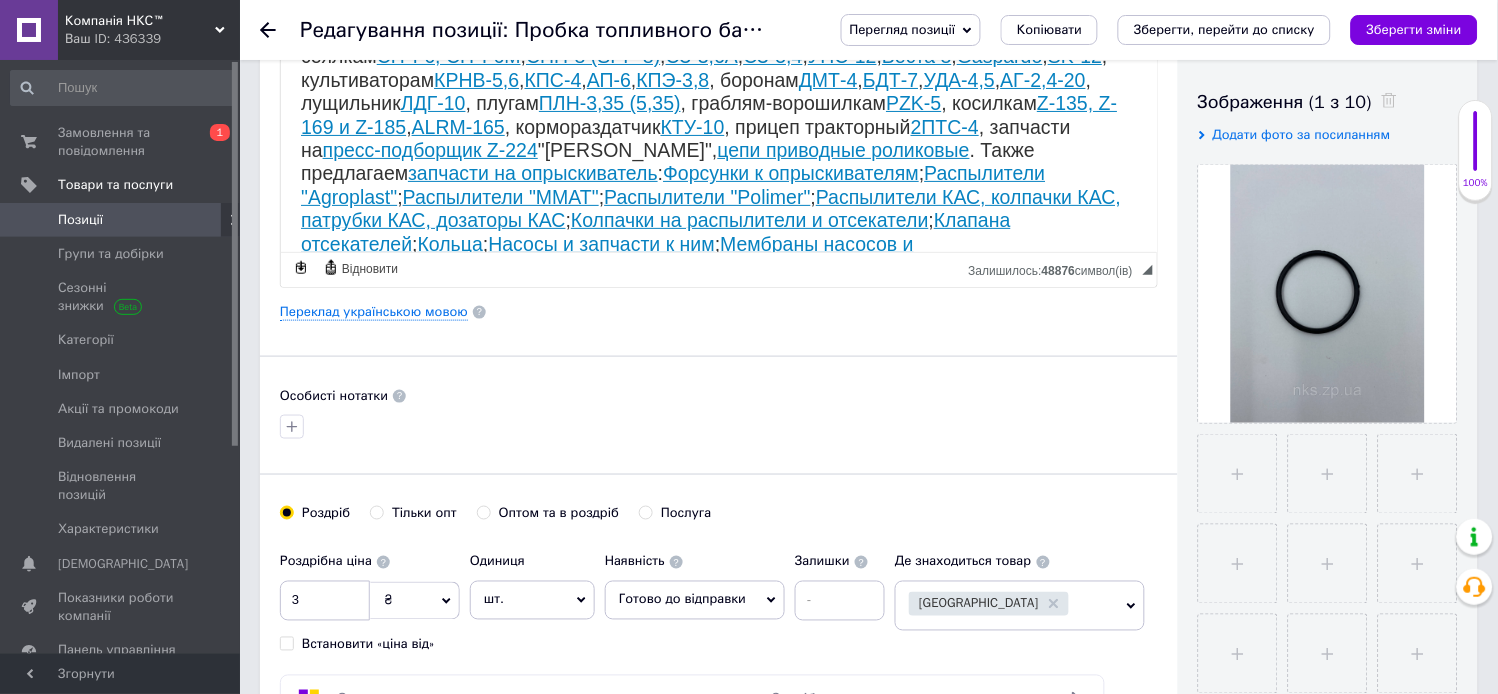 scroll, scrollTop: 0, scrollLeft: 0, axis: both 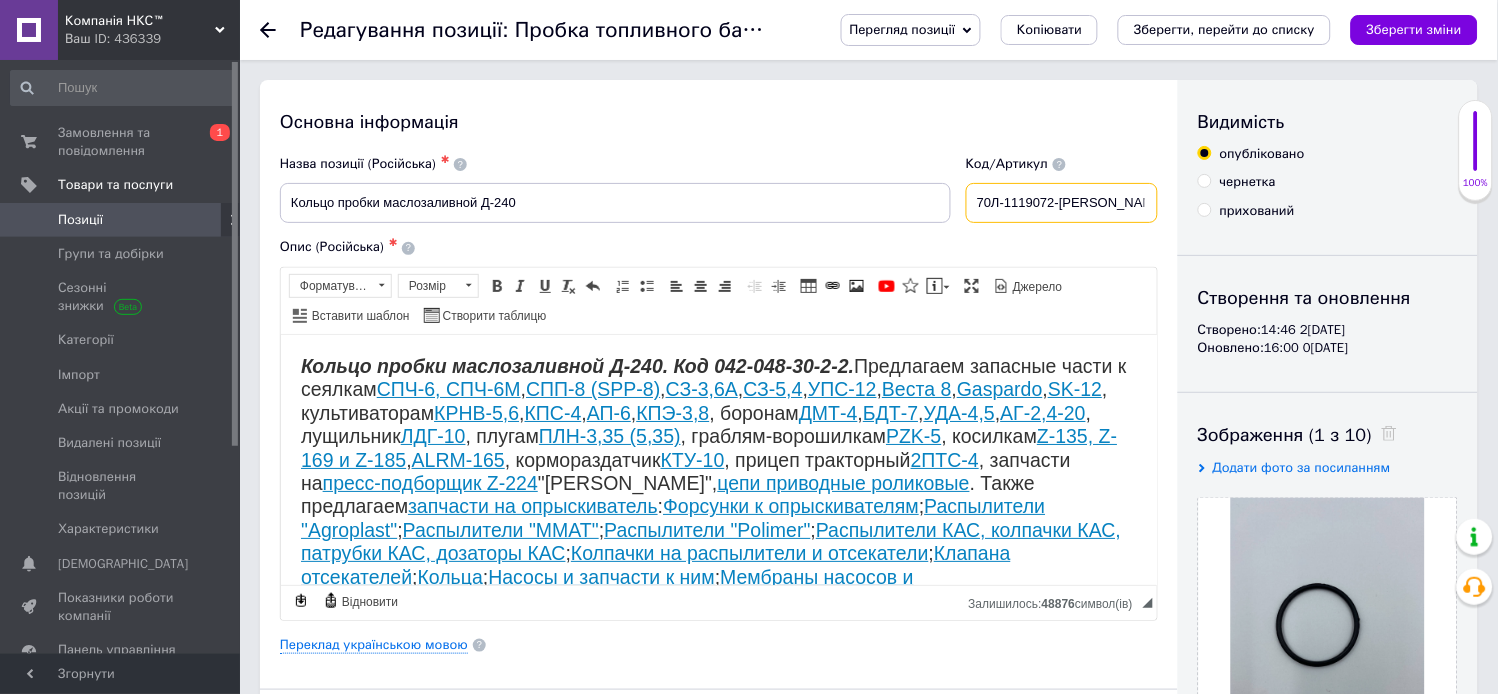 drag, startPoint x: 1090, startPoint y: 201, endPoint x: 931, endPoint y: 225, distance: 160.80112 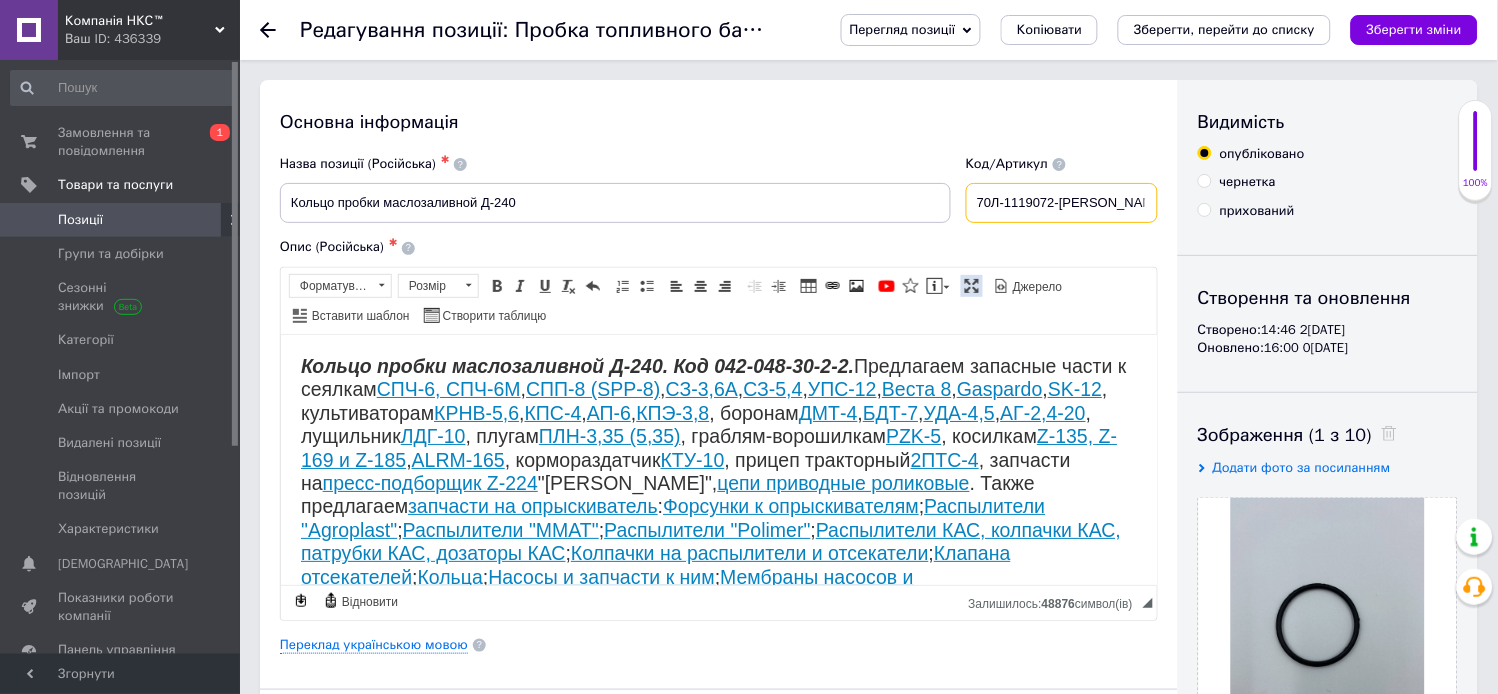paste on "042-048-30-2-2" 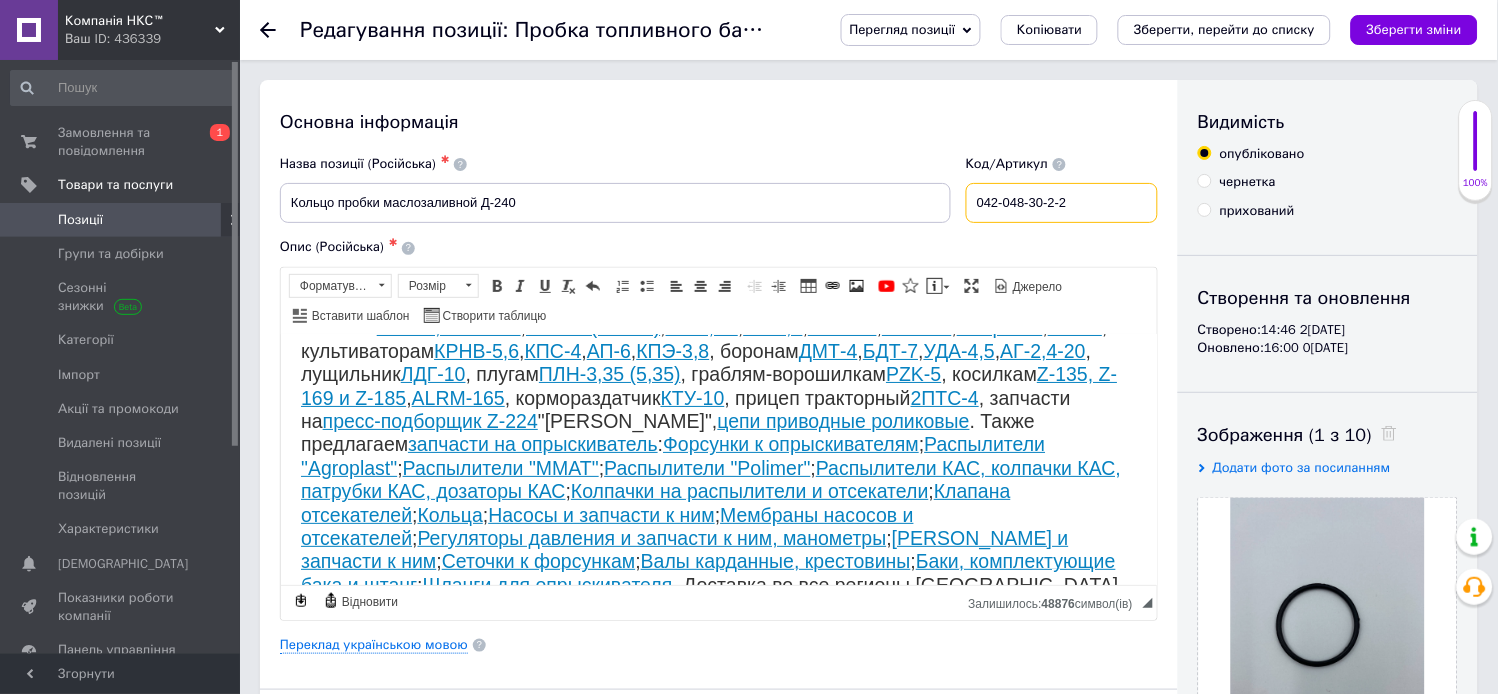 scroll, scrollTop: 117, scrollLeft: 0, axis: vertical 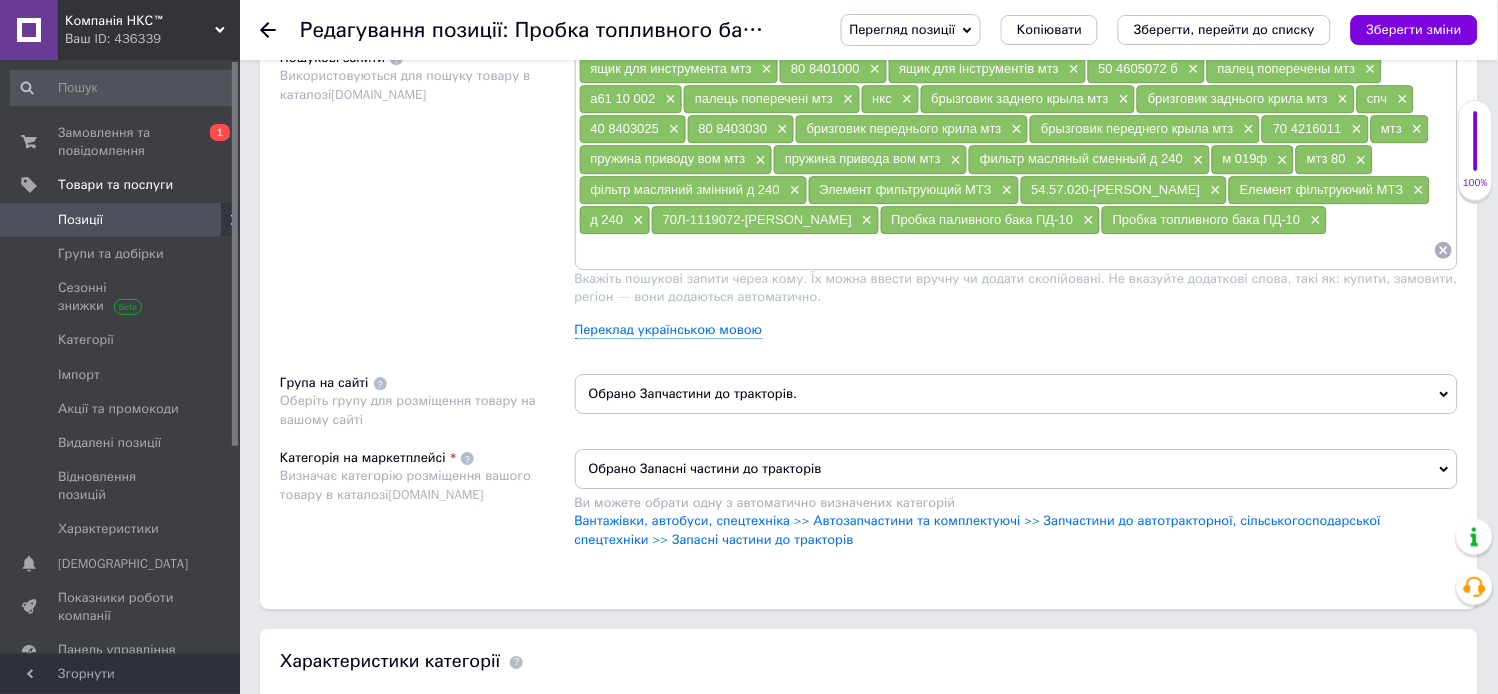 type on "042-048-30-2-2" 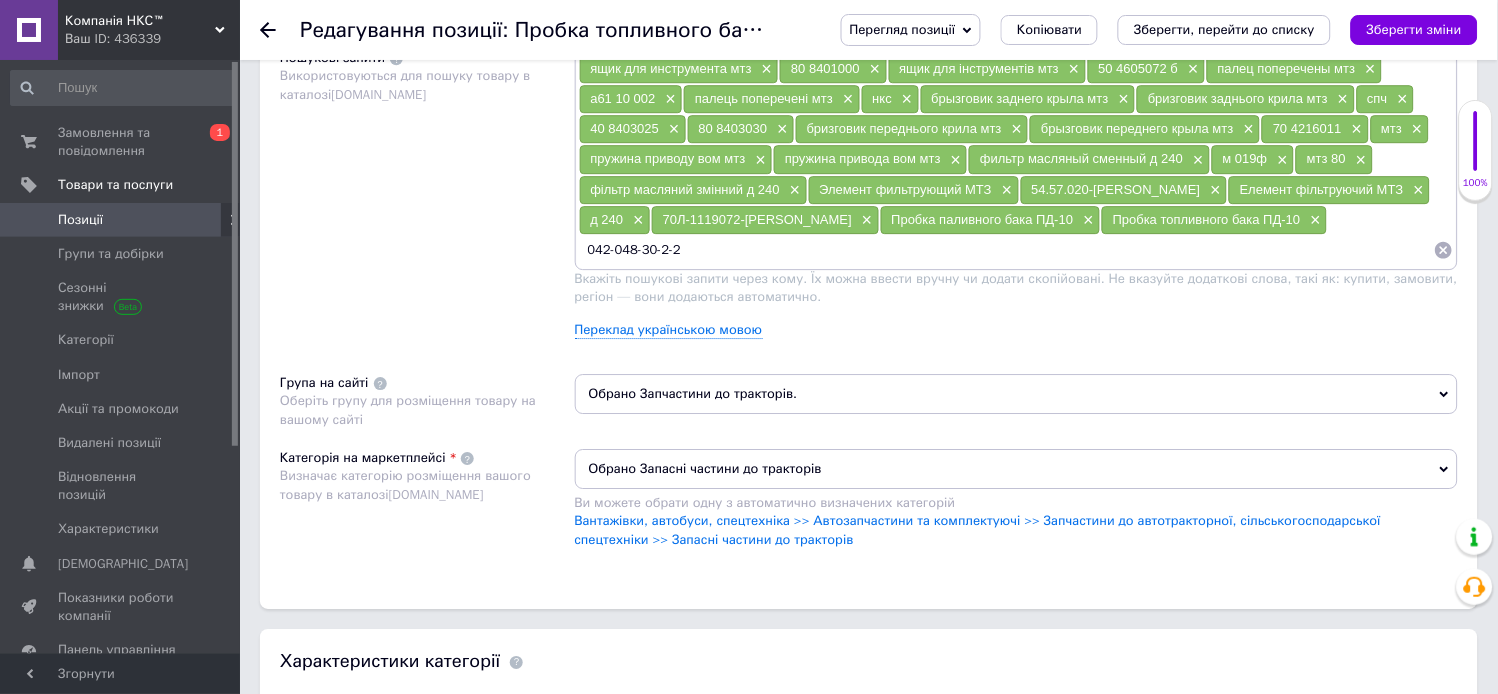 type 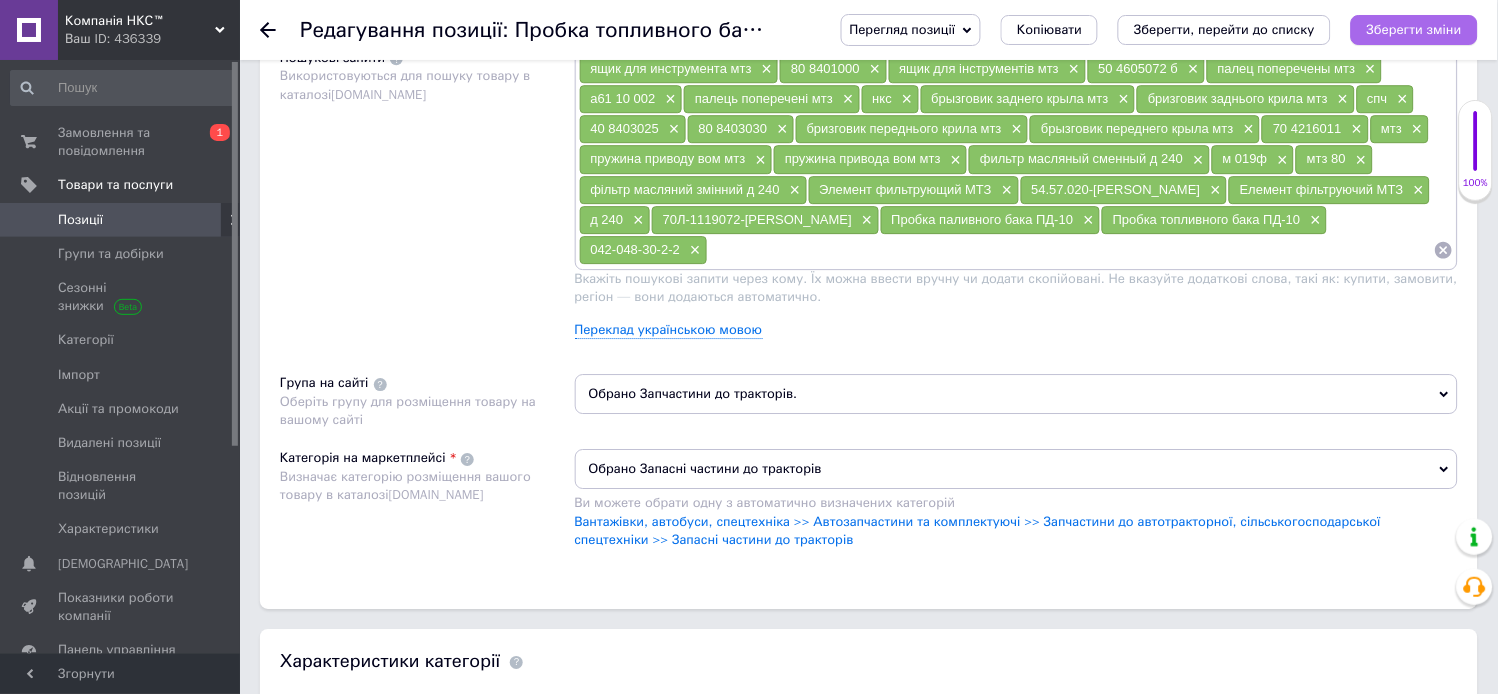 click on "Зберегти зміни" at bounding box center (1414, 29) 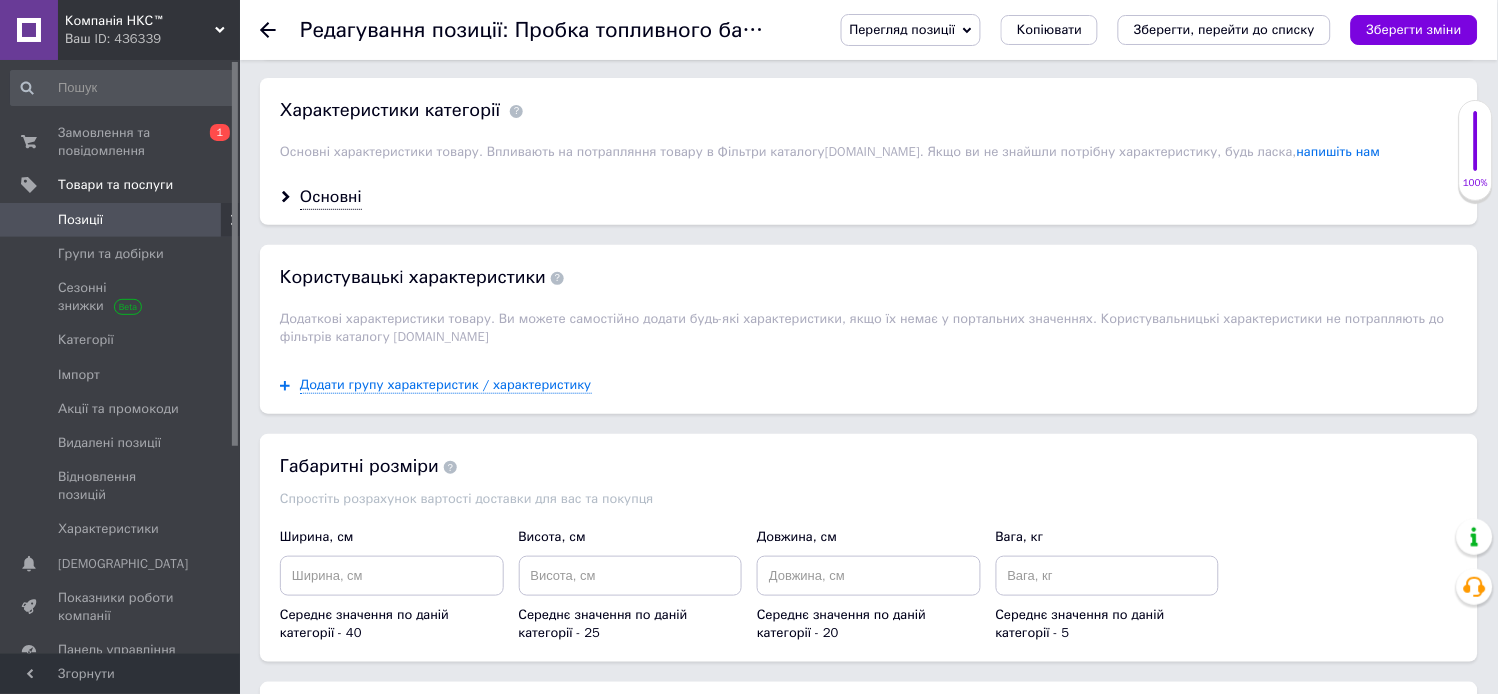 scroll, scrollTop: 1777, scrollLeft: 0, axis: vertical 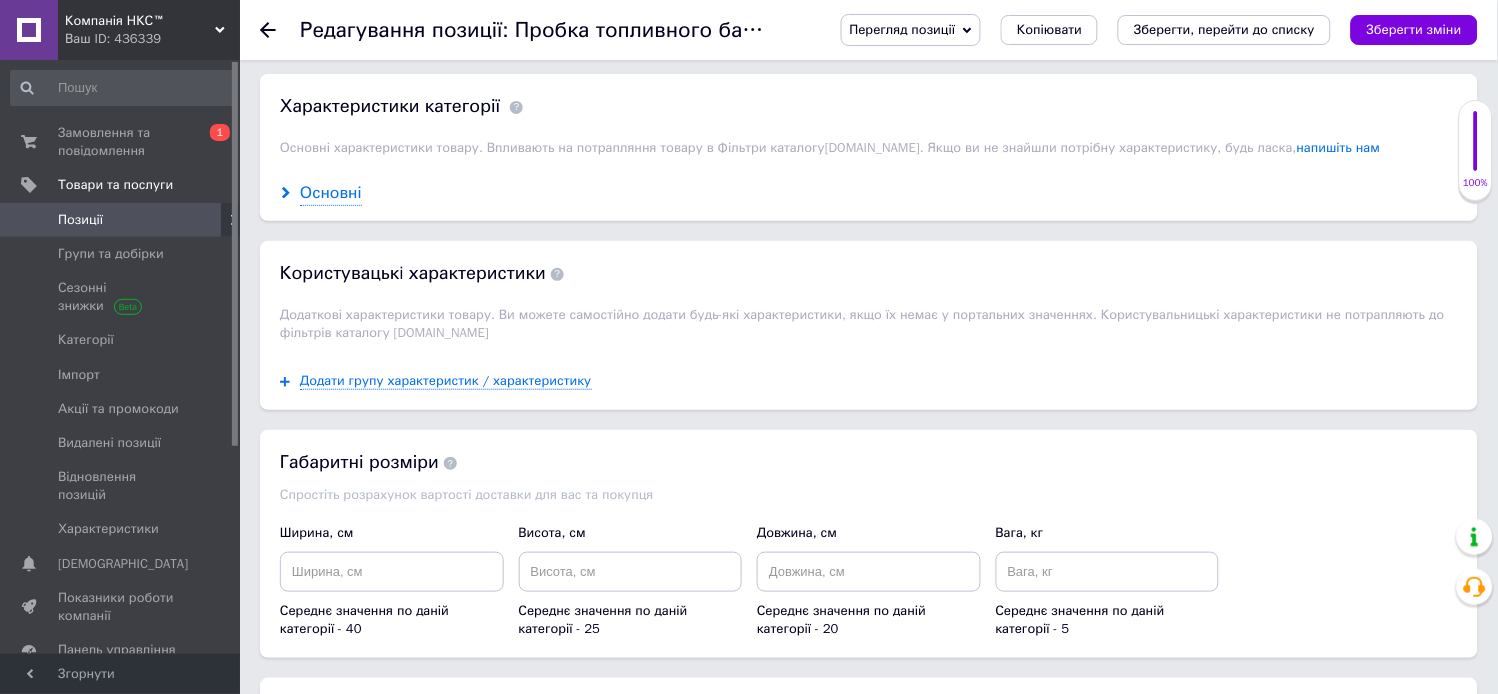 click on "Основні" at bounding box center (331, 193) 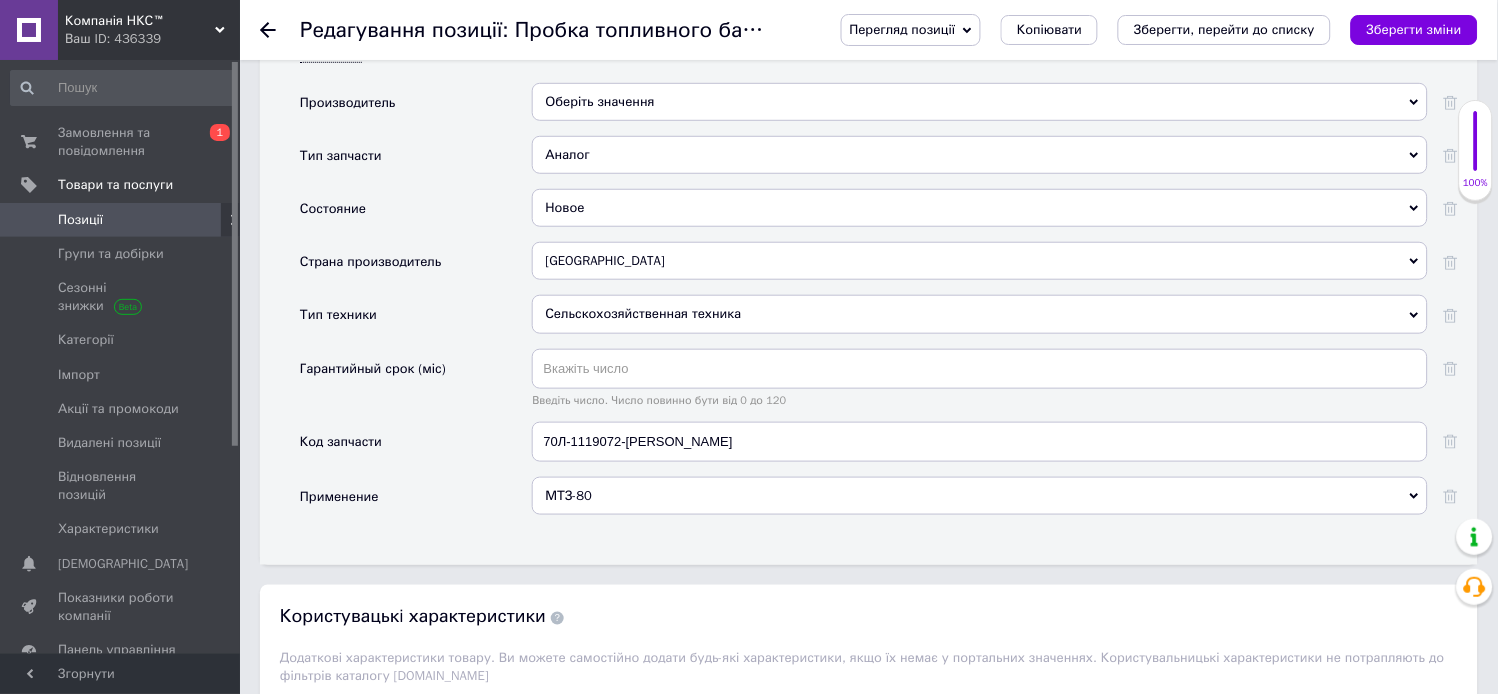 scroll, scrollTop: 2111, scrollLeft: 0, axis: vertical 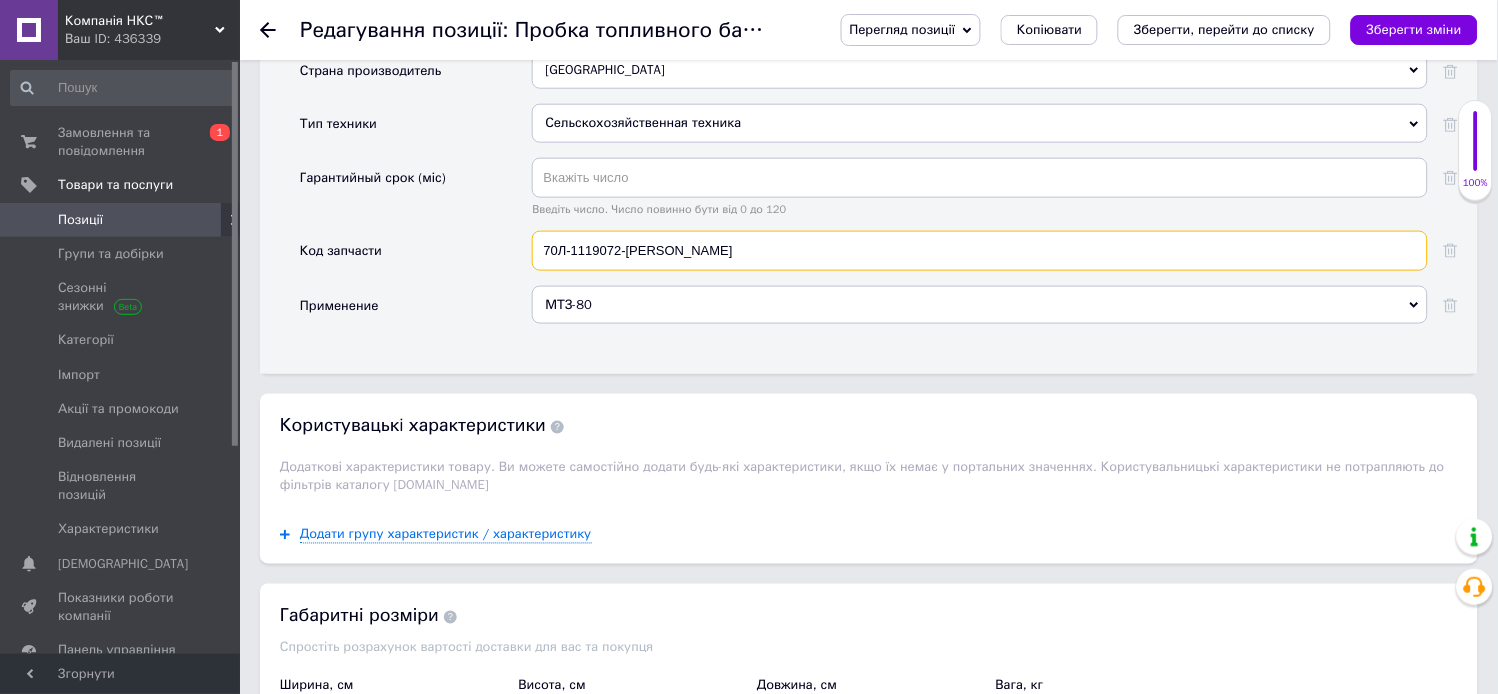drag, startPoint x: 666, startPoint y: 437, endPoint x: 508, endPoint y: 476, distance: 162.74213 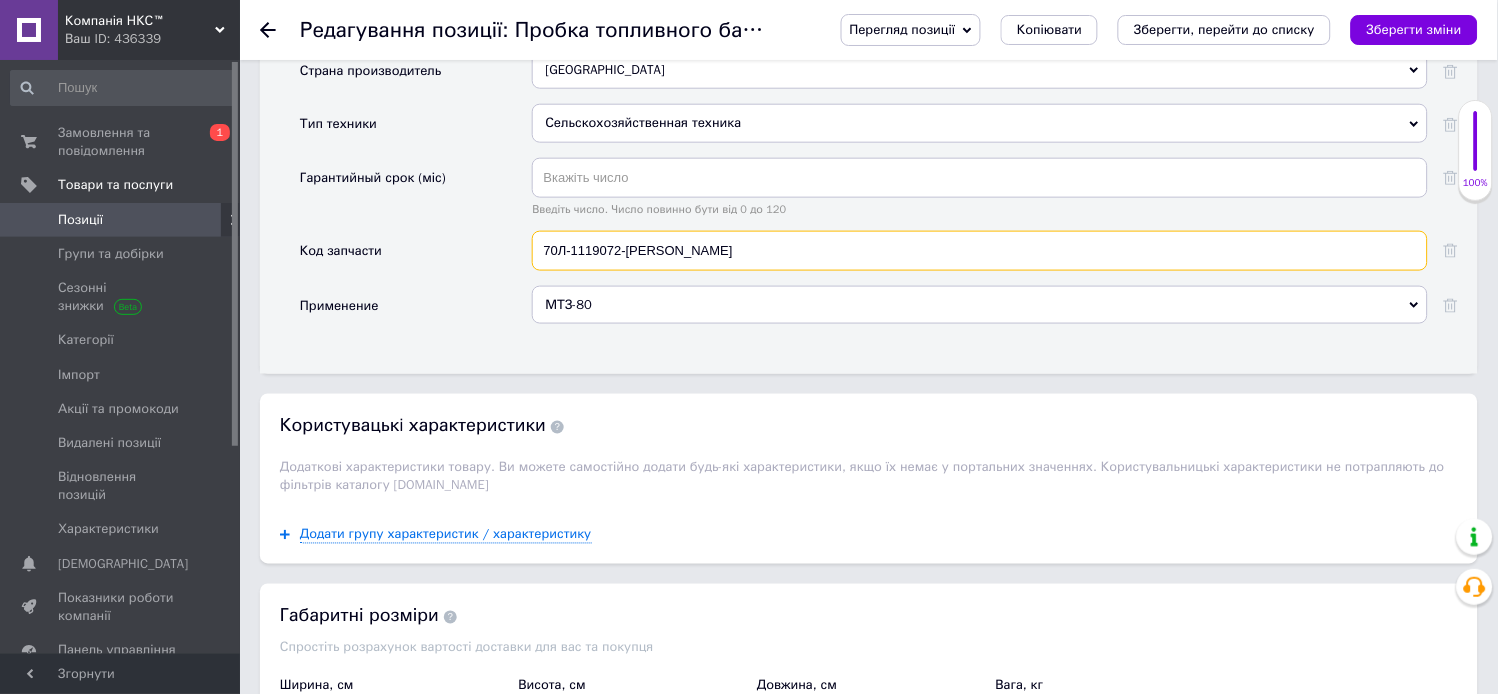 paste on "042-048-30-2-2" 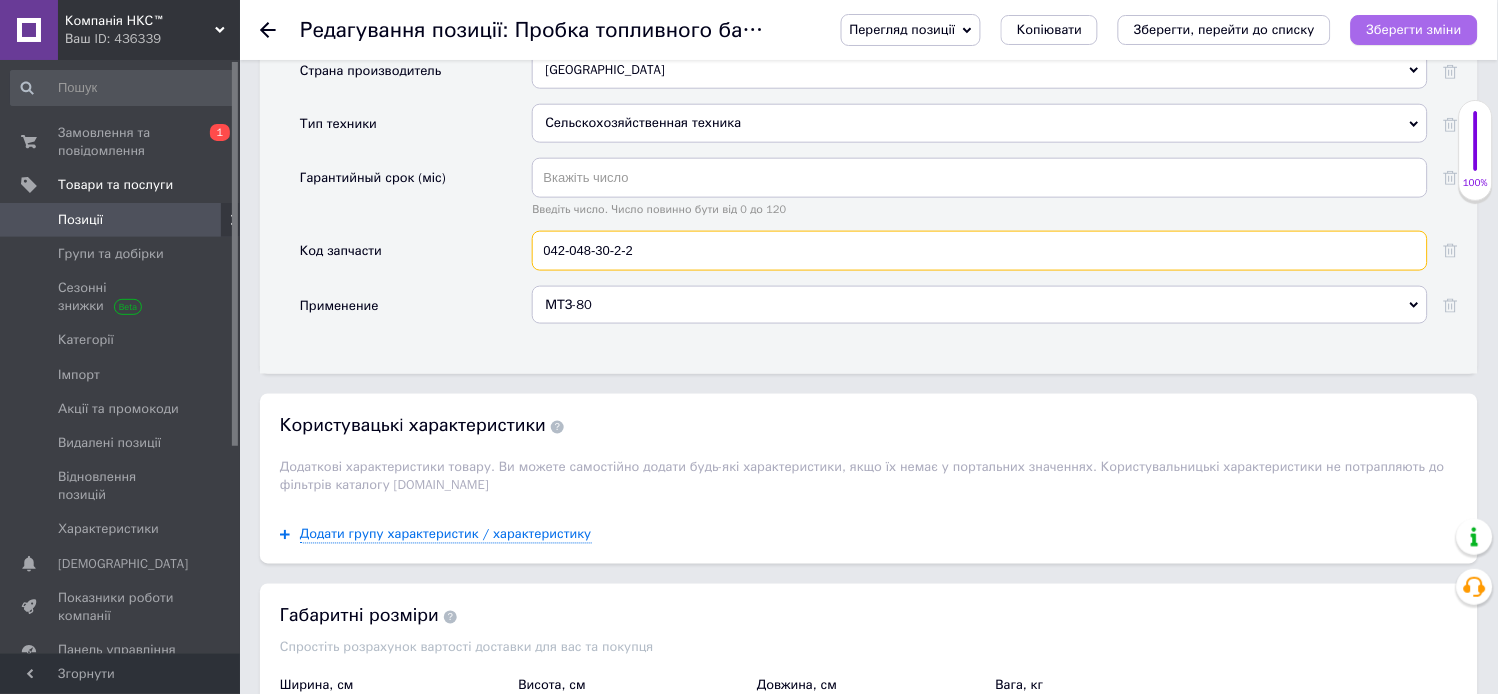 type on "042-048-30-2-2" 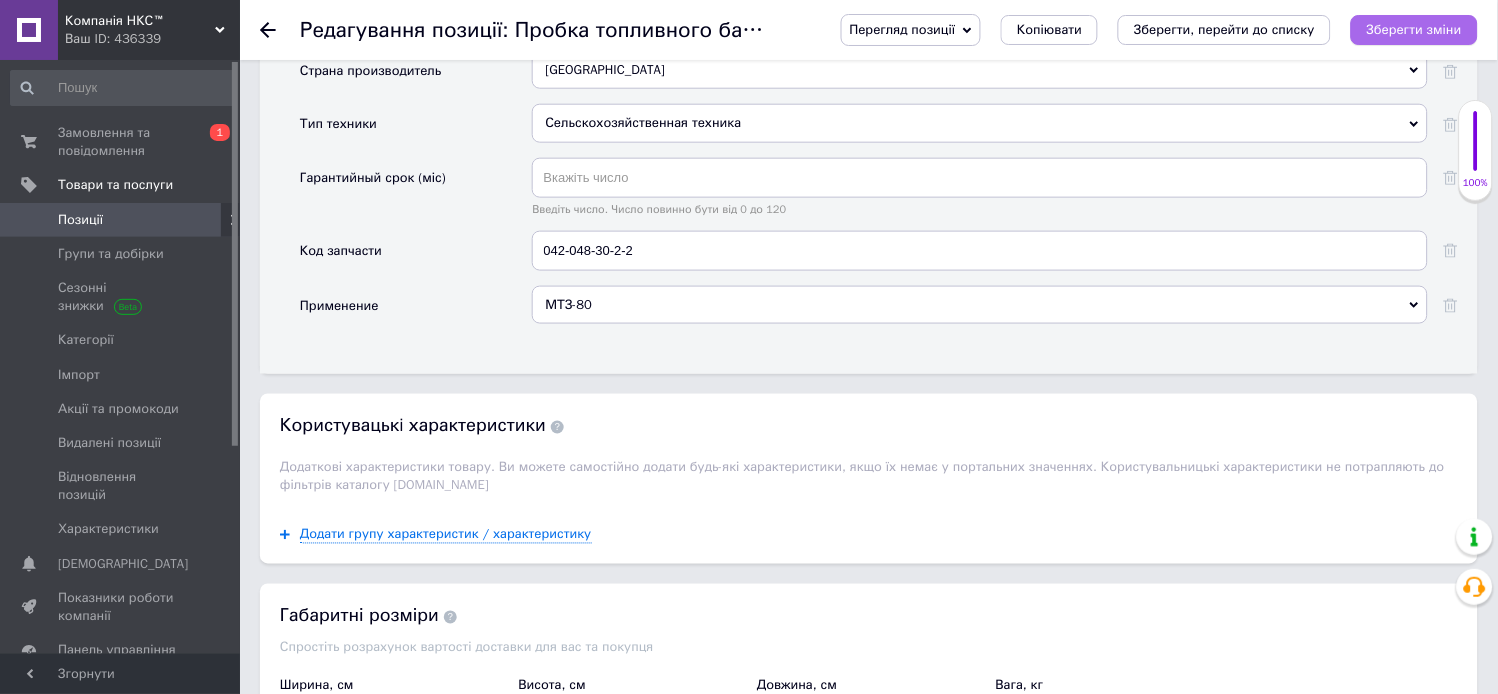 click on "Зберегти зміни" at bounding box center (1414, 29) 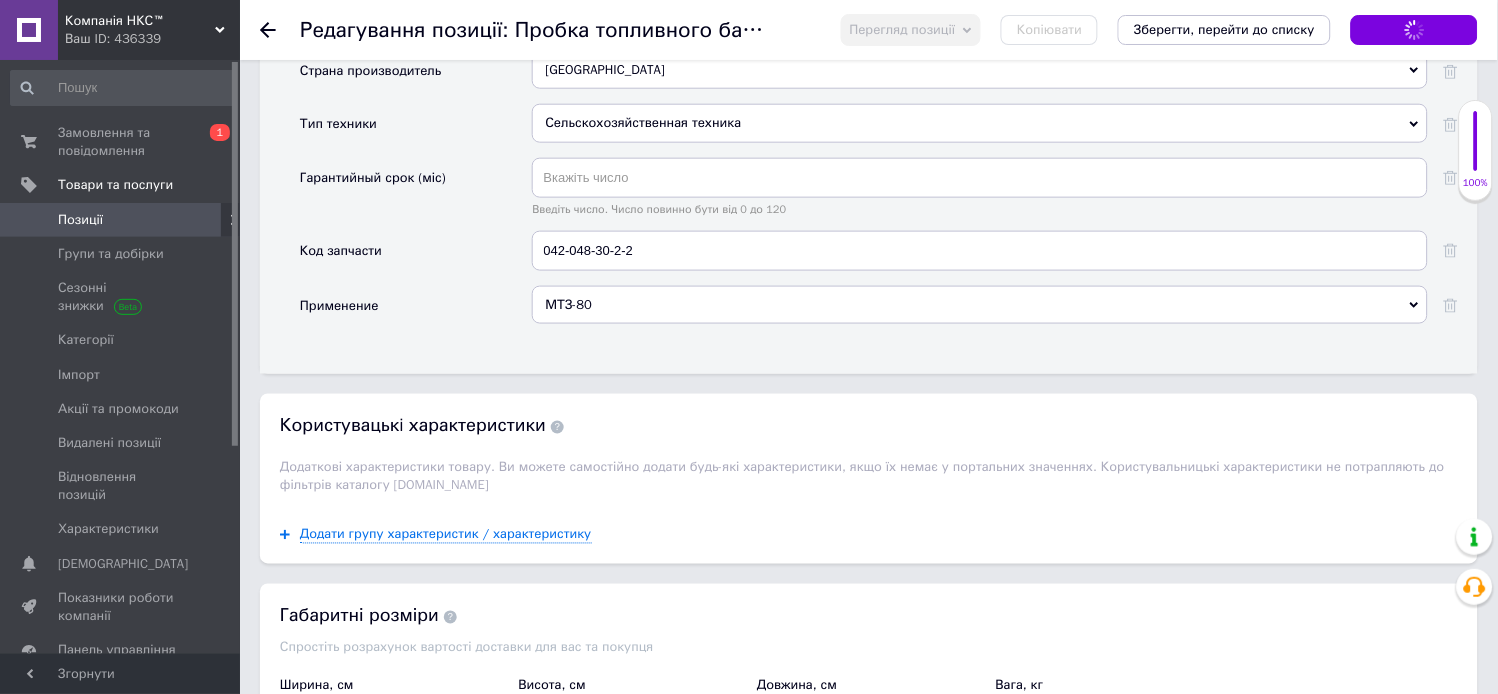 scroll, scrollTop: 2110, scrollLeft: 0, axis: vertical 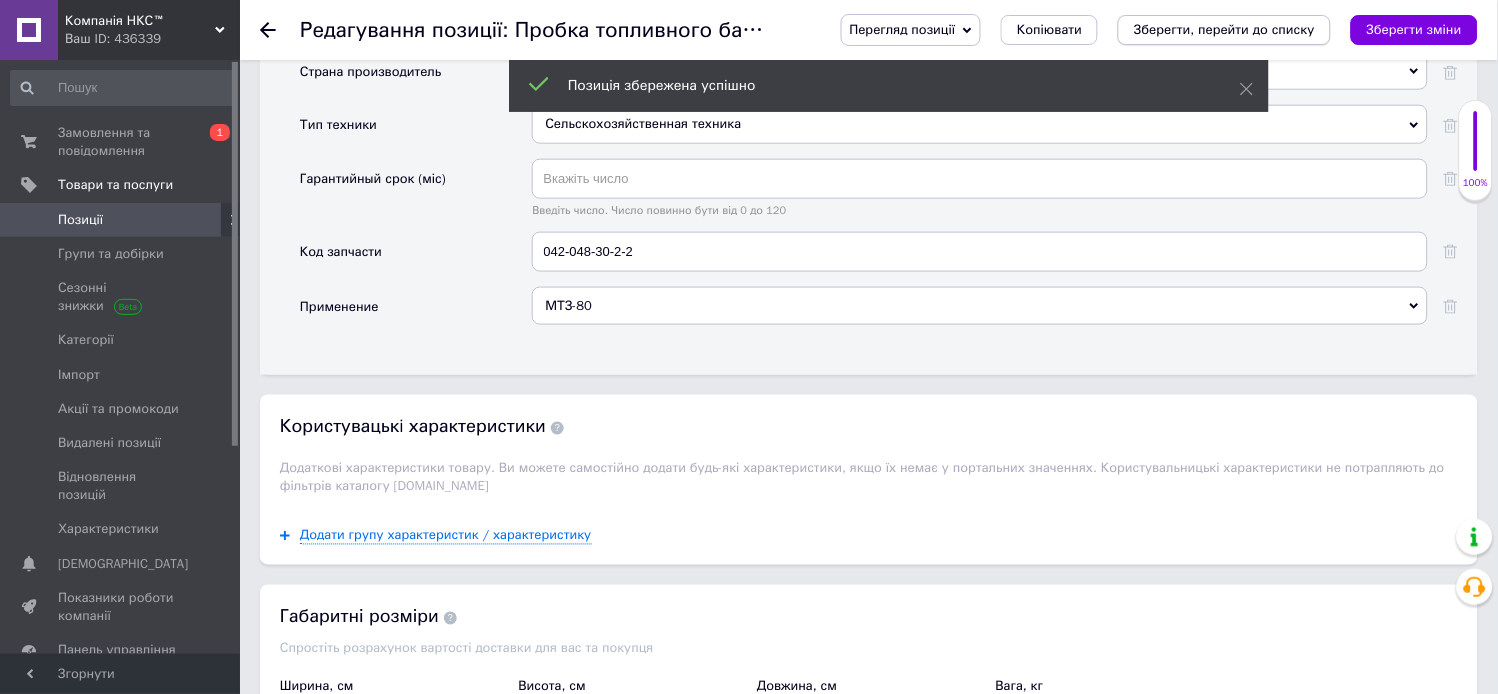 click on "Зберегти, перейти до списку" at bounding box center (1224, 29) 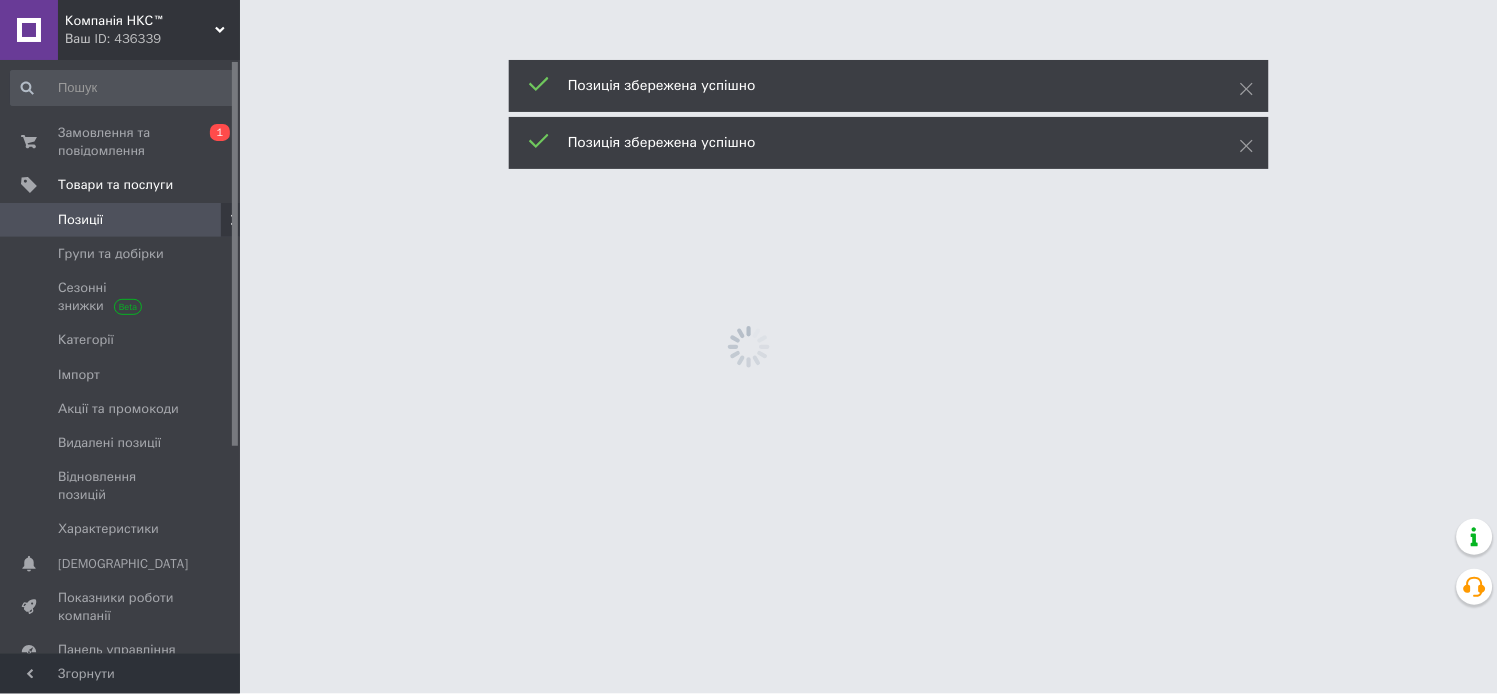 scroll, scrollTop: 0, scrollLeft: 0, axis: both 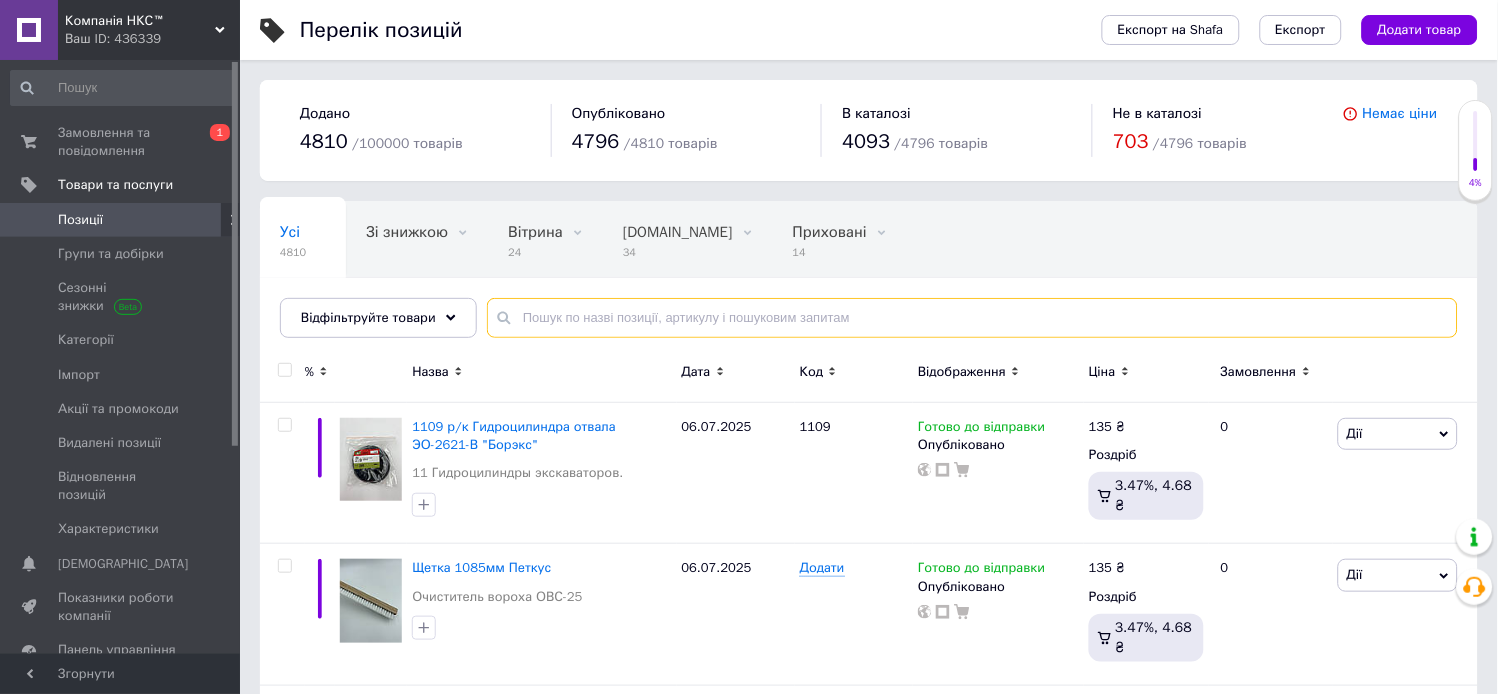click at bounding box center (972, 318) 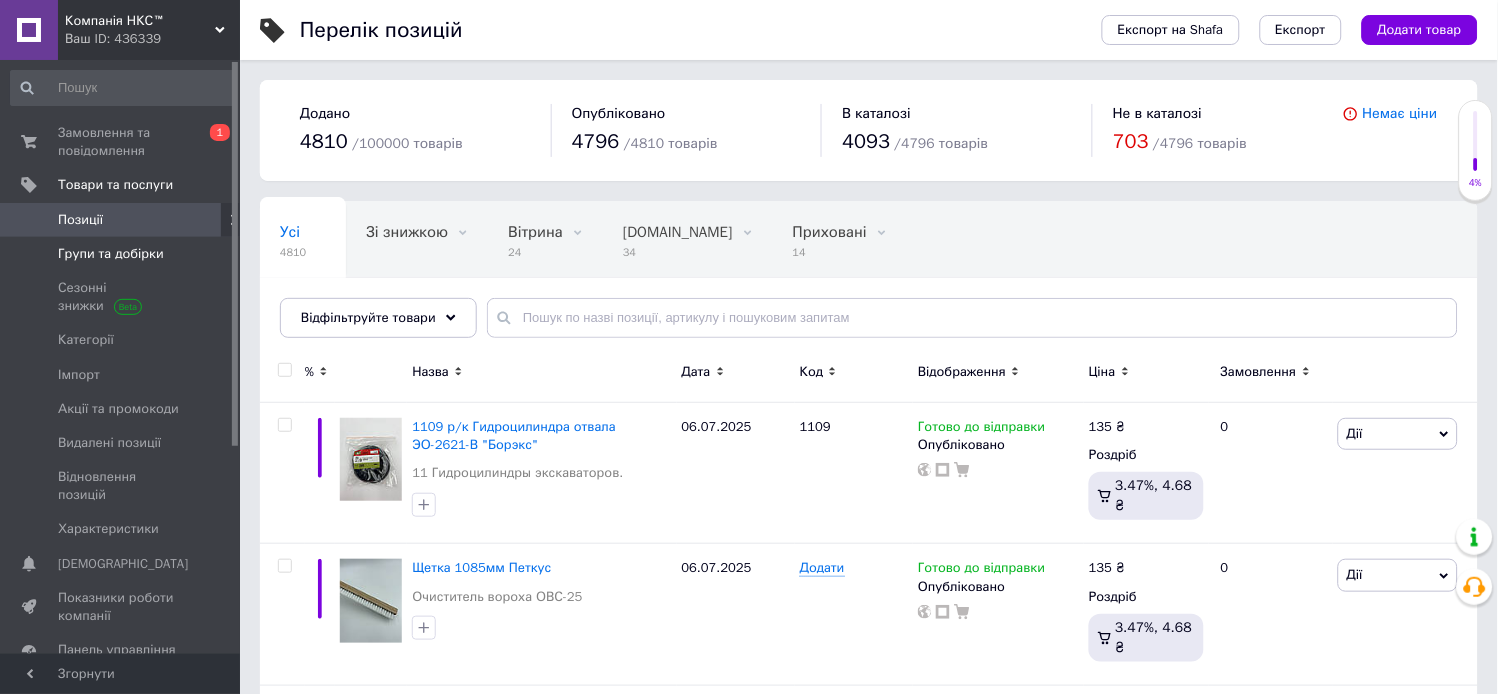 click on "Групи та добірки" at bounding box center [111, 254] 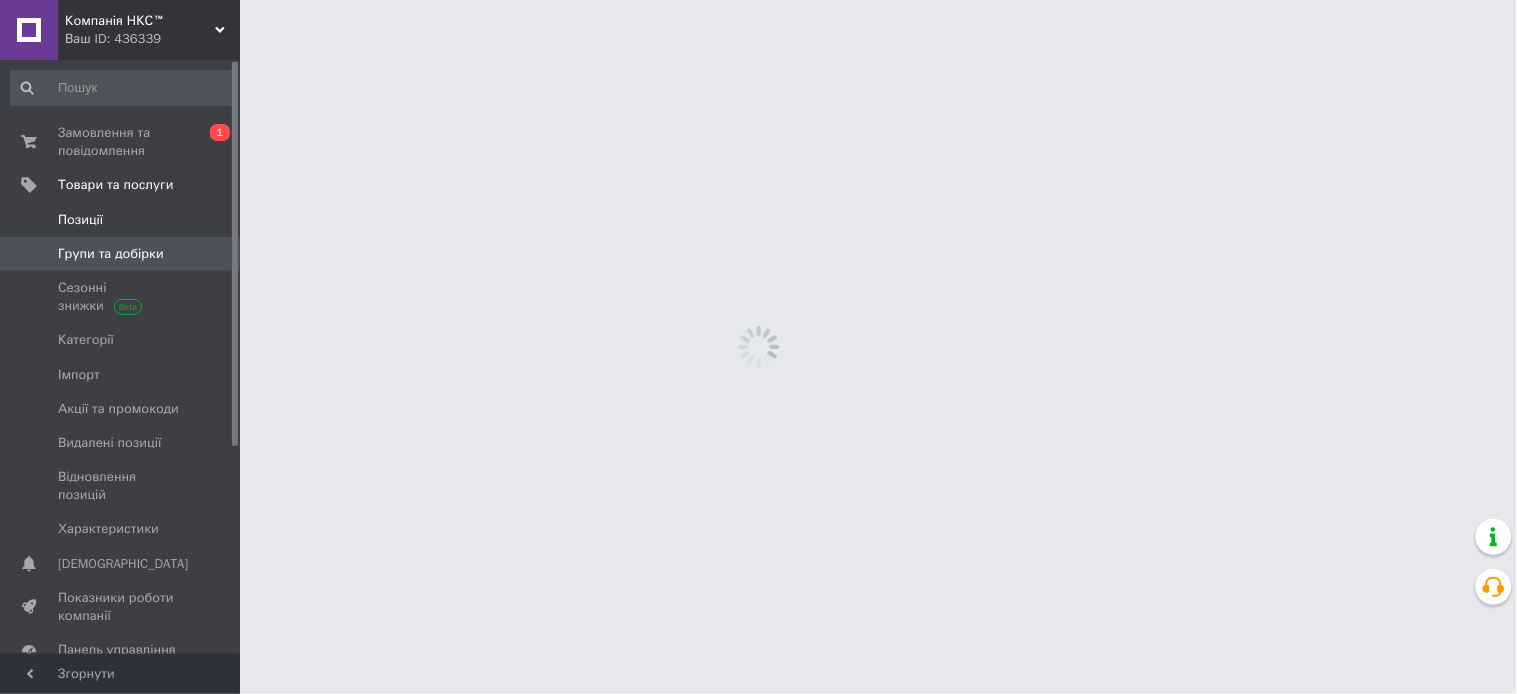 click on "Позиції" at bounding box center [80, 220] 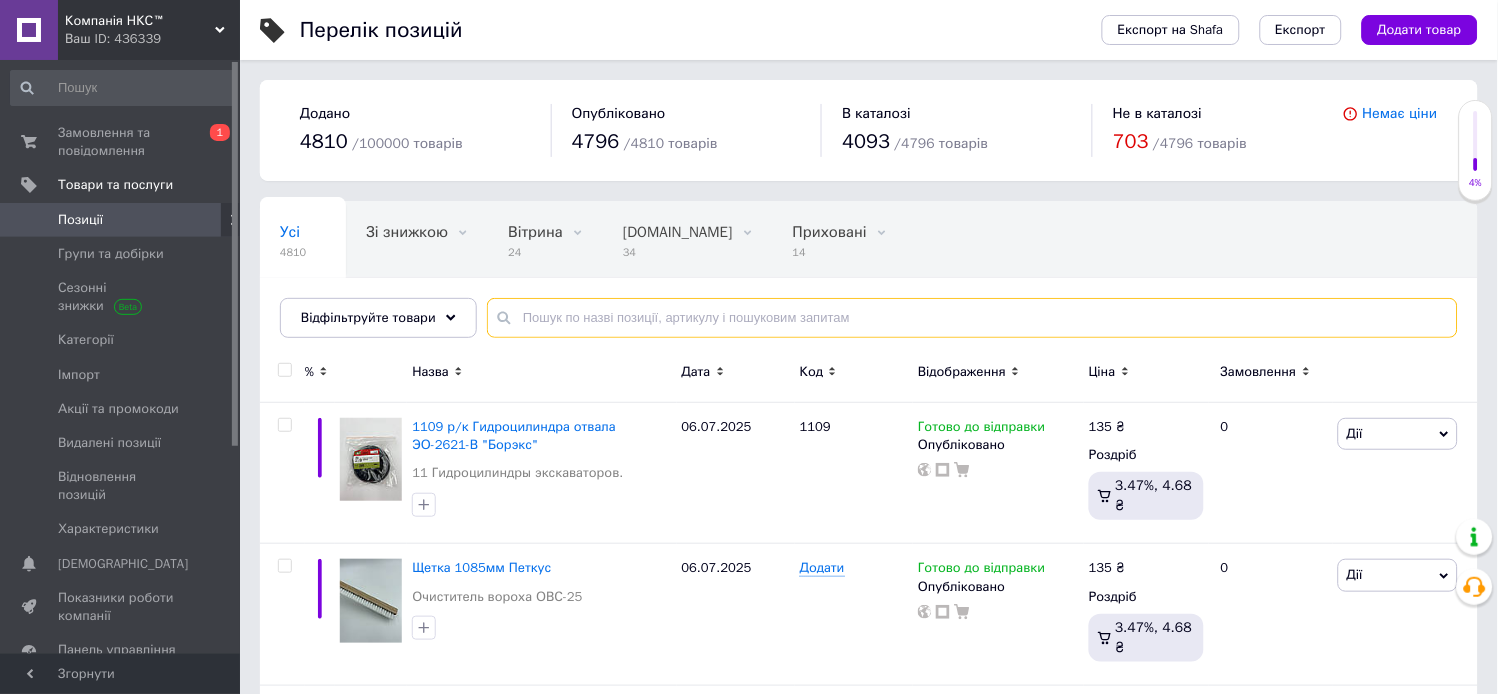 drag, startPoint x: 508, startPoint y: 310, endPoint x: 554, endPoint y: 331, distance: 50.566788 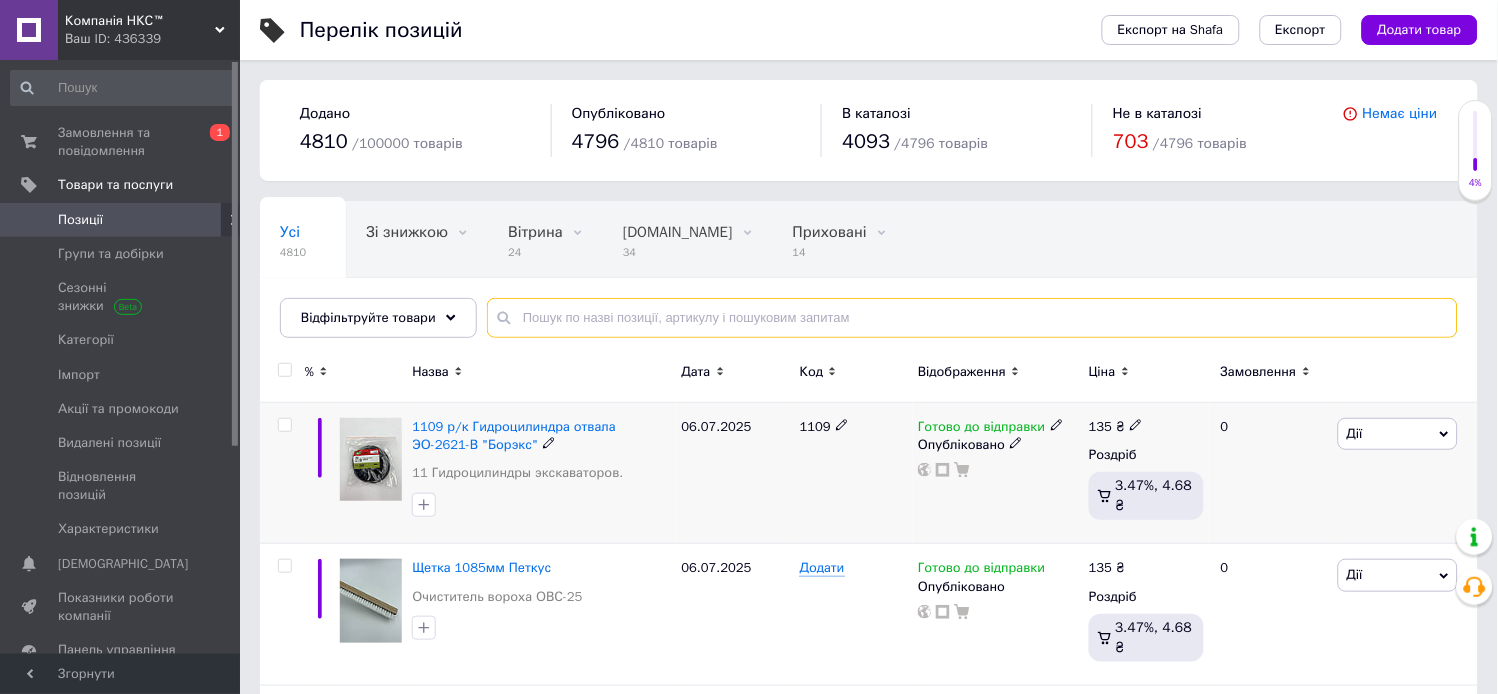 paste on "042-048-30-2-2" 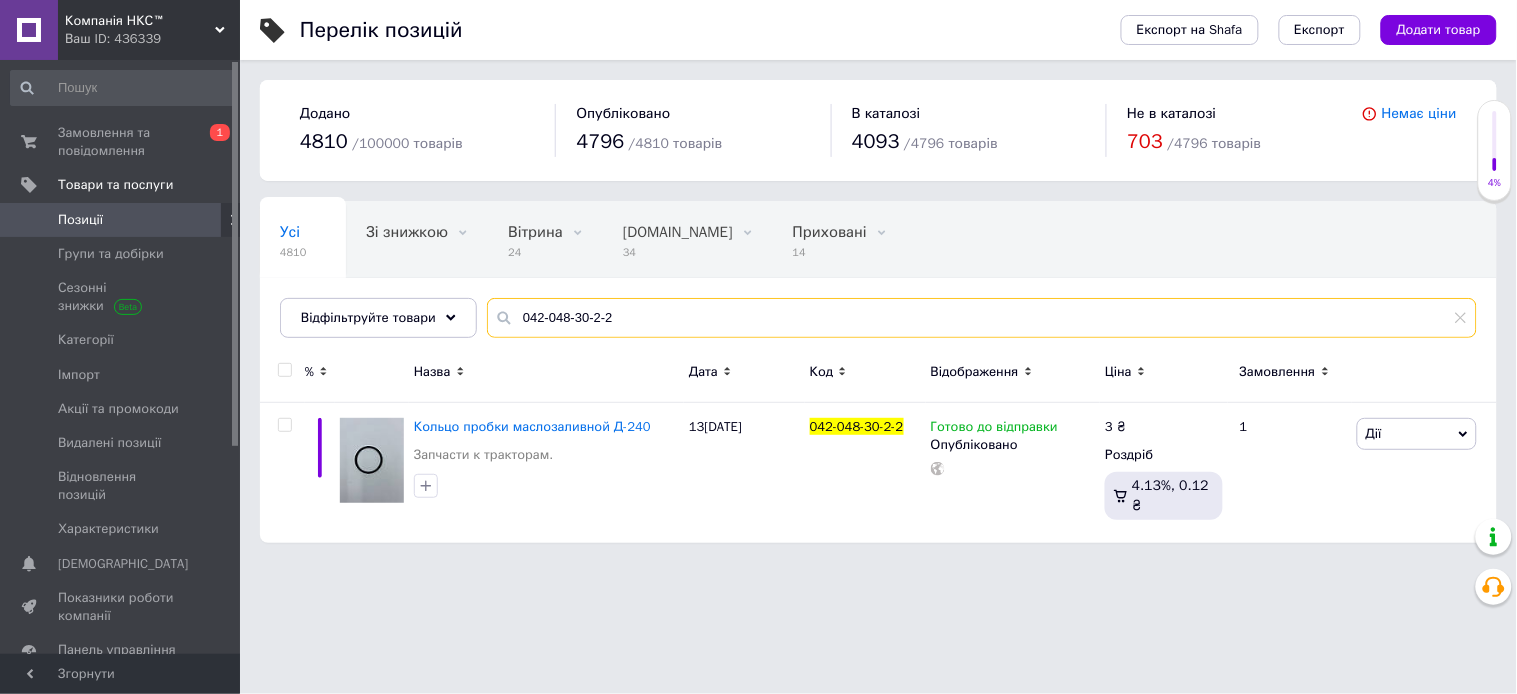 type on "042-048-30-2-2" 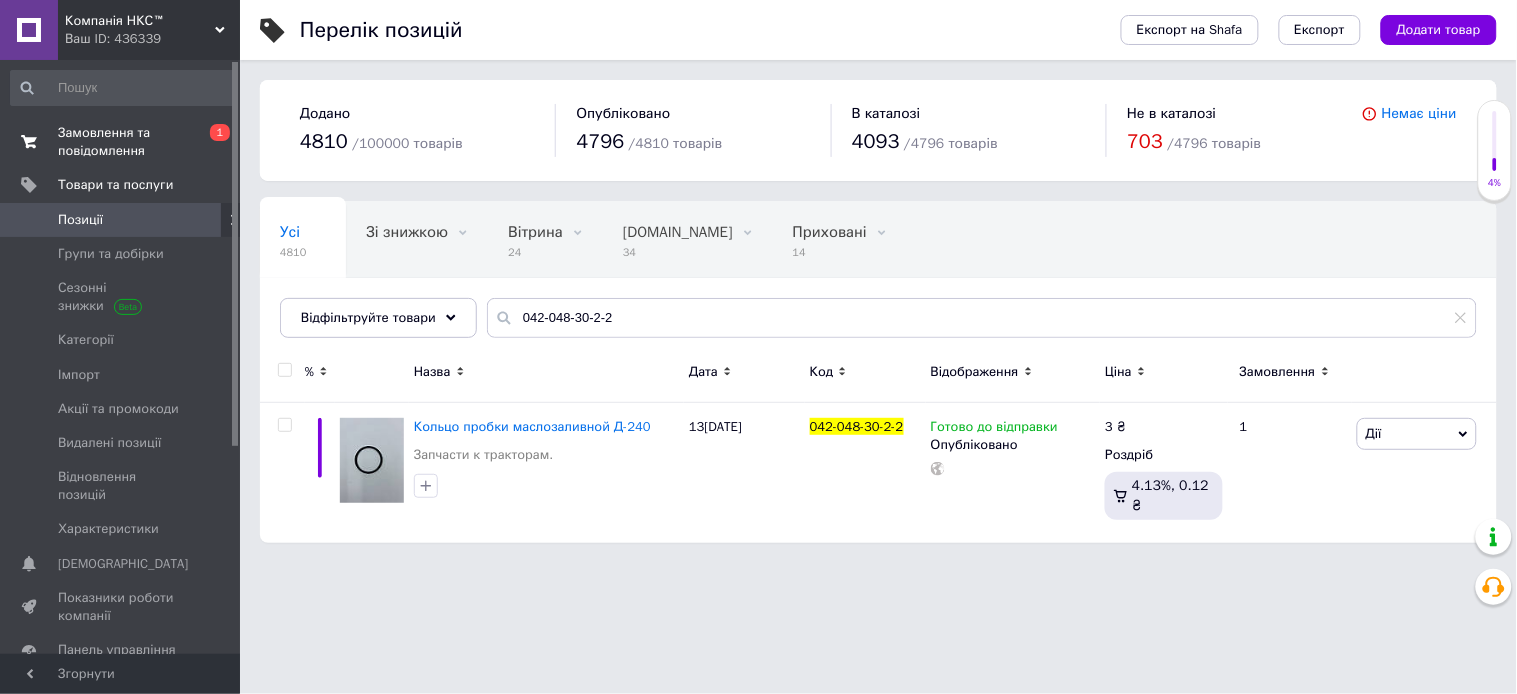 click on "Замовлення та повідомлення" at bounding box center [121, 142] 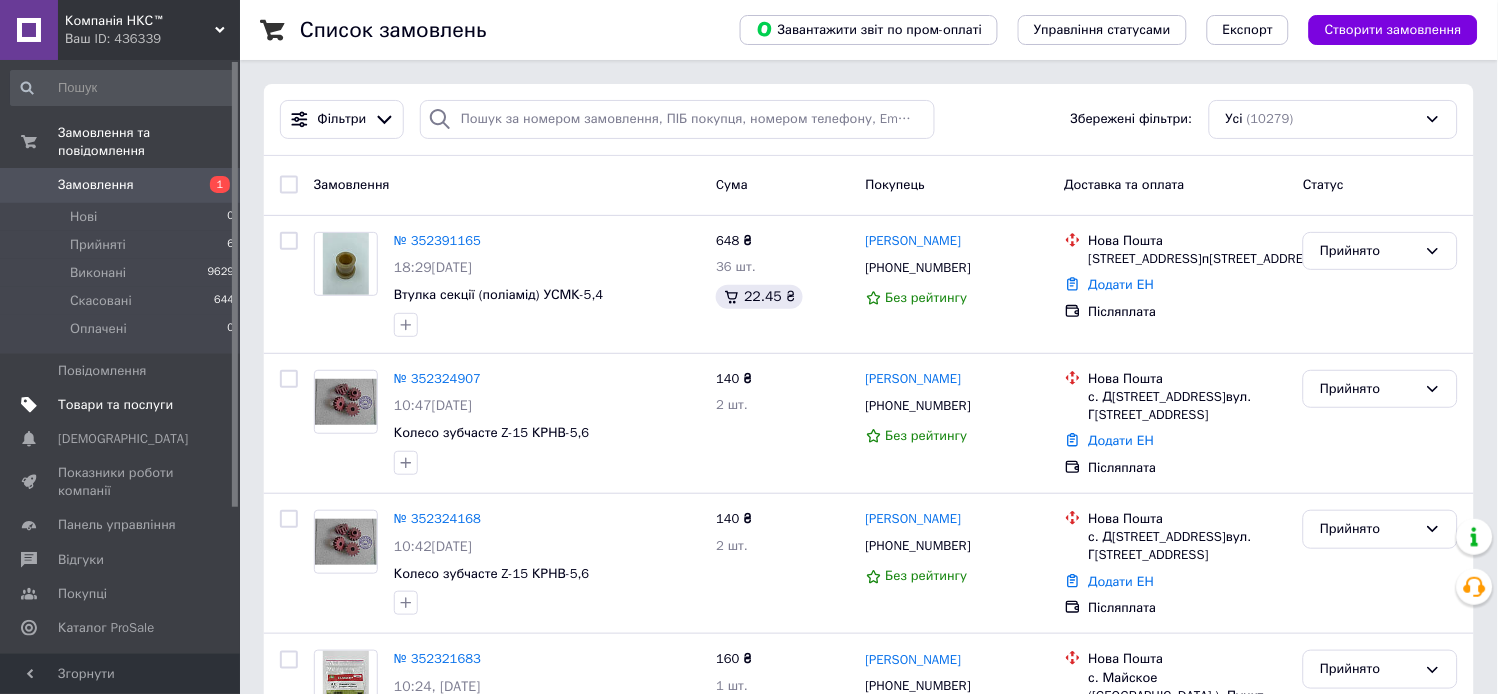 click on "Товари та послуги" at bounding box center (115, 405) 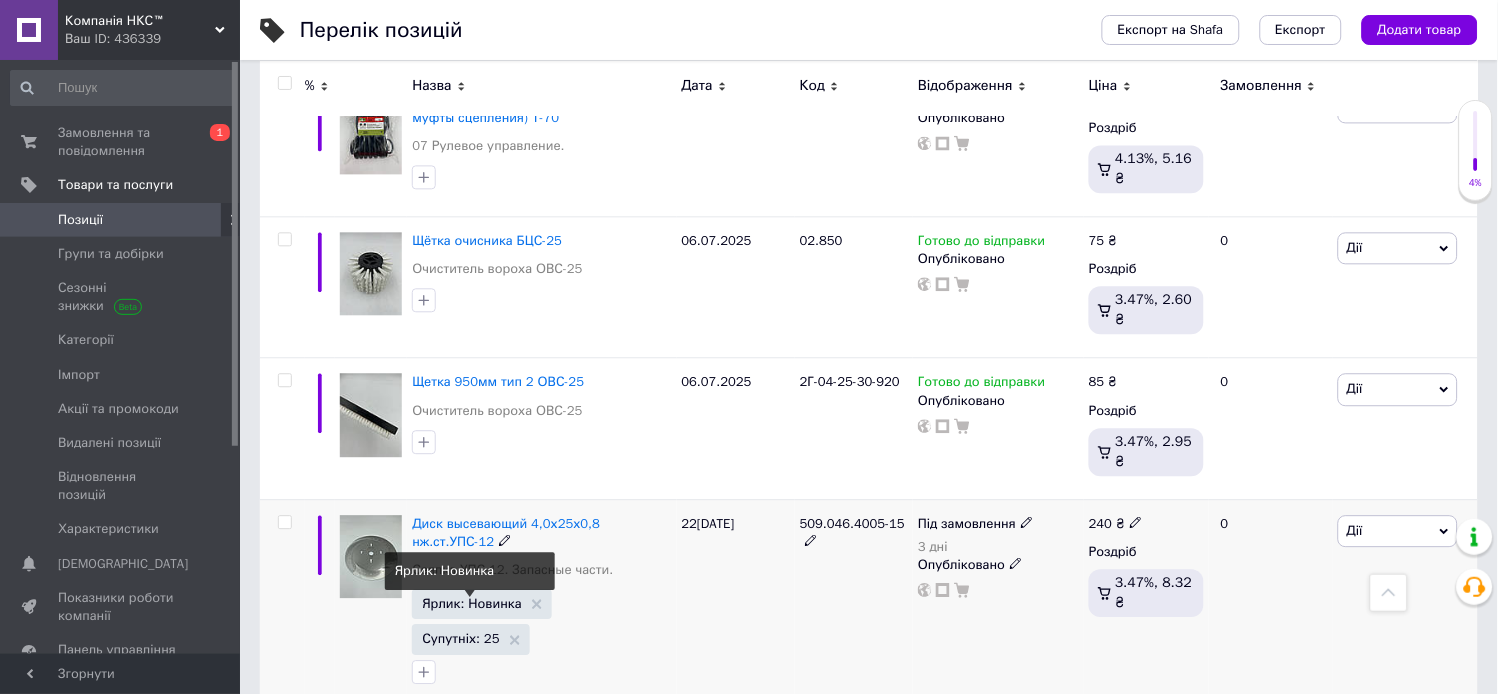 scroll, scrollTop: 1000, scrollLeft: 0, axis: vertical 